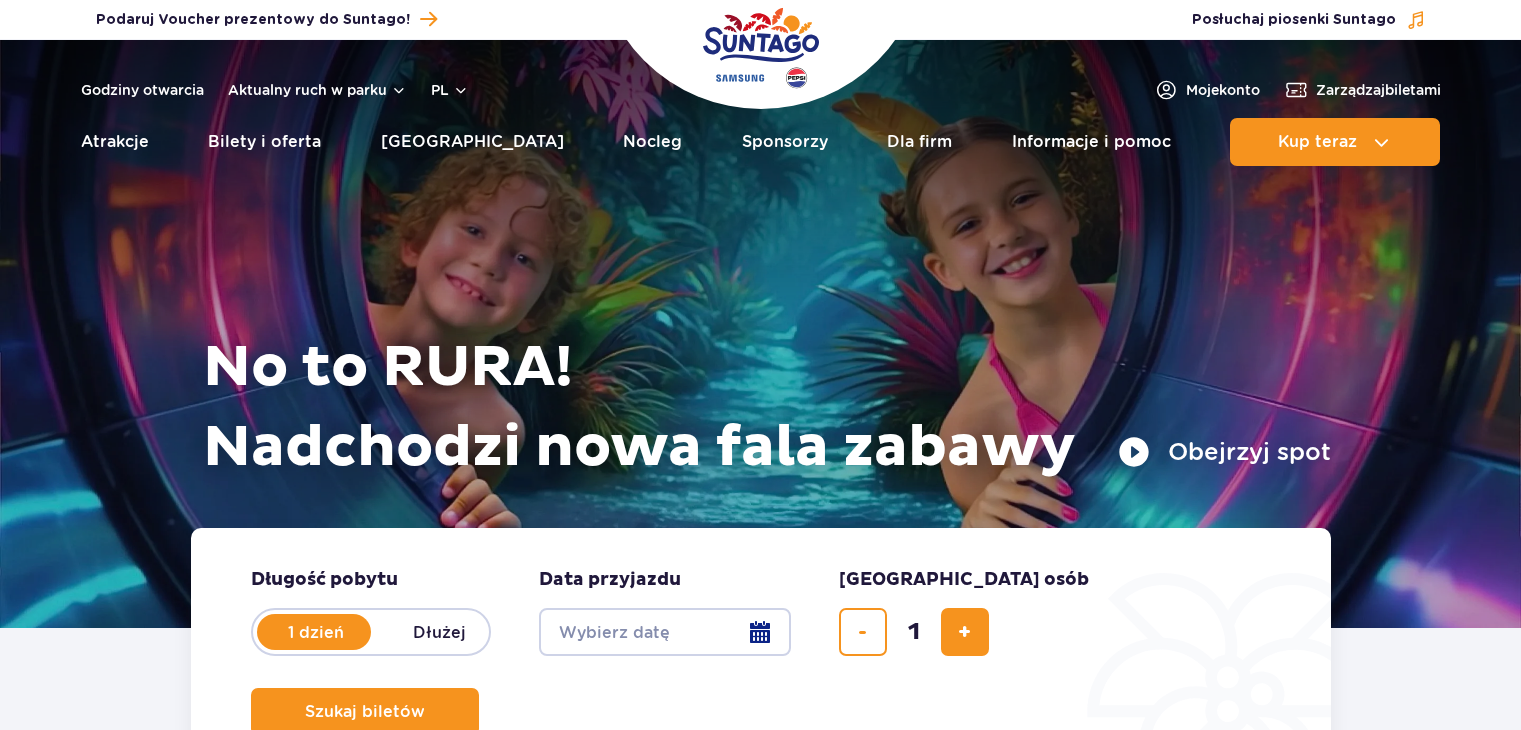 scroll, scrollTop: 0, scrollLeft: 0, axis: both 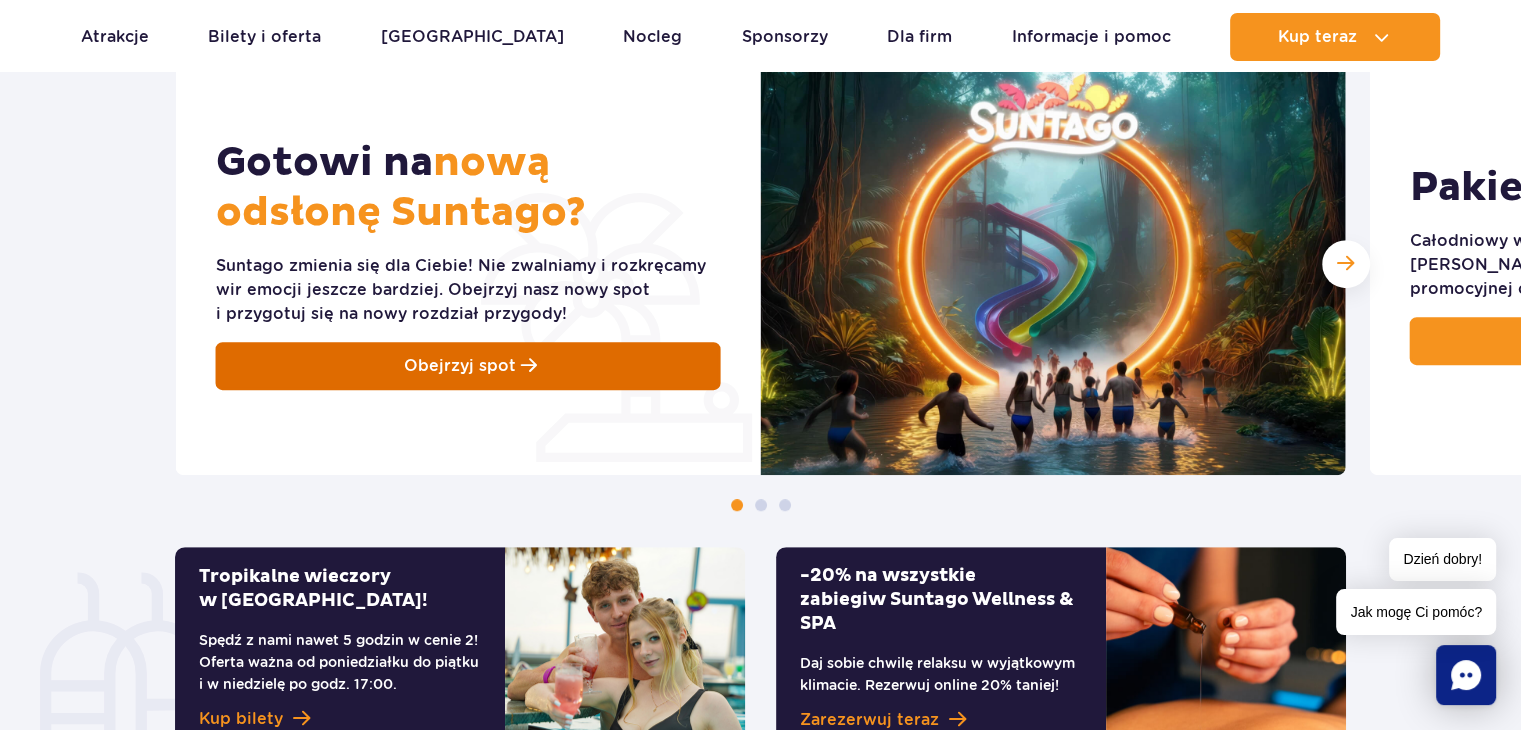 click on "Obejrzyj spot" at bounding box center [468, 366] 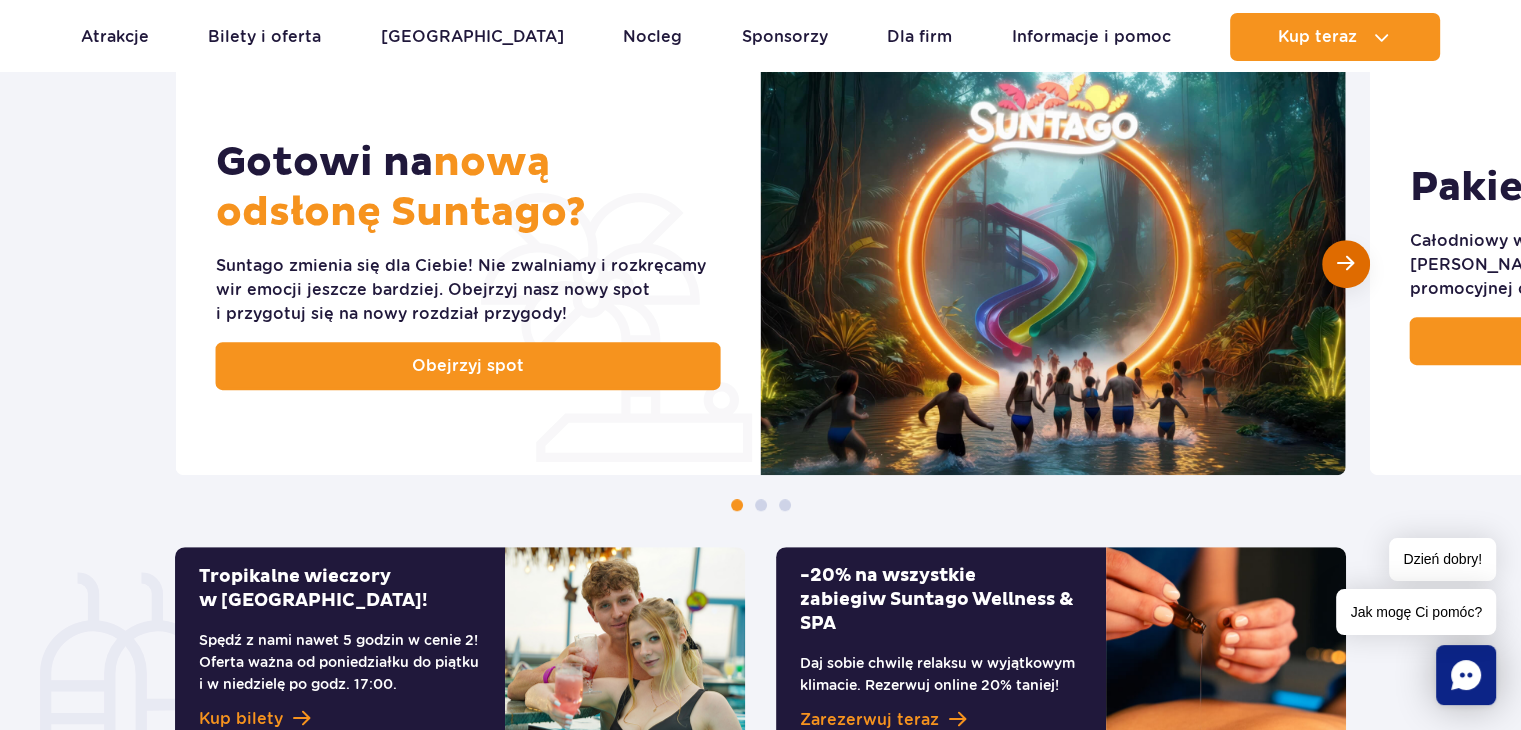 click at bounding box center (1345, 263) 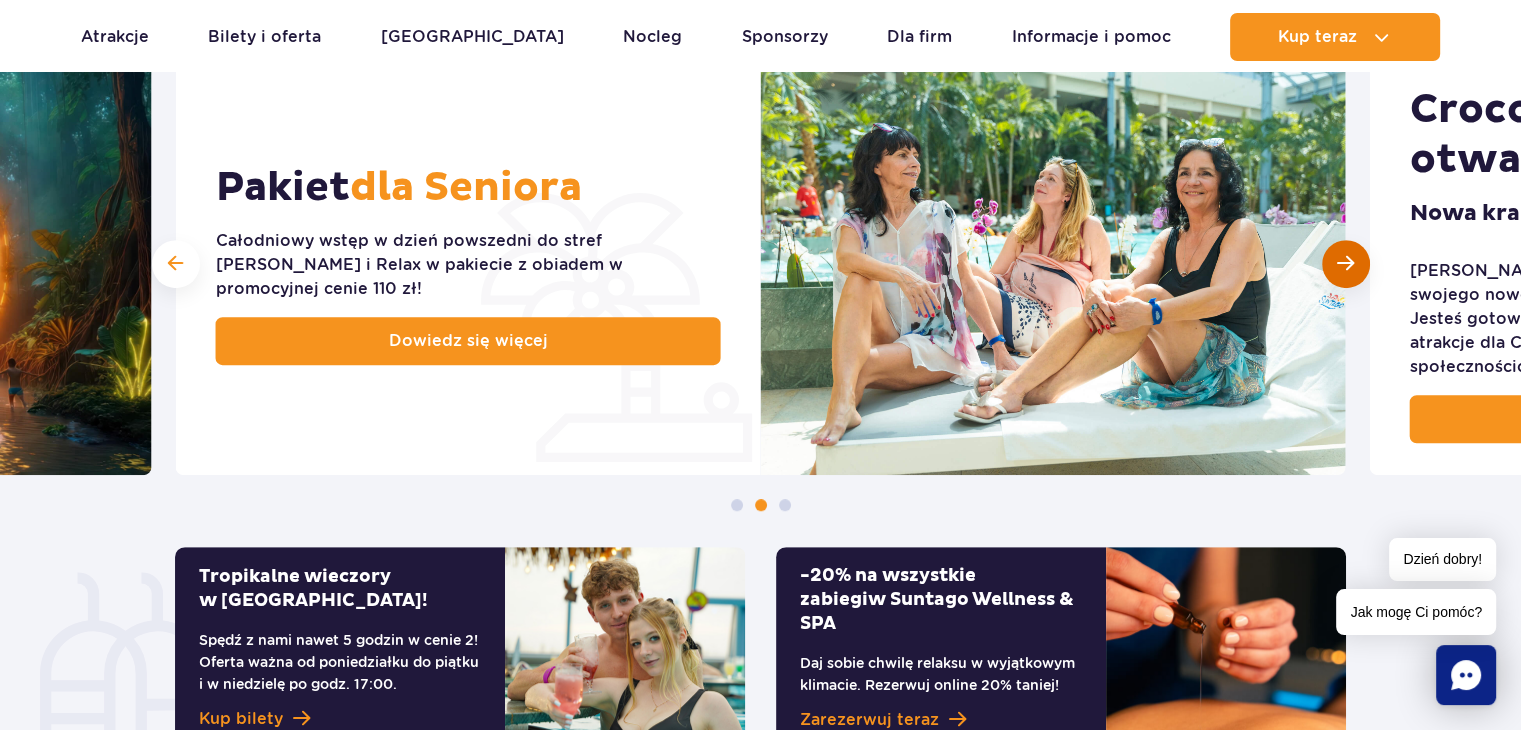 click at bounding box center (1345, 263) 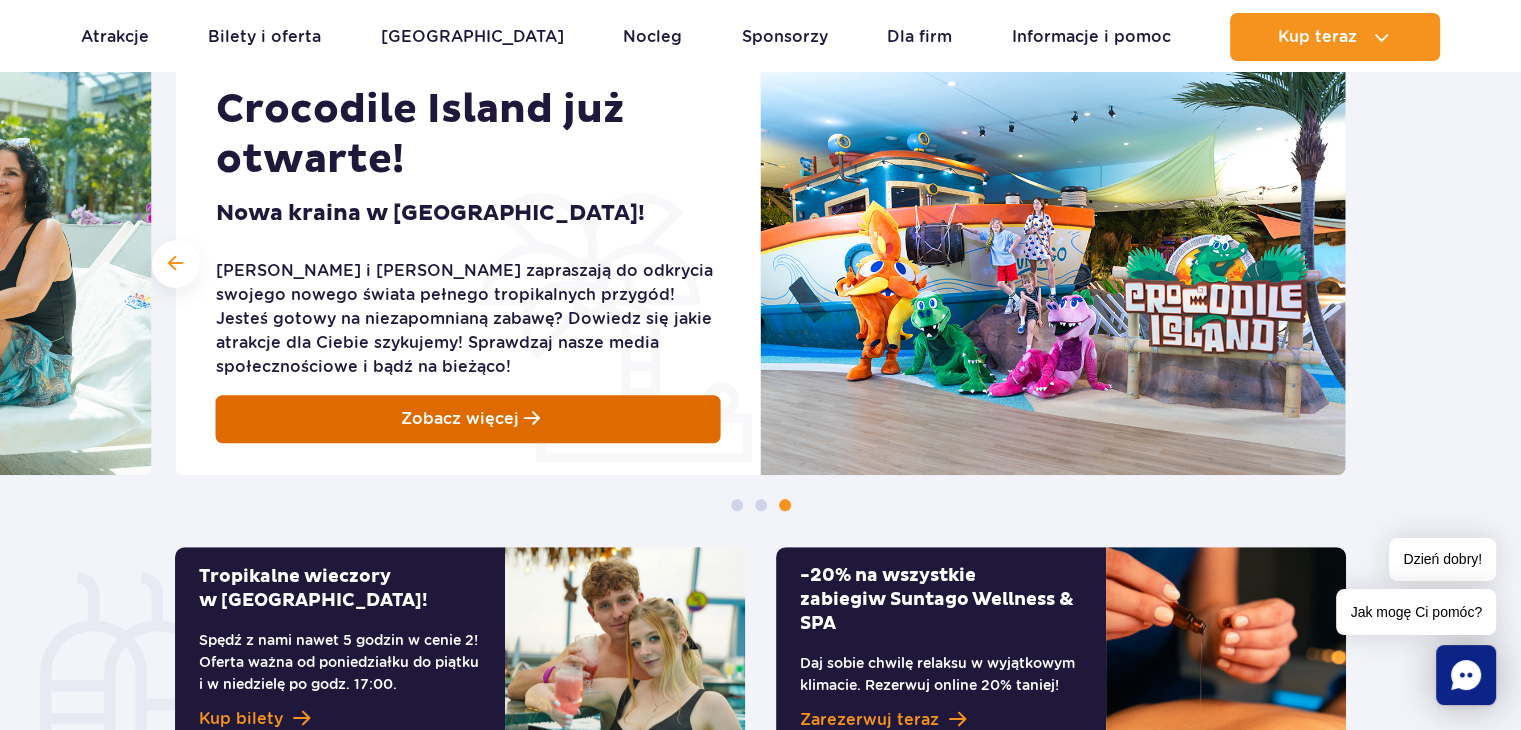 click at bounding box center (532, 419) 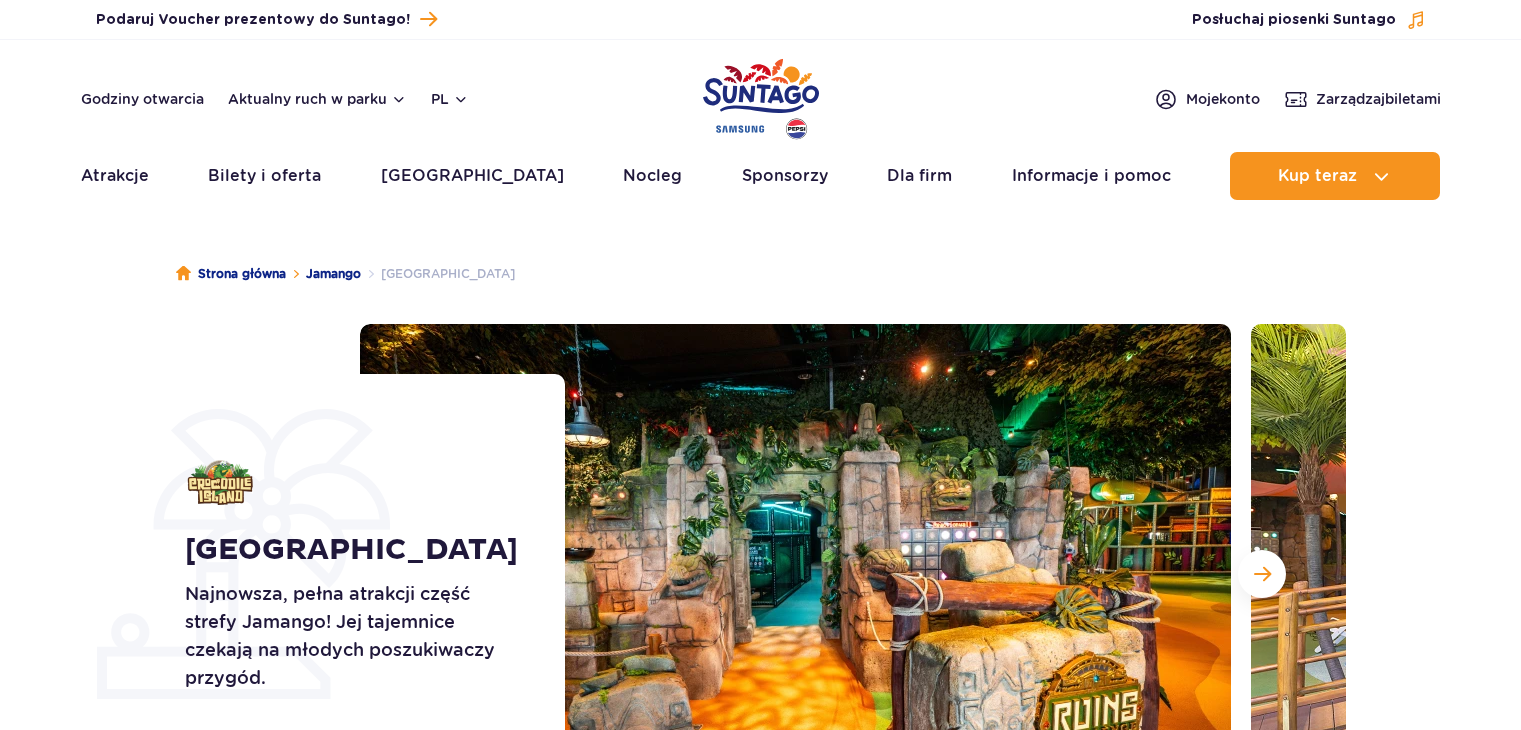 scroll, scrollTop: 0, scrollLeft: 0, axis: both 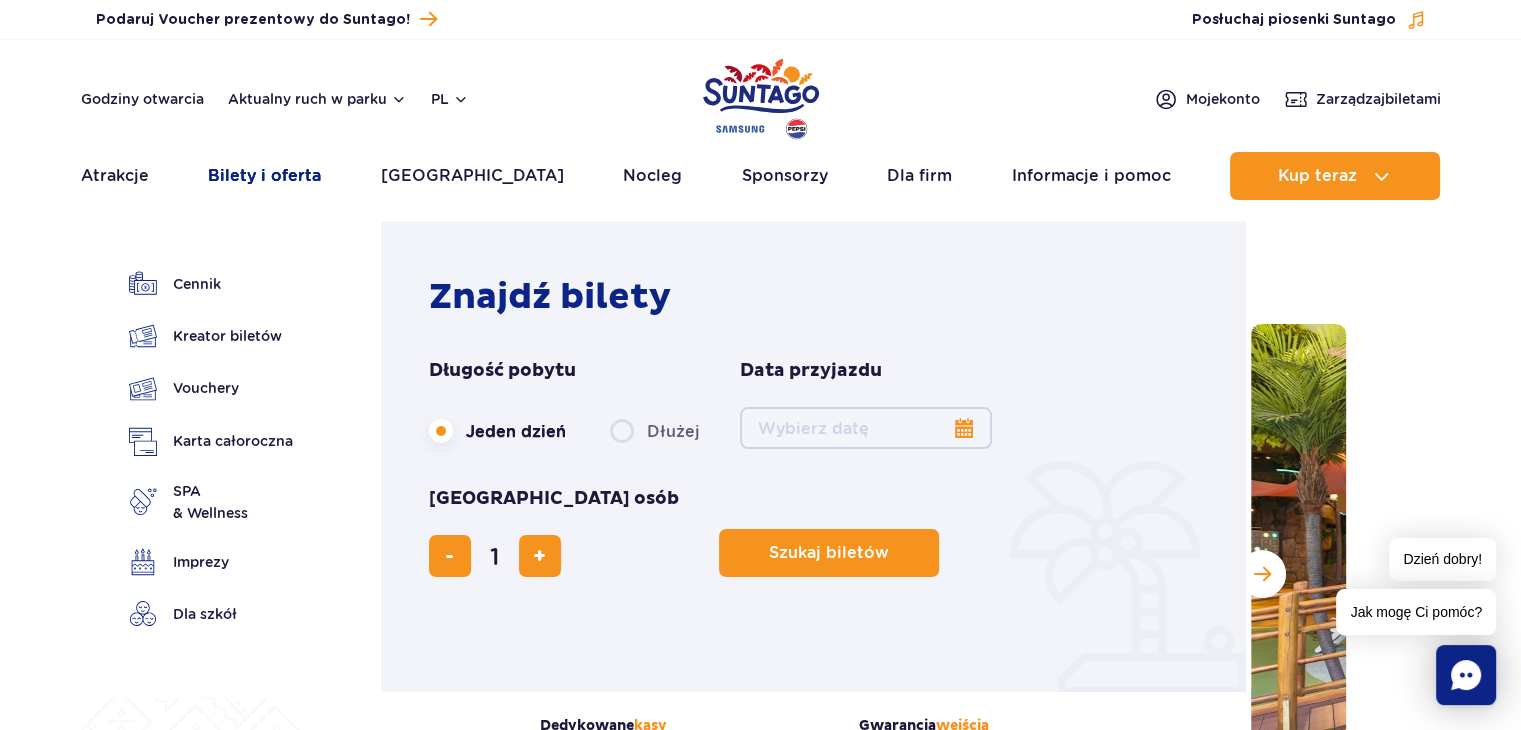 click on "Bilety i oferta" at bounding box center (264, 176) 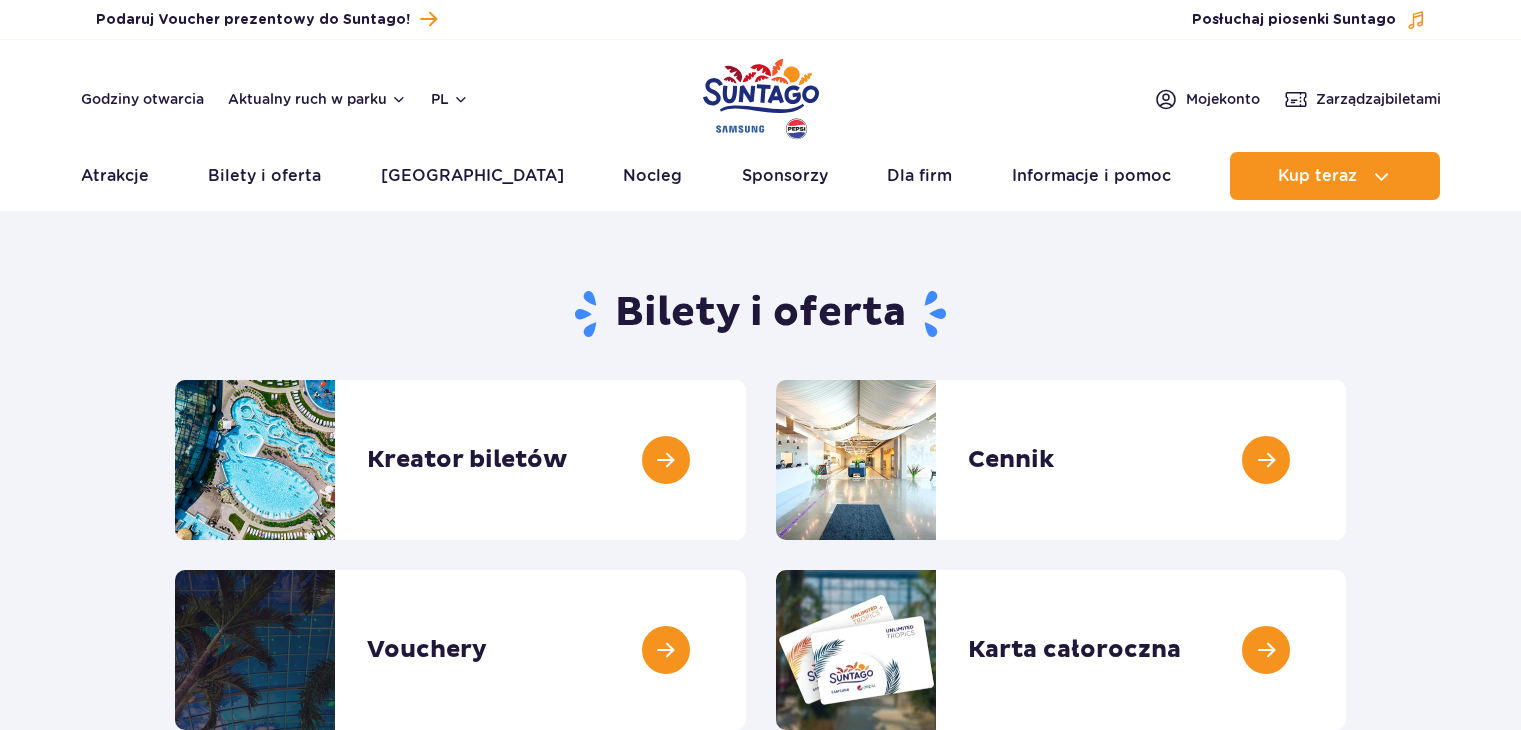 scroll, scrollTop: 0, scrollLeft: 0, axis: both 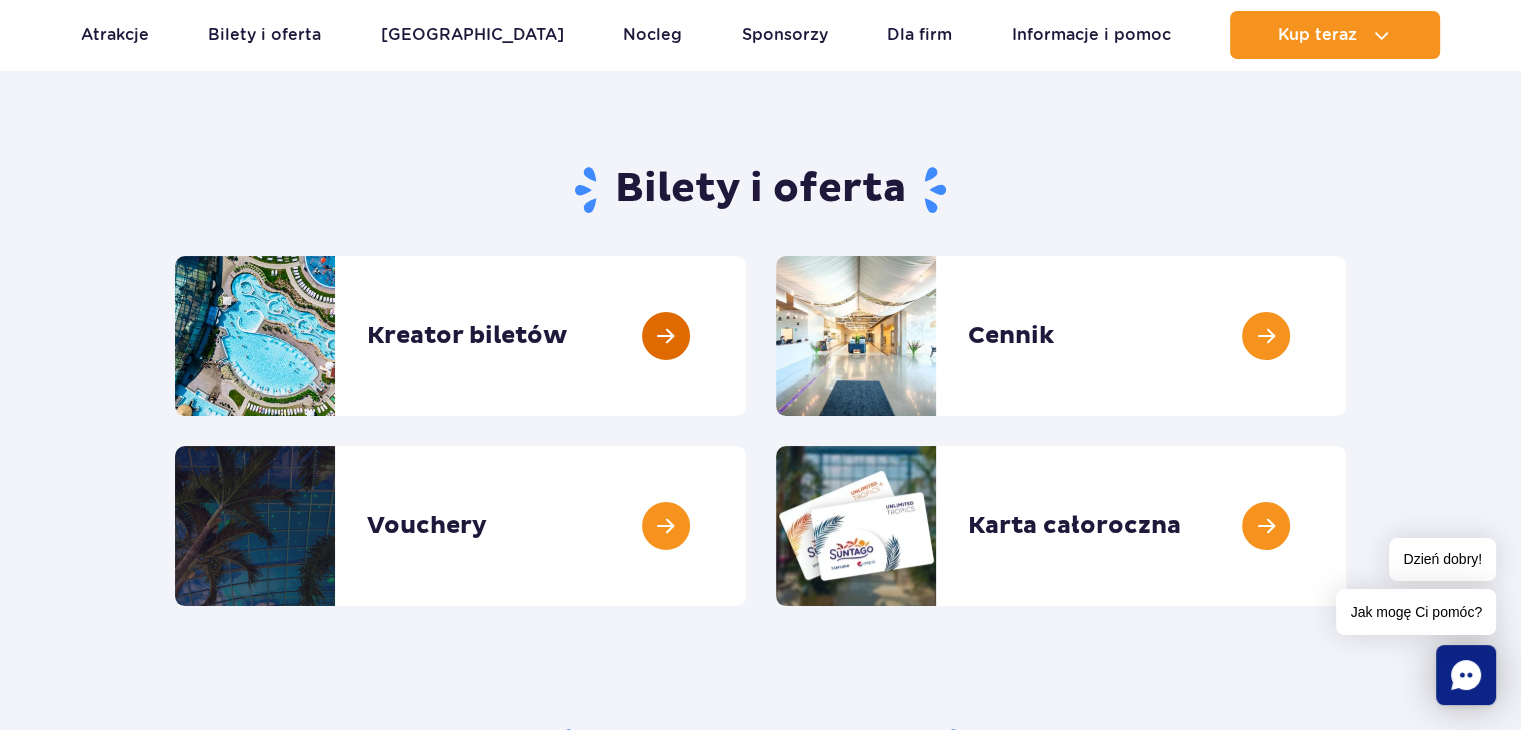 click at bounding box center [746, 336] 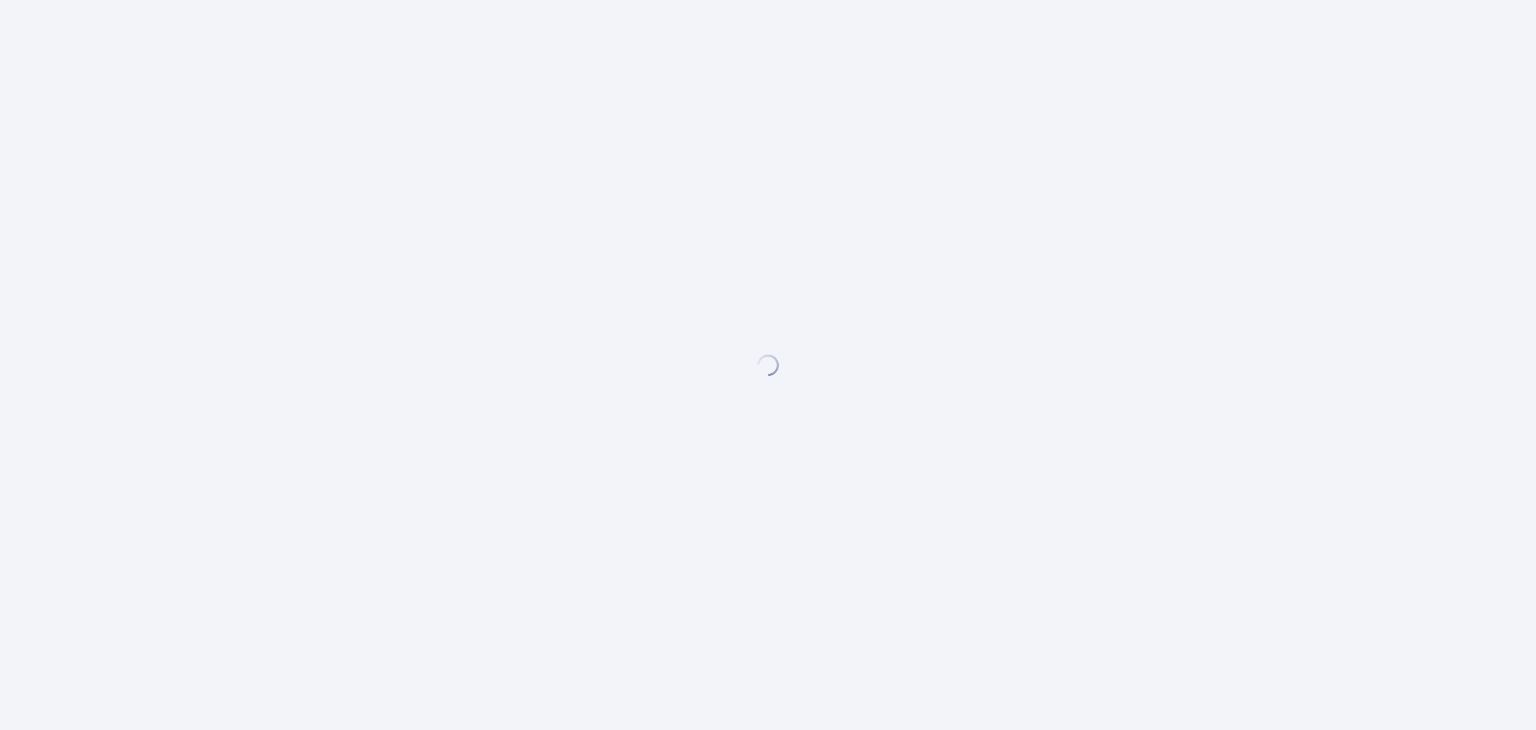 scroll, scrollTop: 0, scrollLeft: 0, axis: both 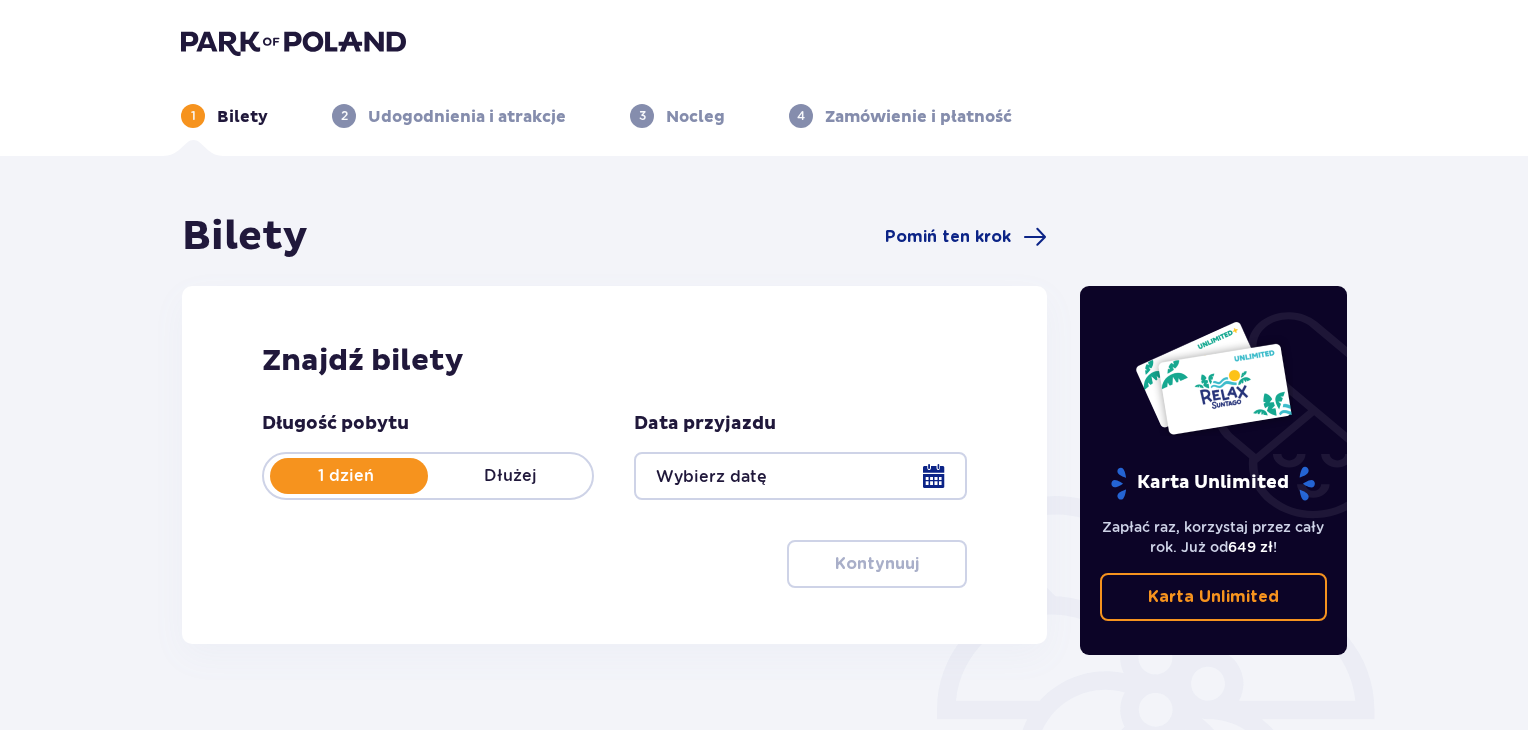 click on "Dłużej" at bounding box center [510, 476] 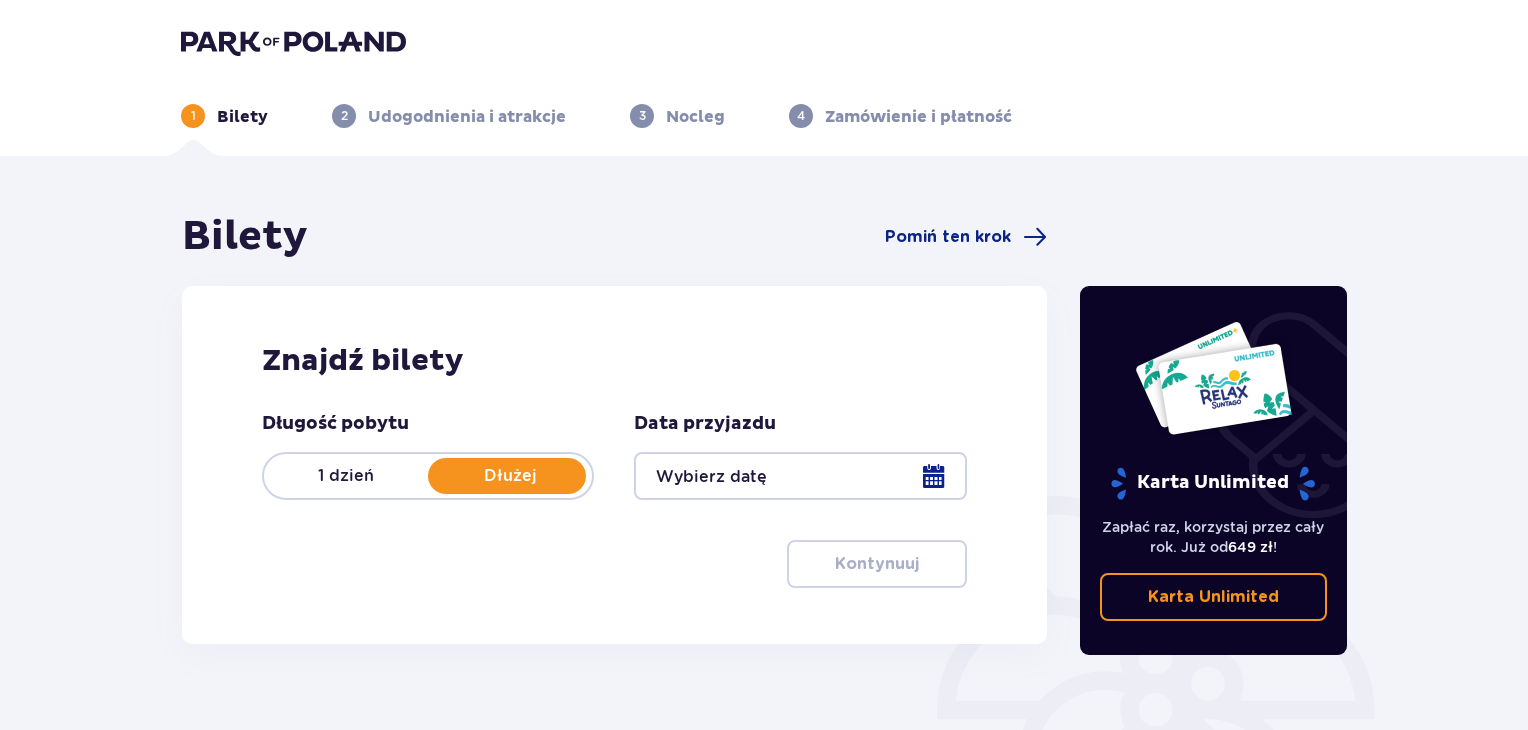 click at bounding box center (800, 476) 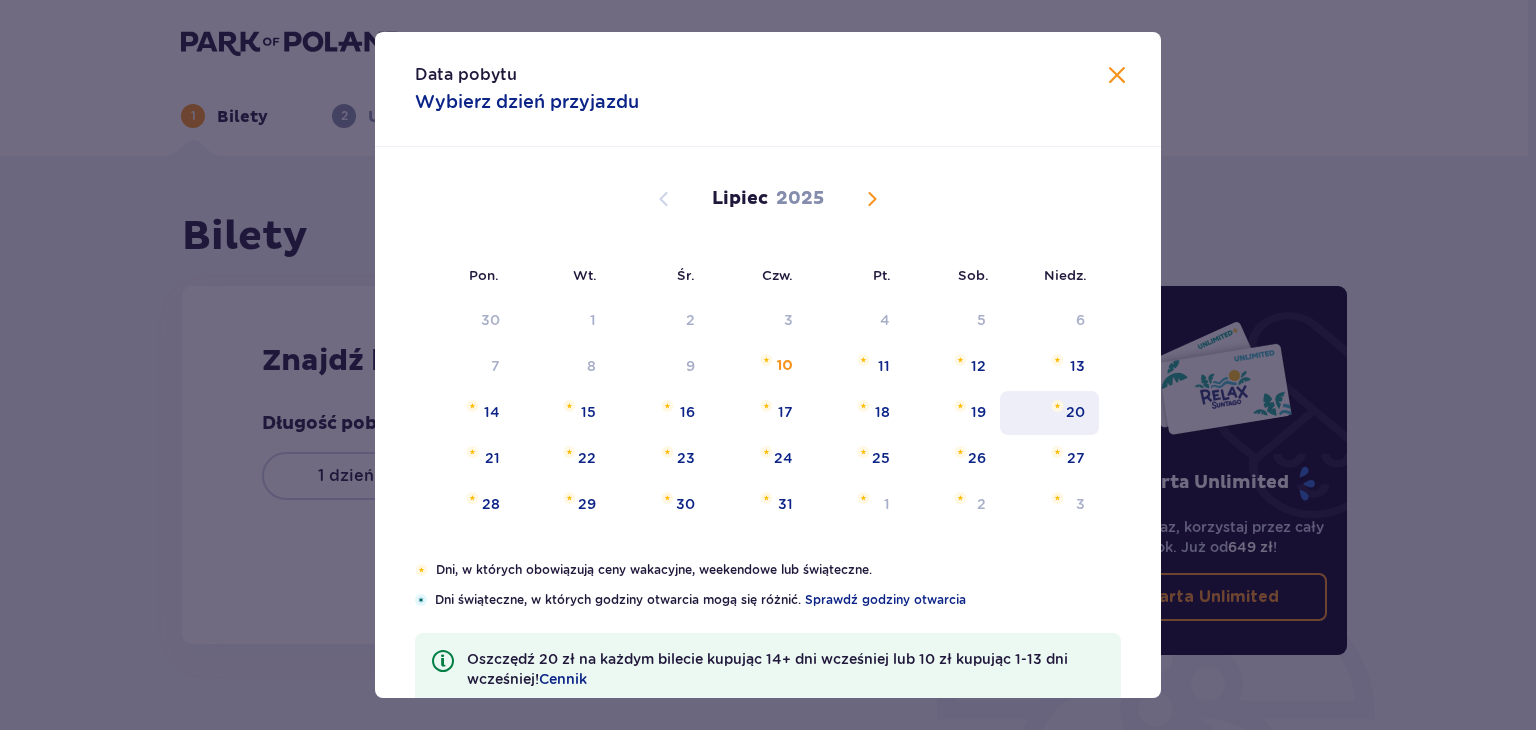 click on "20" at bounding box center (1075, 412) 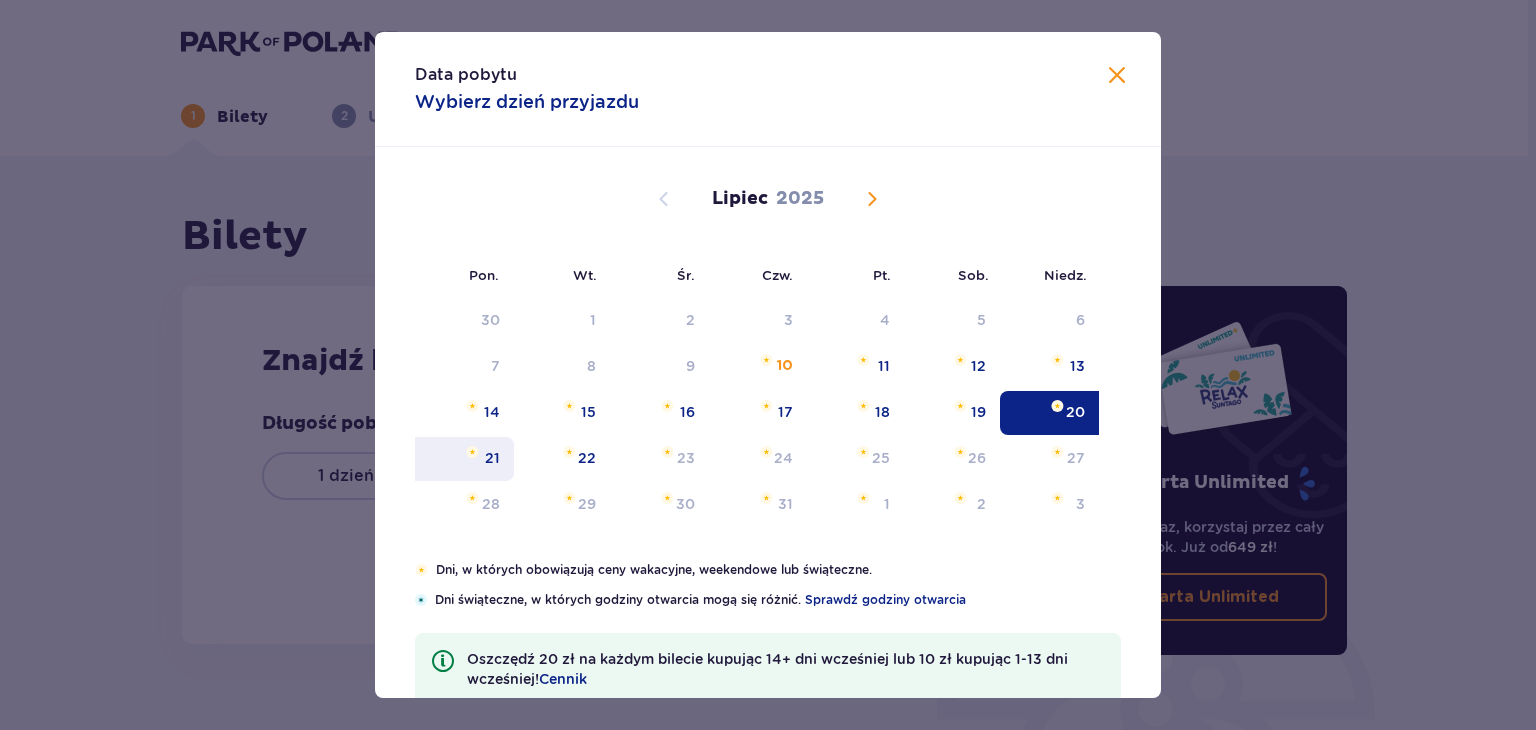 click on "21" at bounding box center [492, 458] 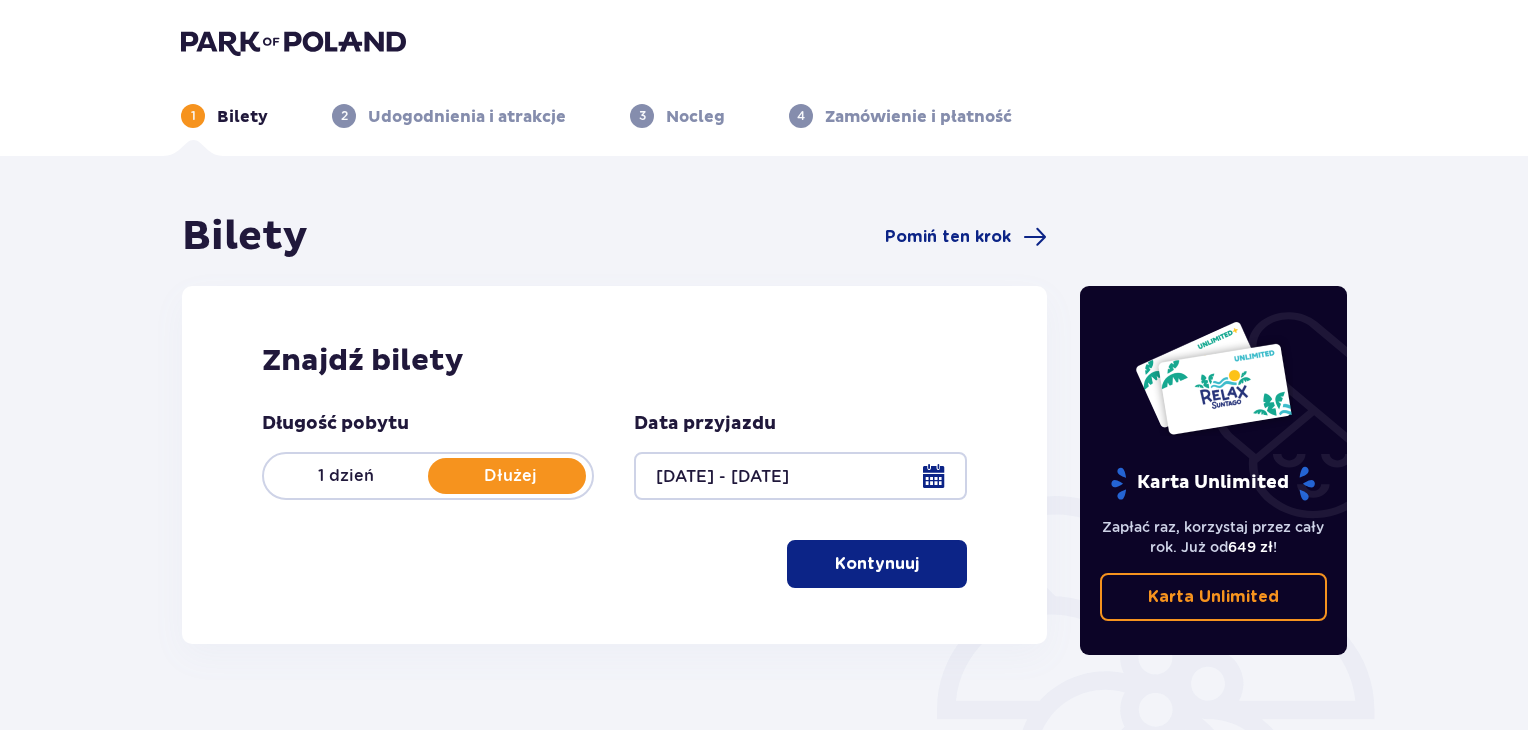 click on "Kontynuuj" at bounding box center [877, 564] 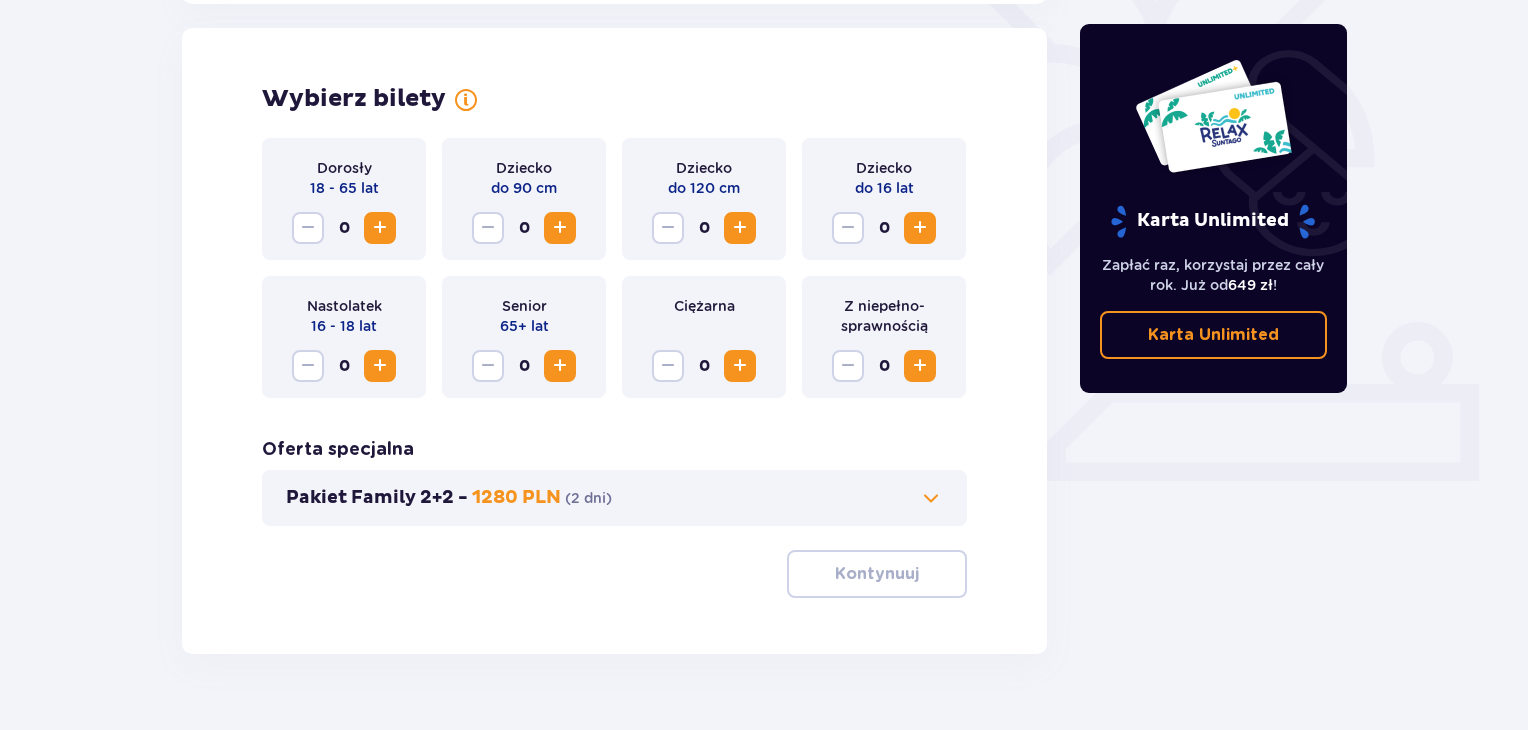scroll, scrollTop: 556, scrollLeft: 0, axis: vertical 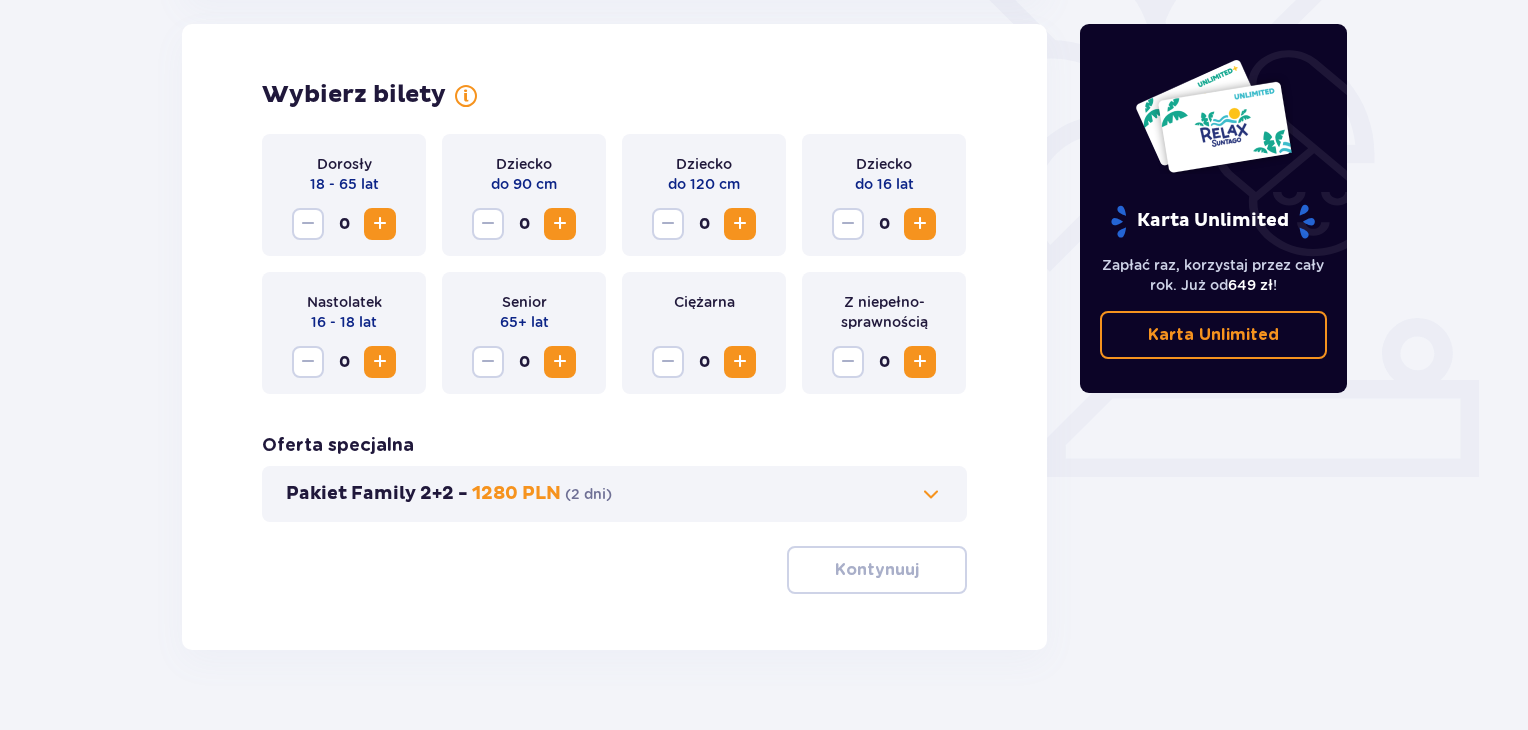 click at bounding box center (380, 224) 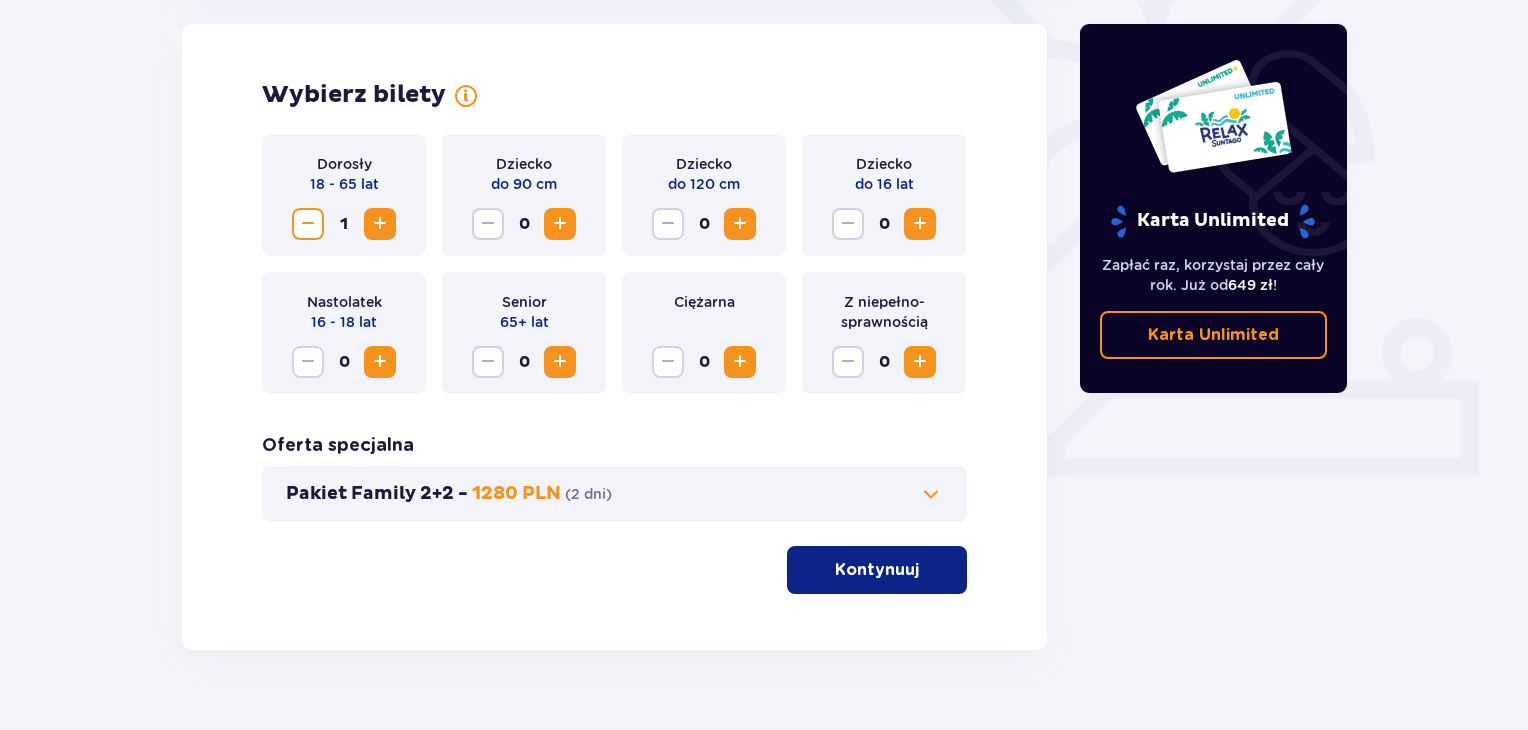 click at bounding box center (380, 224) 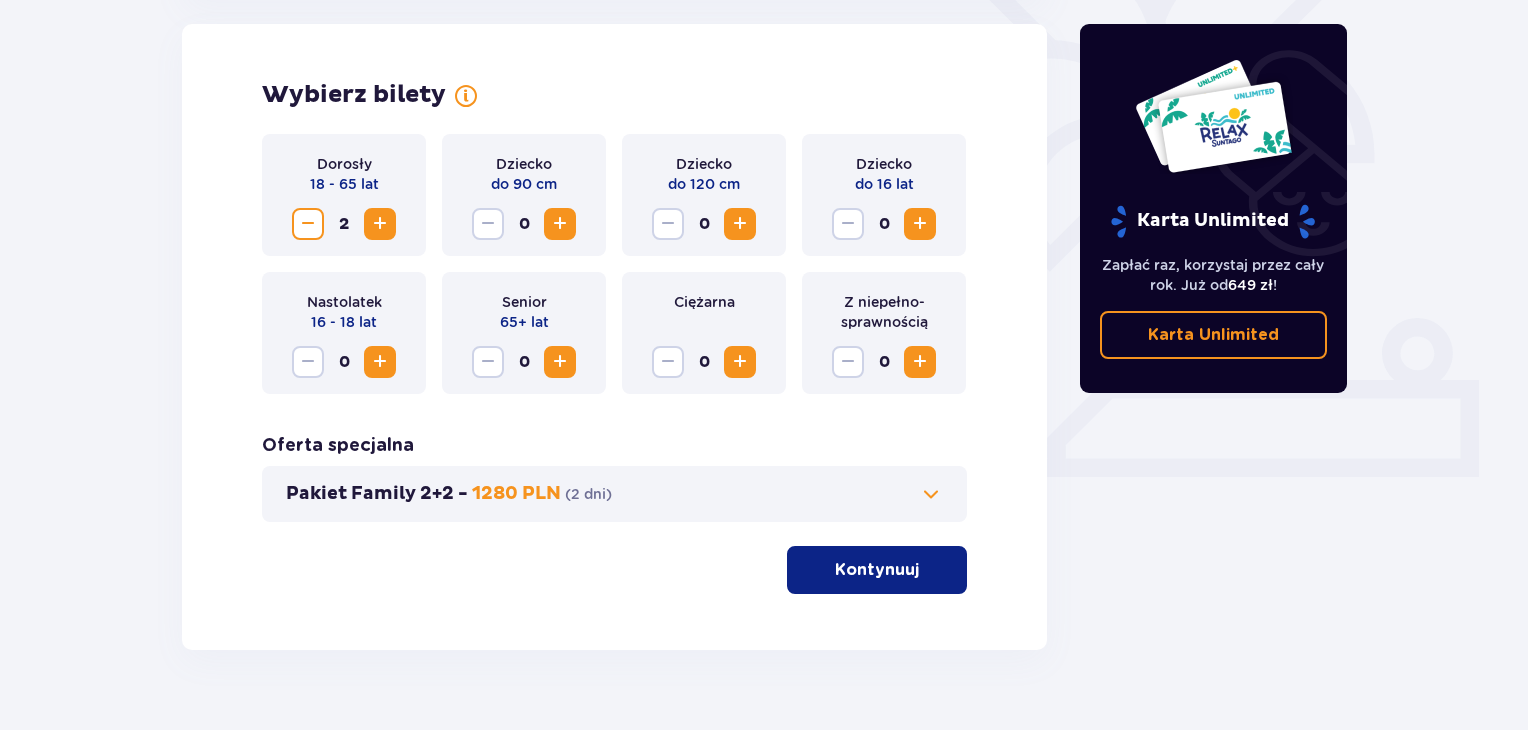 click at bounding box center [920, 224] 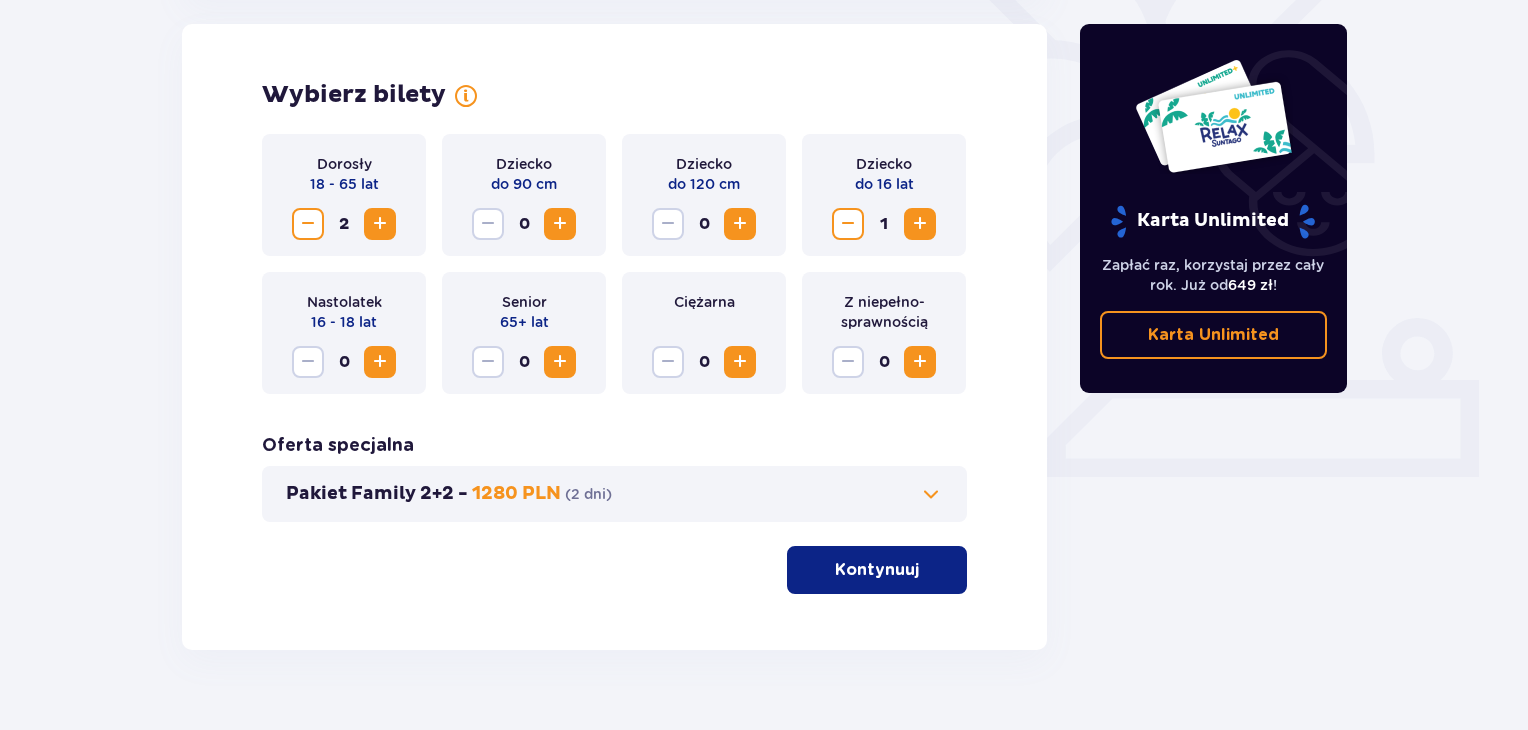 click at bounding box center (920, 224) 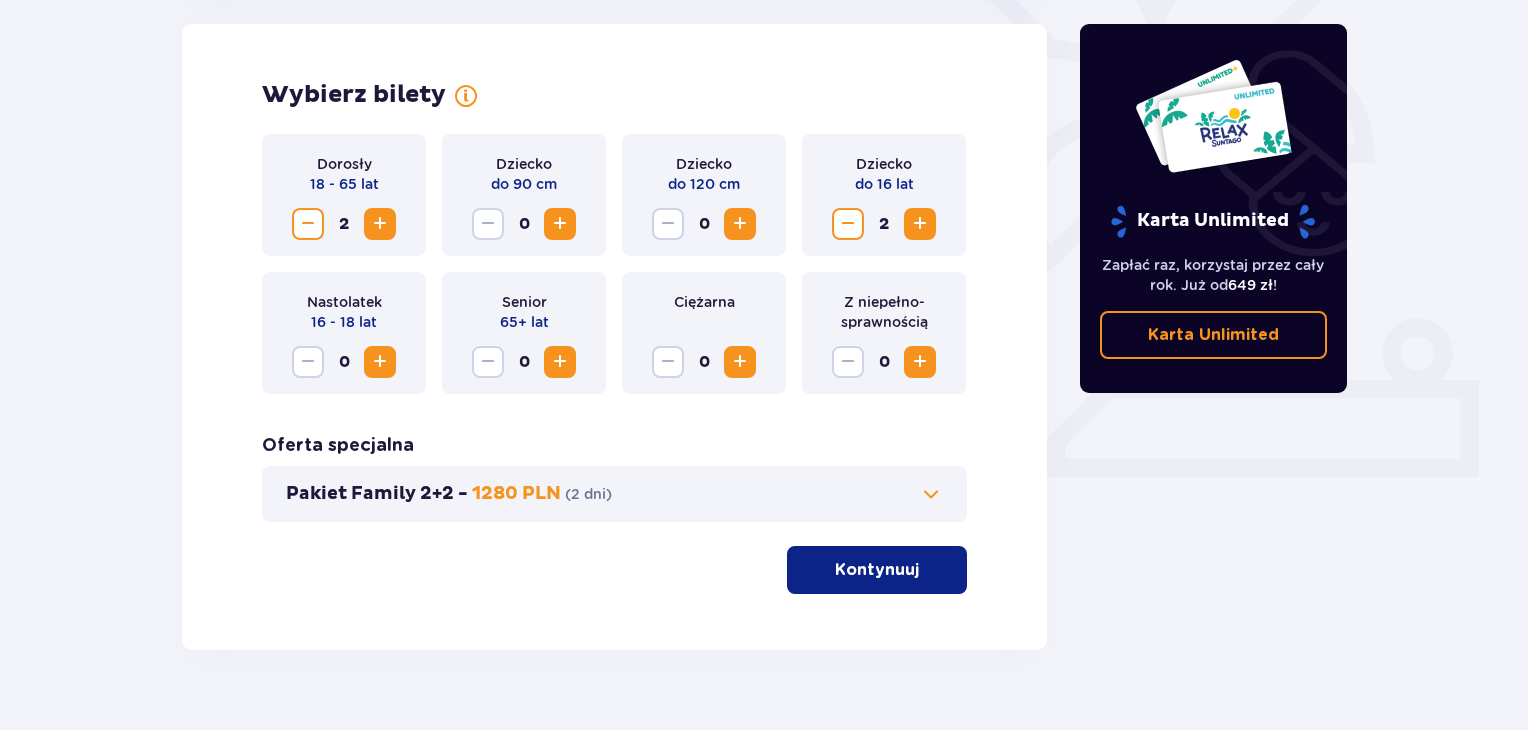 click on "Kontynuuj" at bounding box center (877, 570) 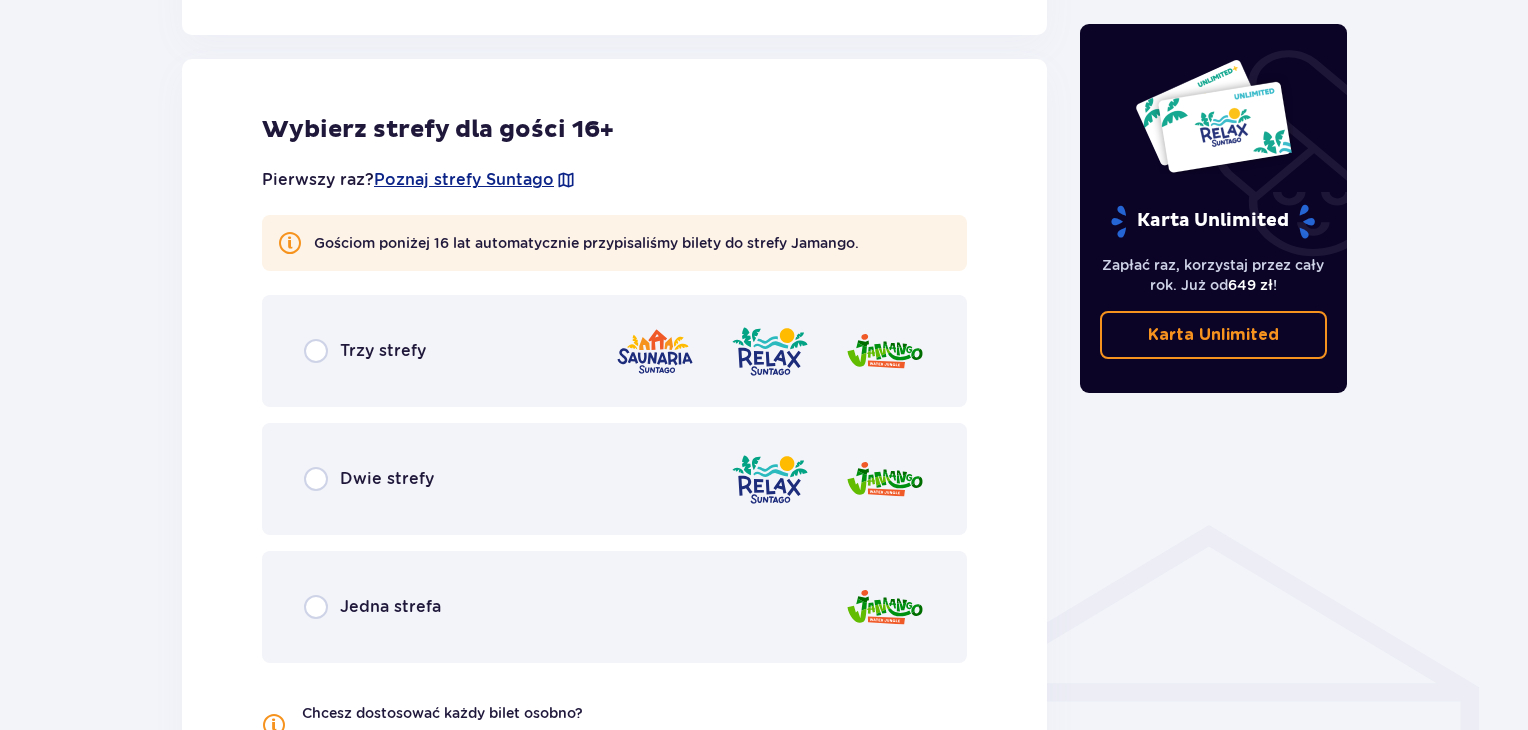 scroll, scrollTop: 1110, scrollLeft: 0, axis: vertical 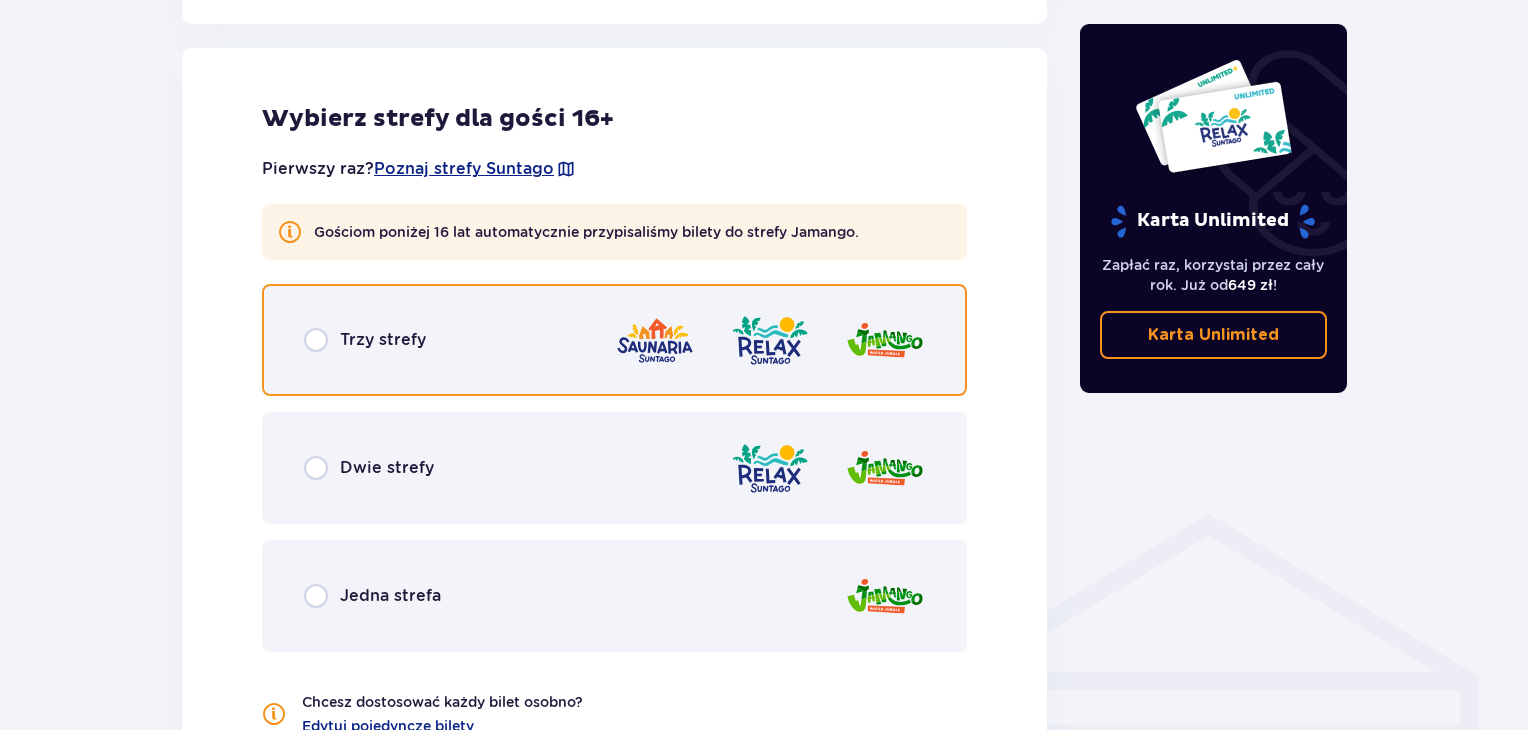 click at bounding box center [316, 340] 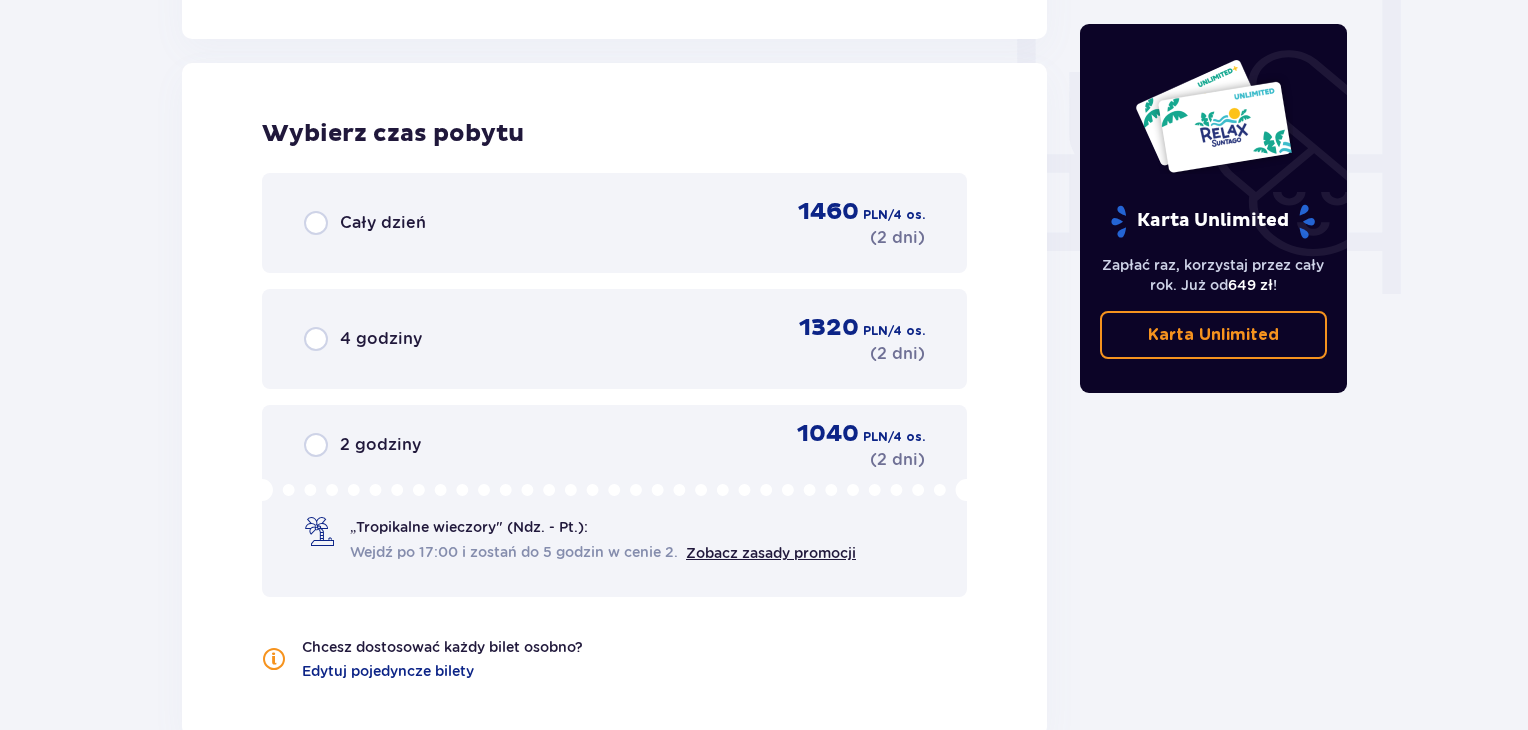 scroll, scrollTop: 1878, scrollLeft: 0, axis: vertical 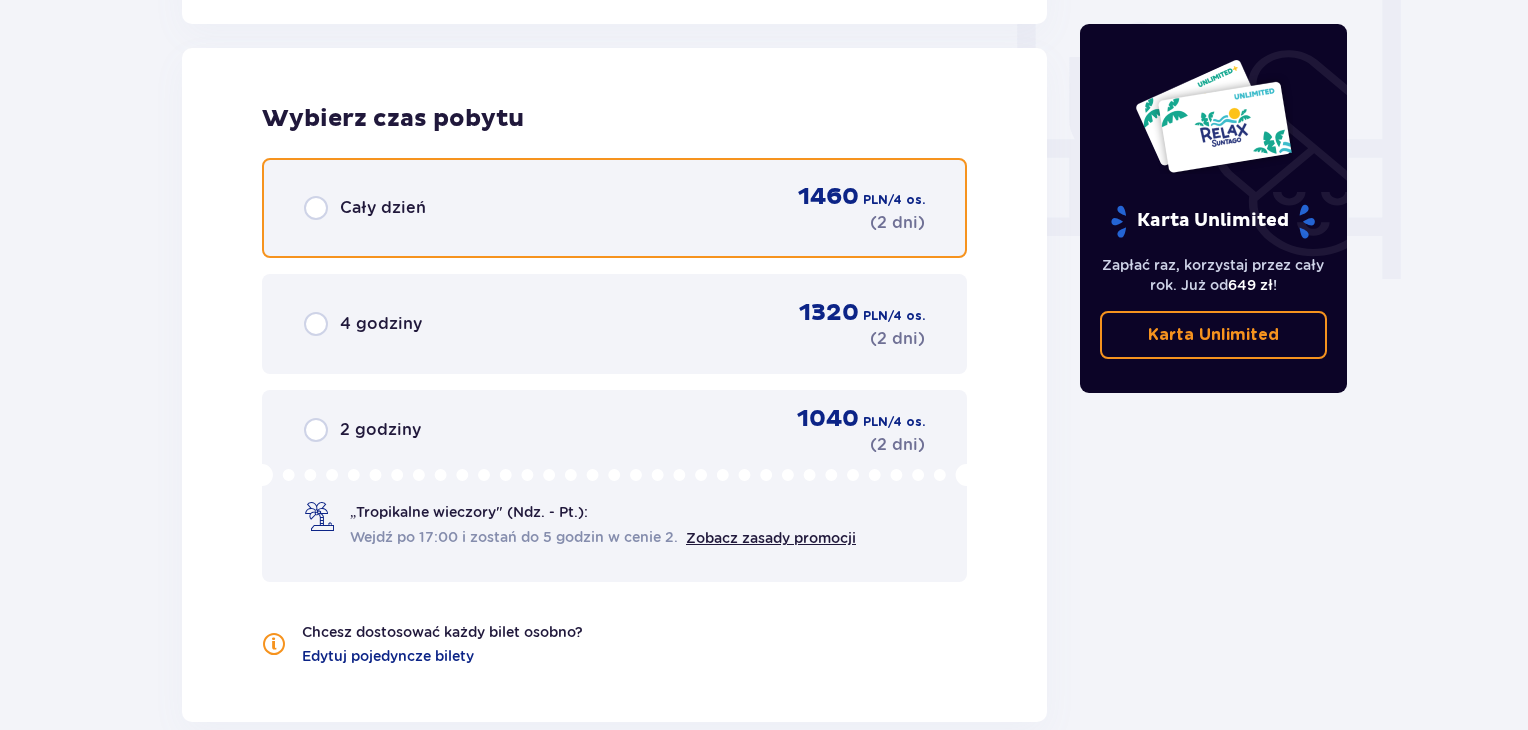 click at bounding box center [316, 208] 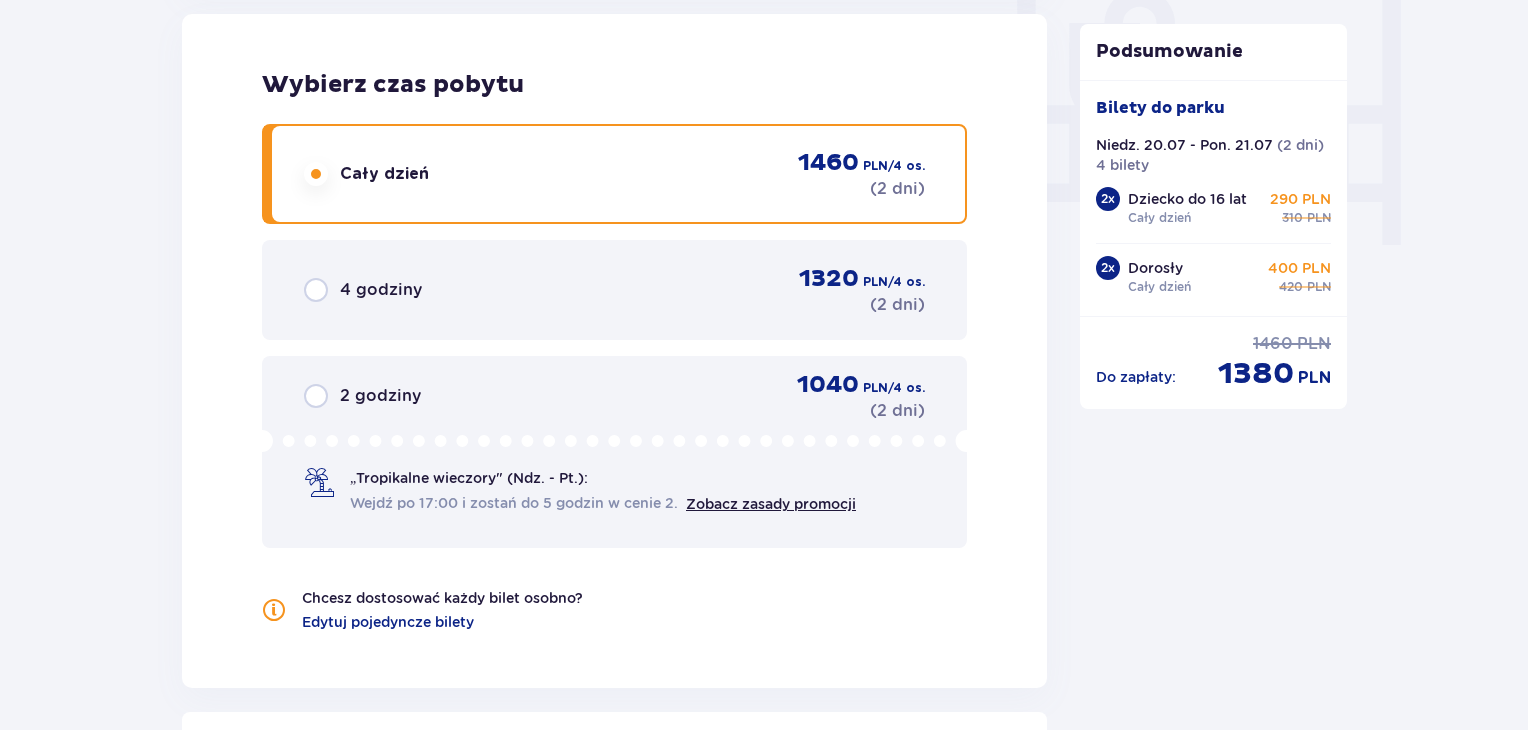 scroll, scrollTop: 2172, scrollLeft: 0, axis: vertical 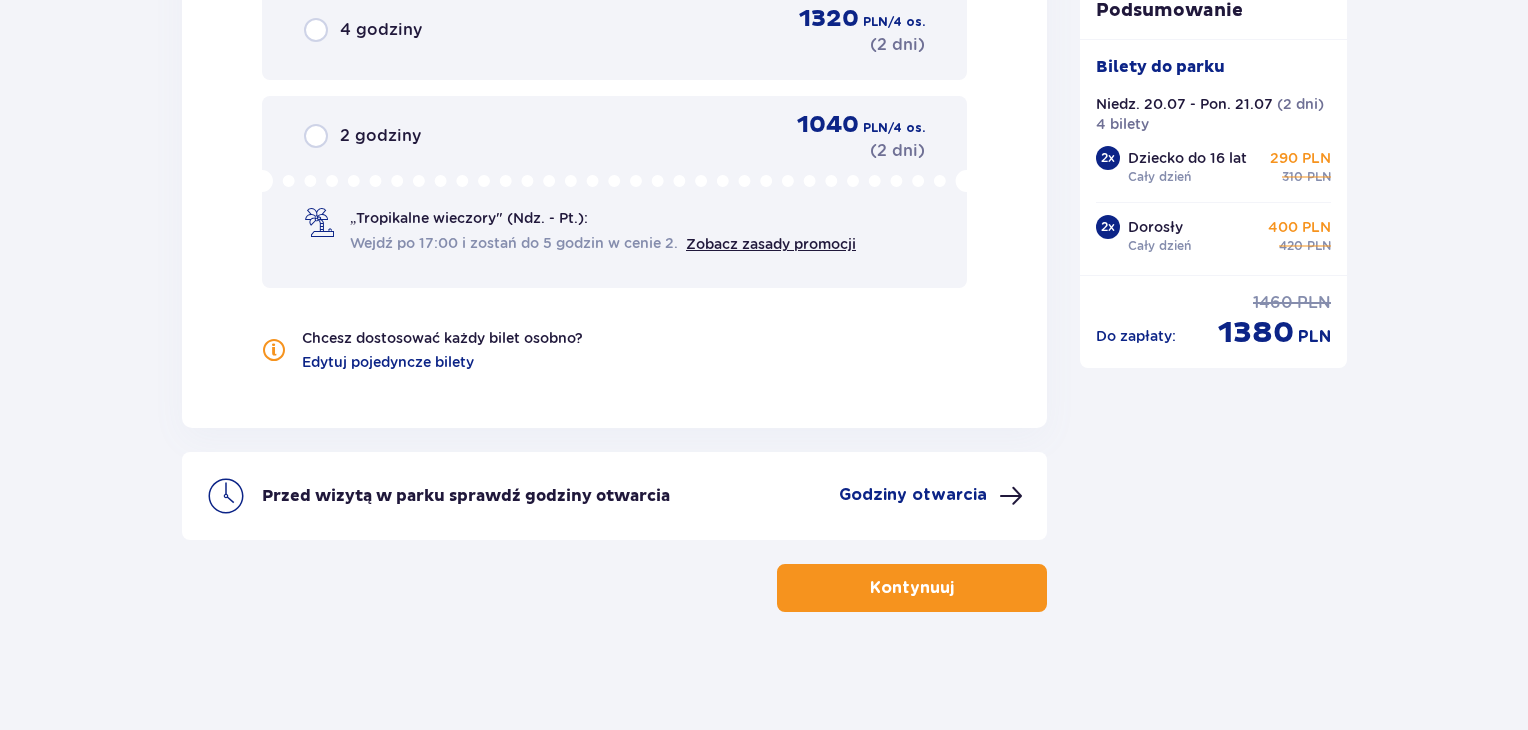click on "Kontynuuj" at bounding box center [912, 588] 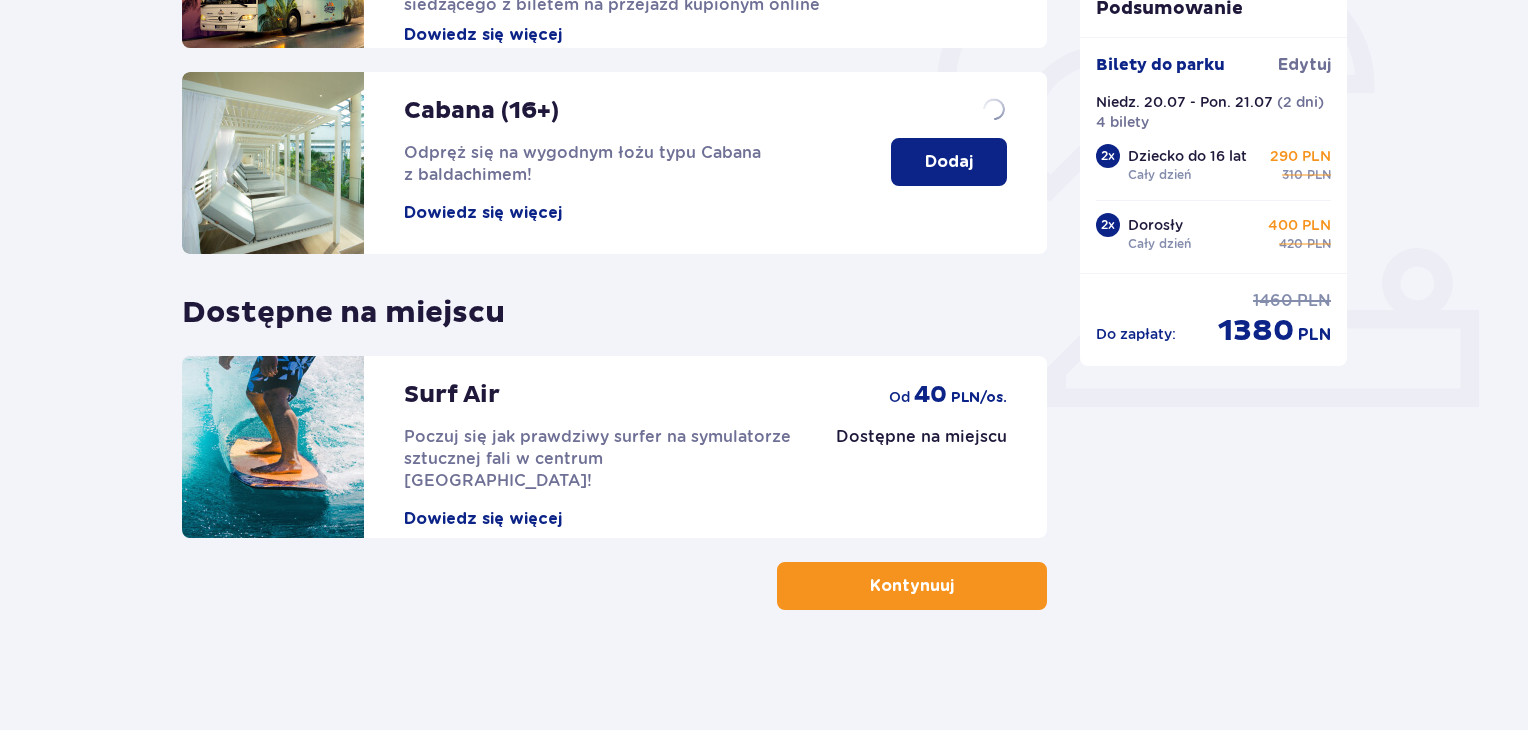 scroll, scrollTop: 0, scrollLeft: 0, axis: both 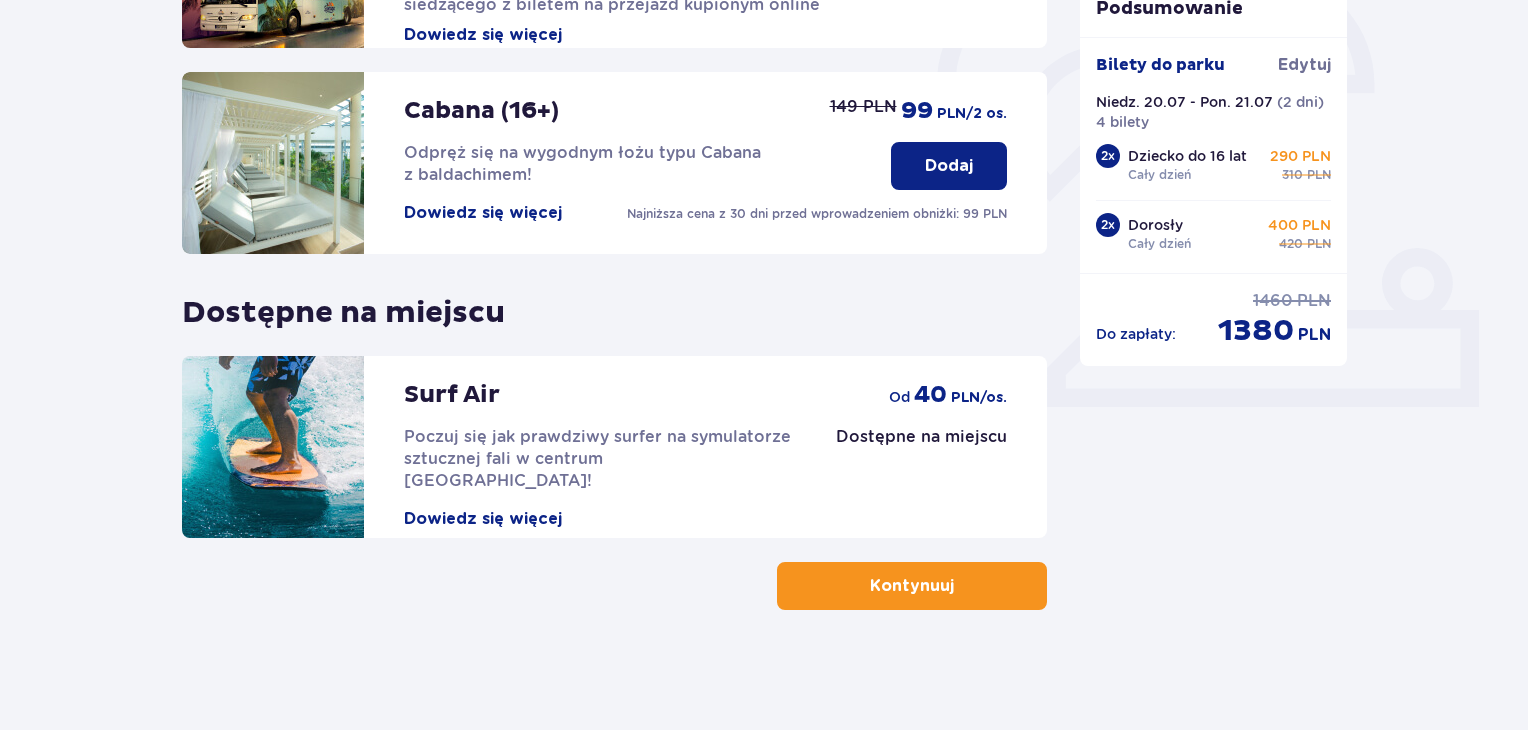 click on "Kontynuuj" at bounding box center (912, 586) 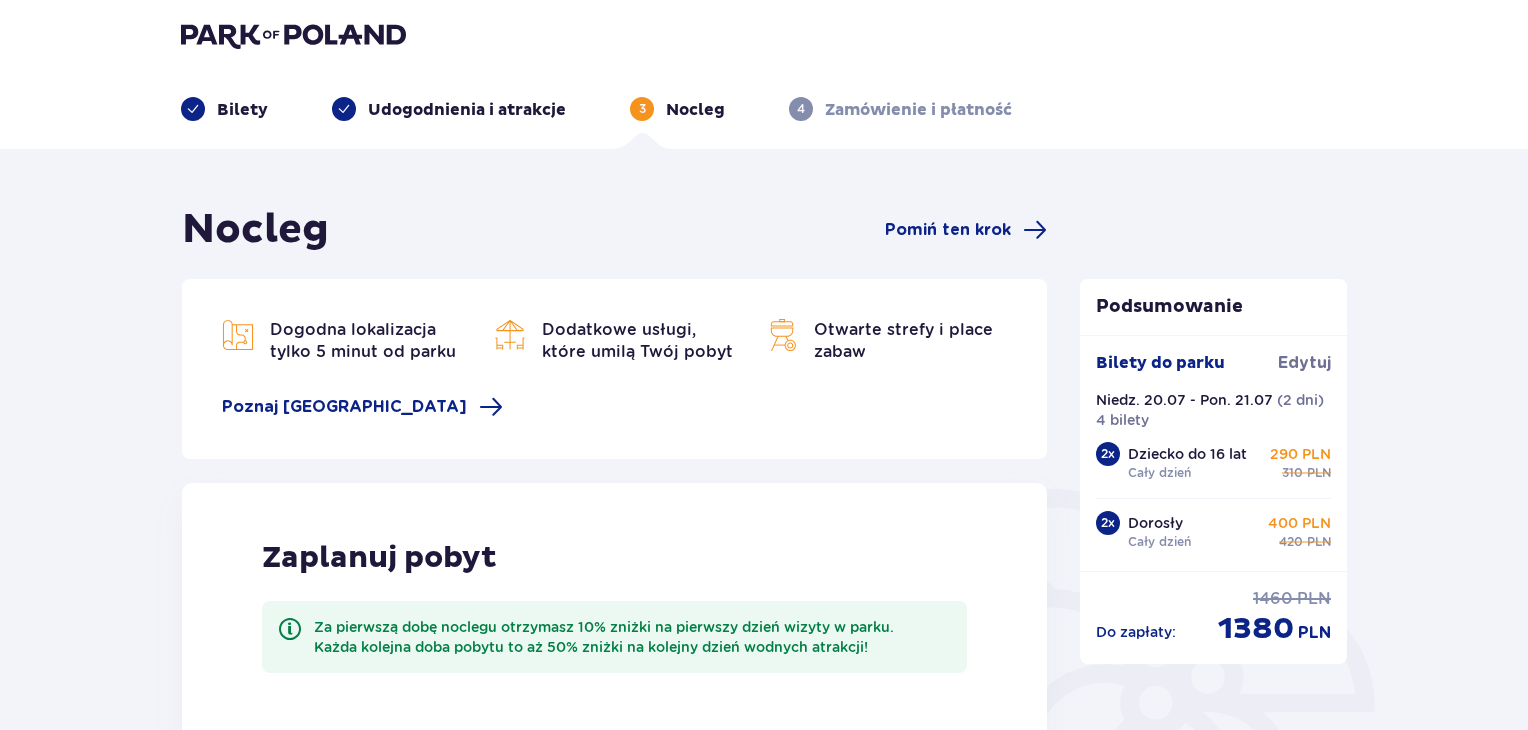 scroll, scrollTop: 0, scrollLeft: 0, axis: both 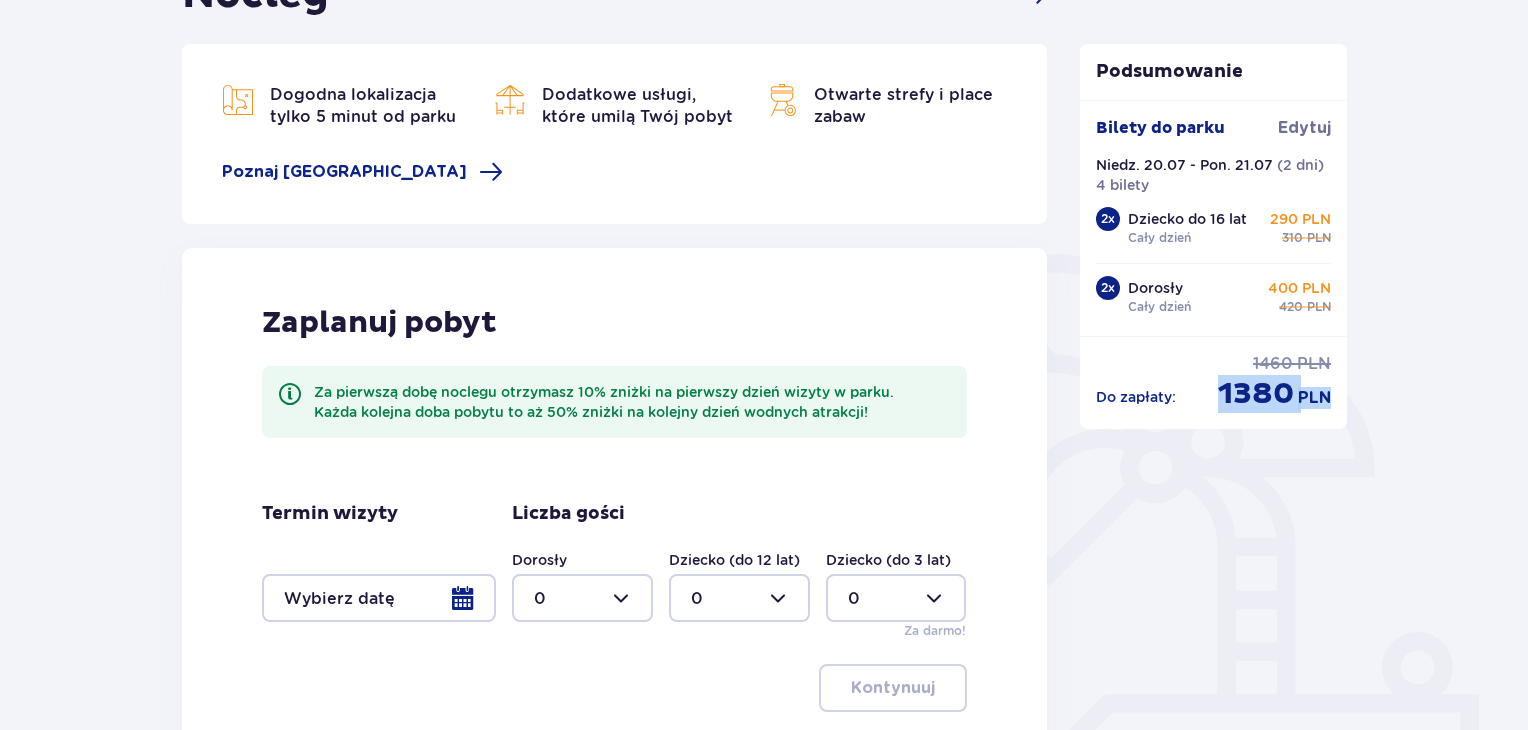 drag, startPoint x: 1500, startPoint y: 365, endPoint x: 1497, endPoint y: 495, distance: 130.0346 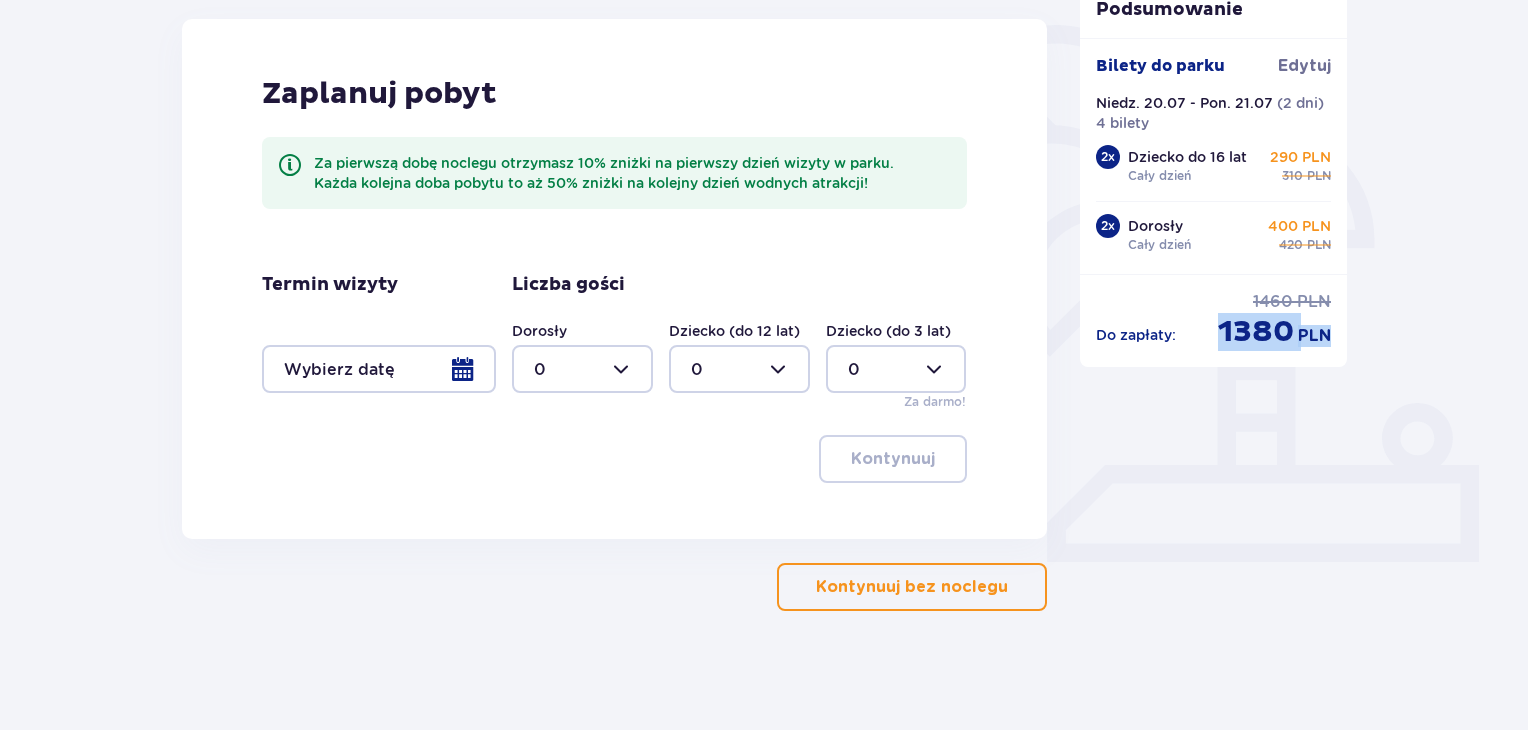 scroll, scrollTop: 472, scrollLeft: 0, axis: vertical 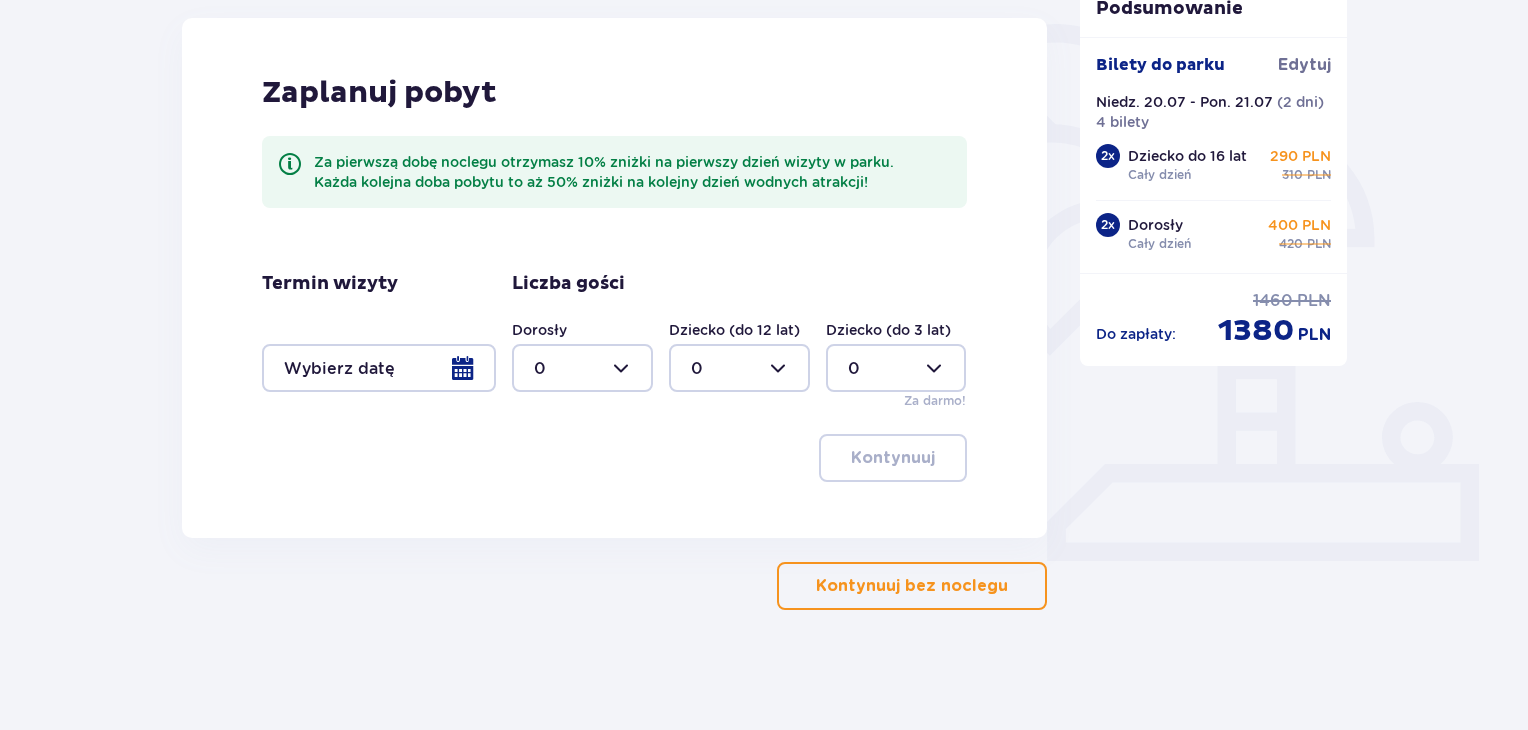 click at bounding box center [379, 368] 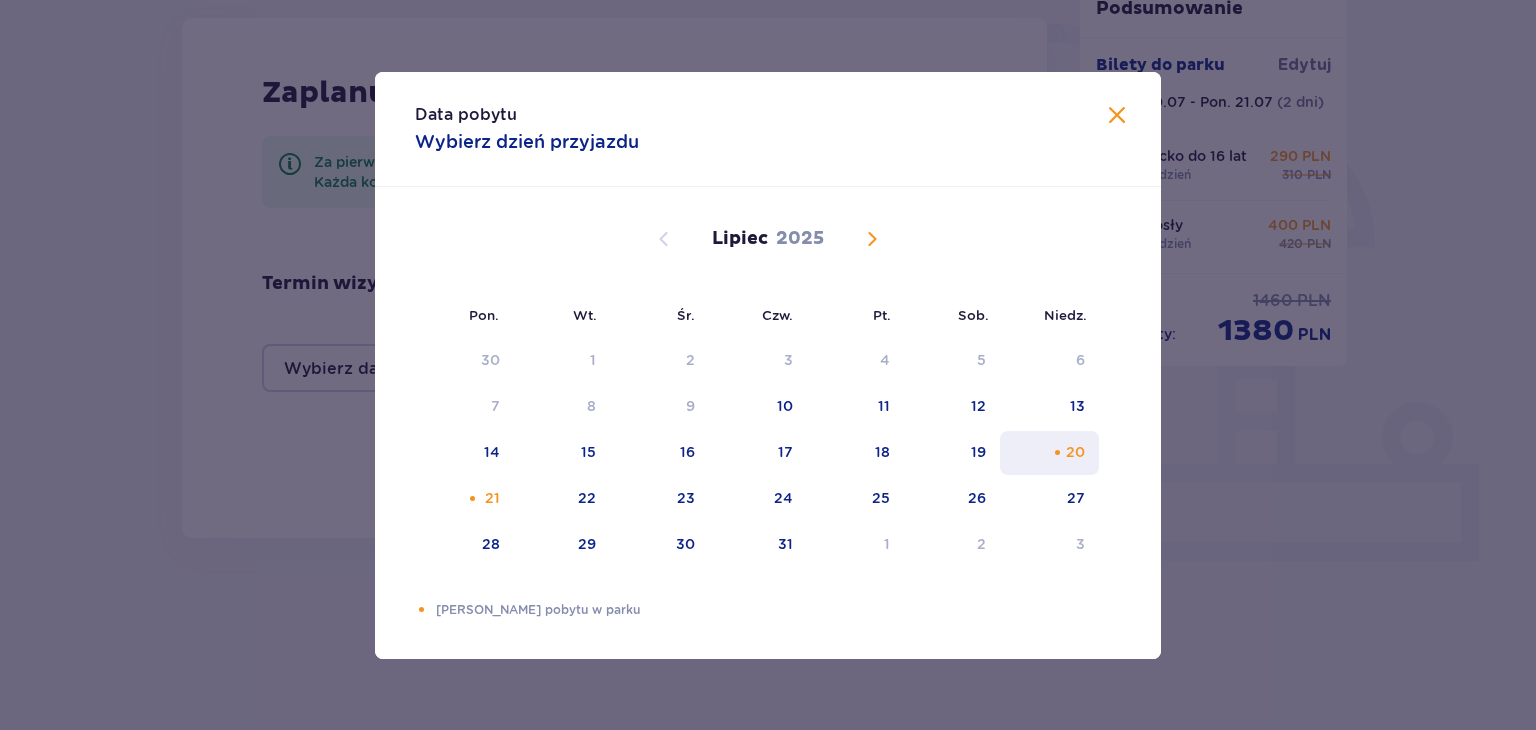 click at bounding box center (1057, 452) 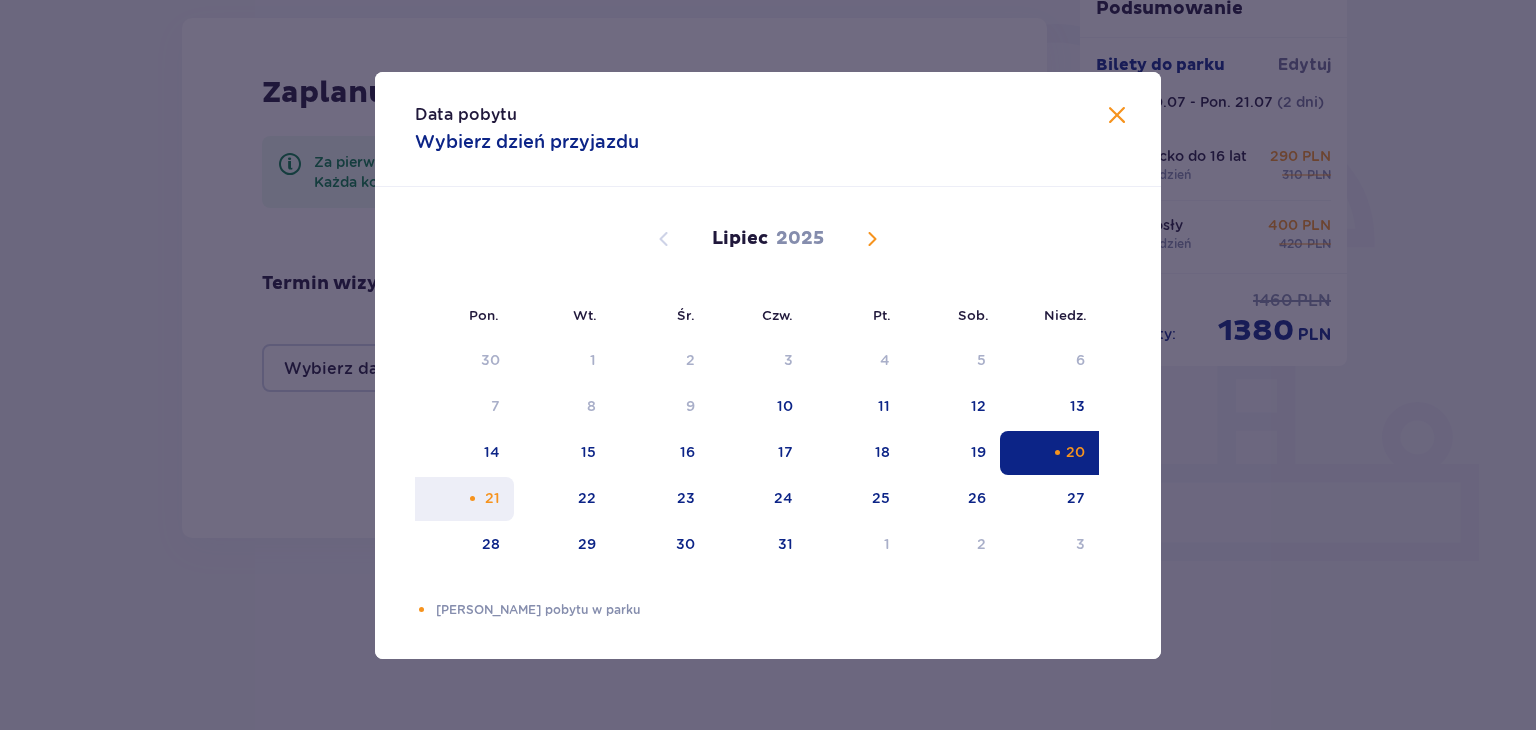 click on "21" at bounding box center [464, 499] 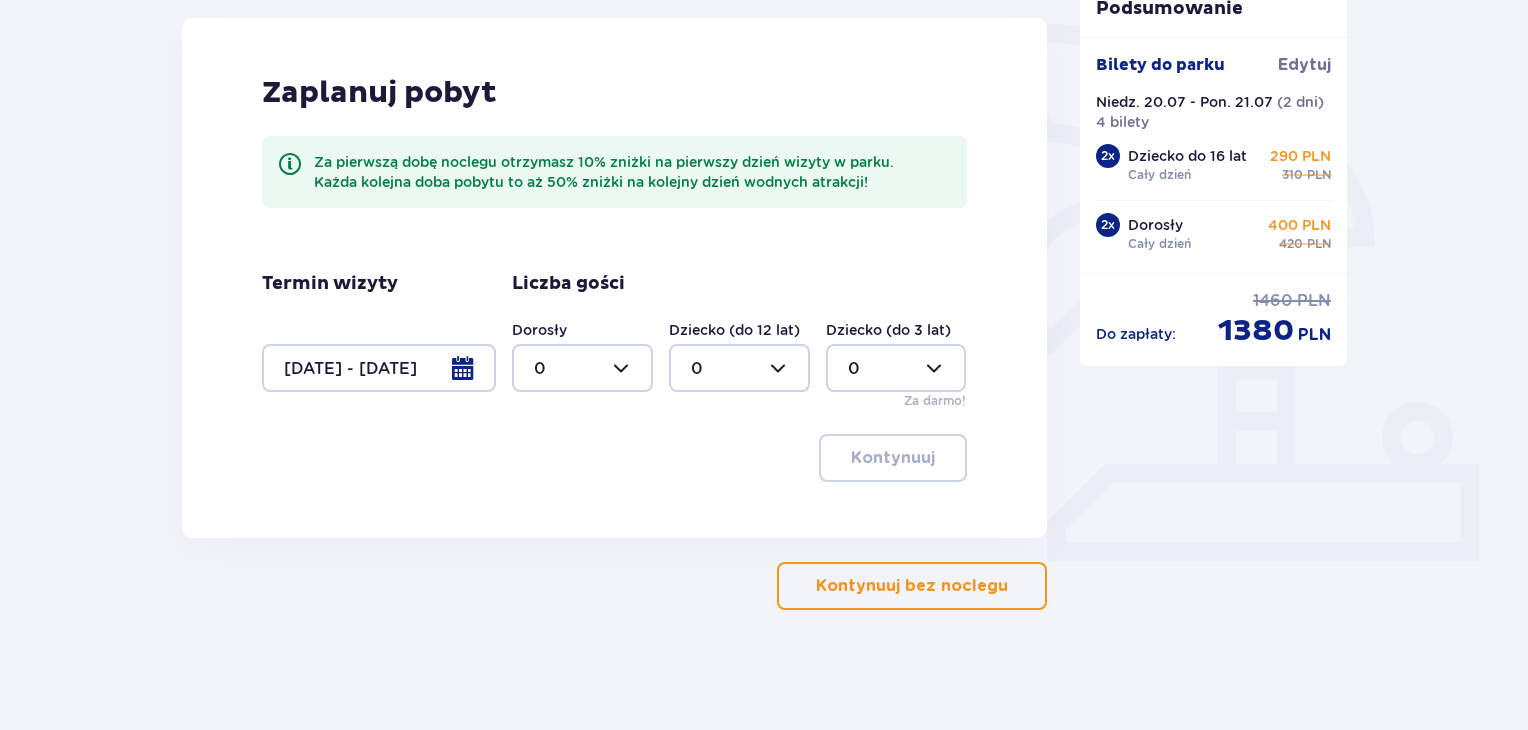 click at bounding box center (582, 368) 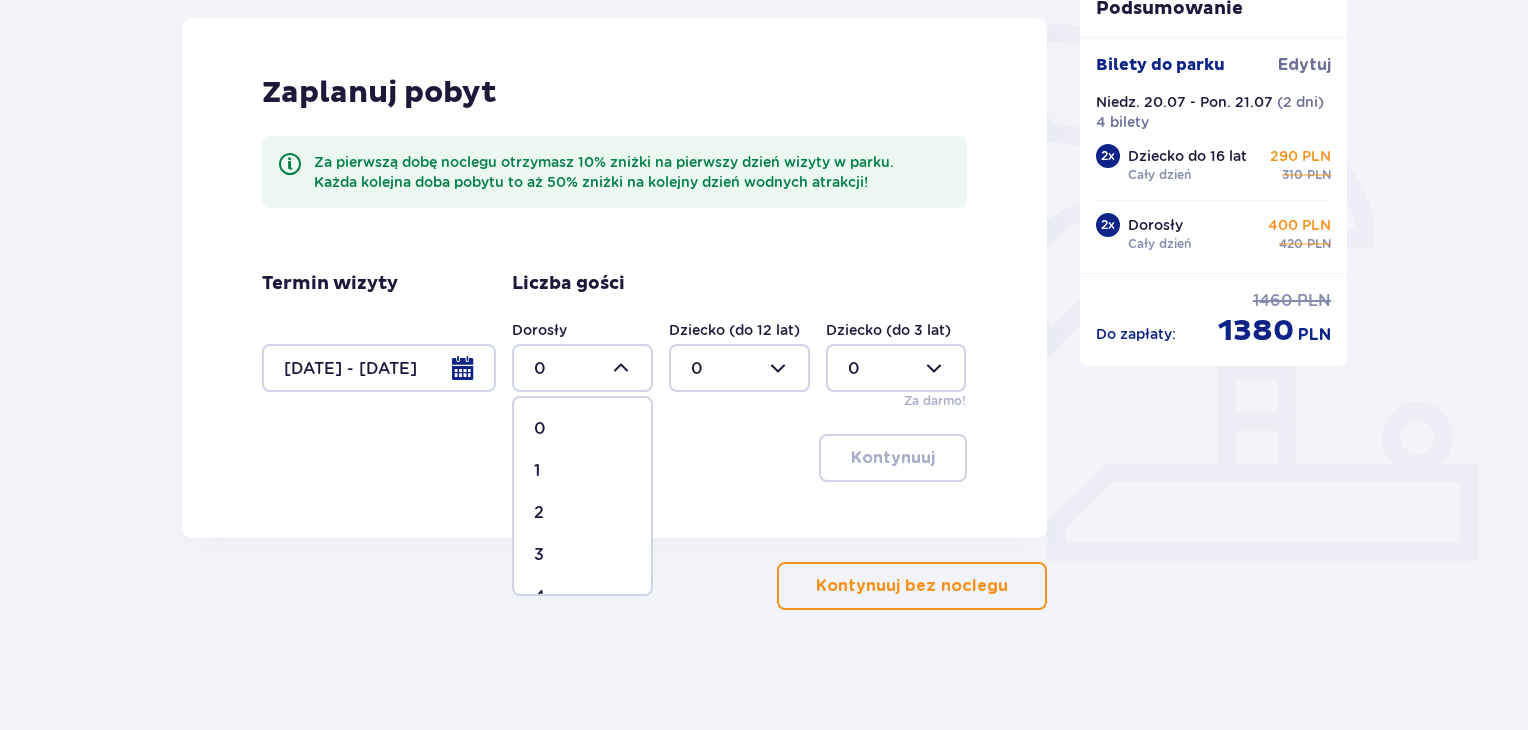 click on "3" at bounding box center [539, 555] 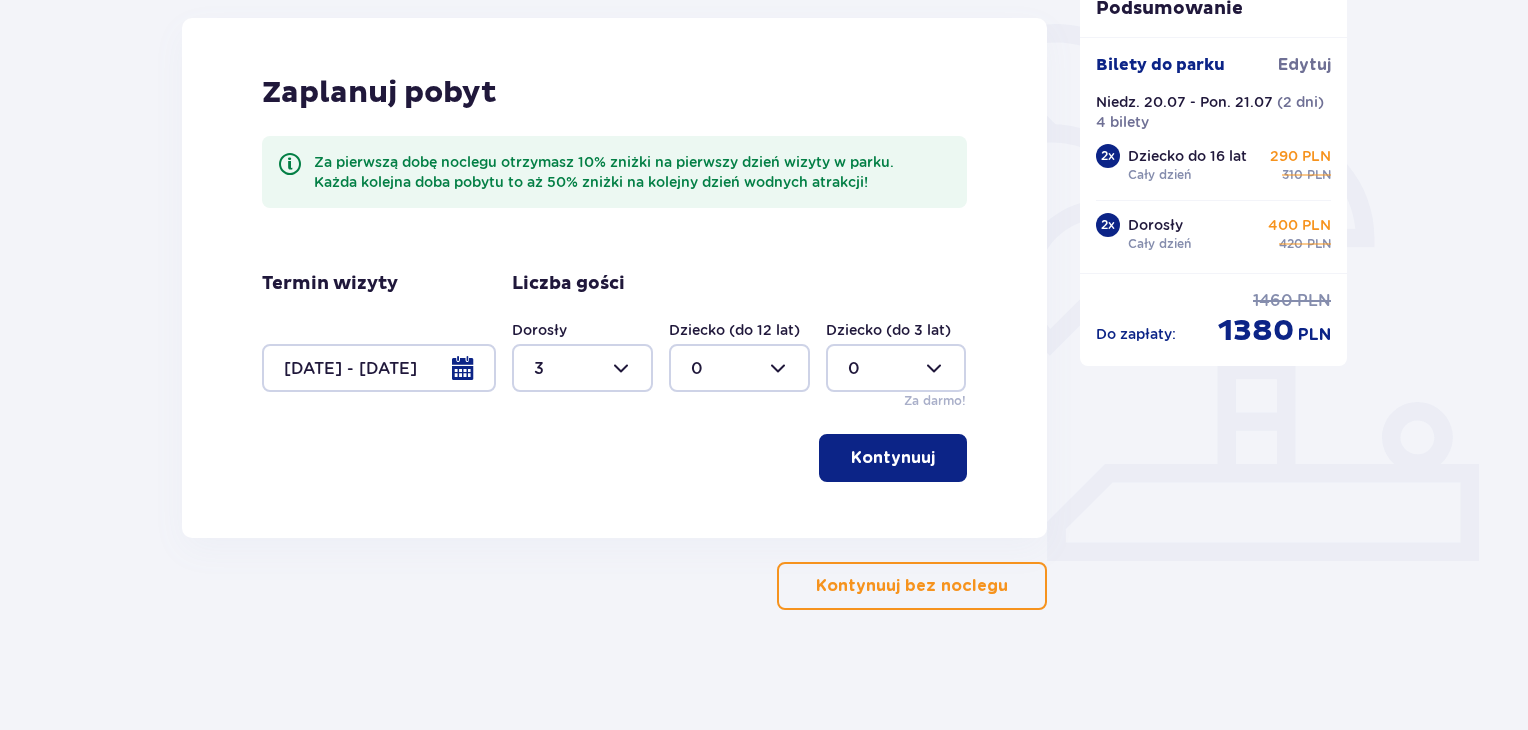 click at bounding box center [739, 368] 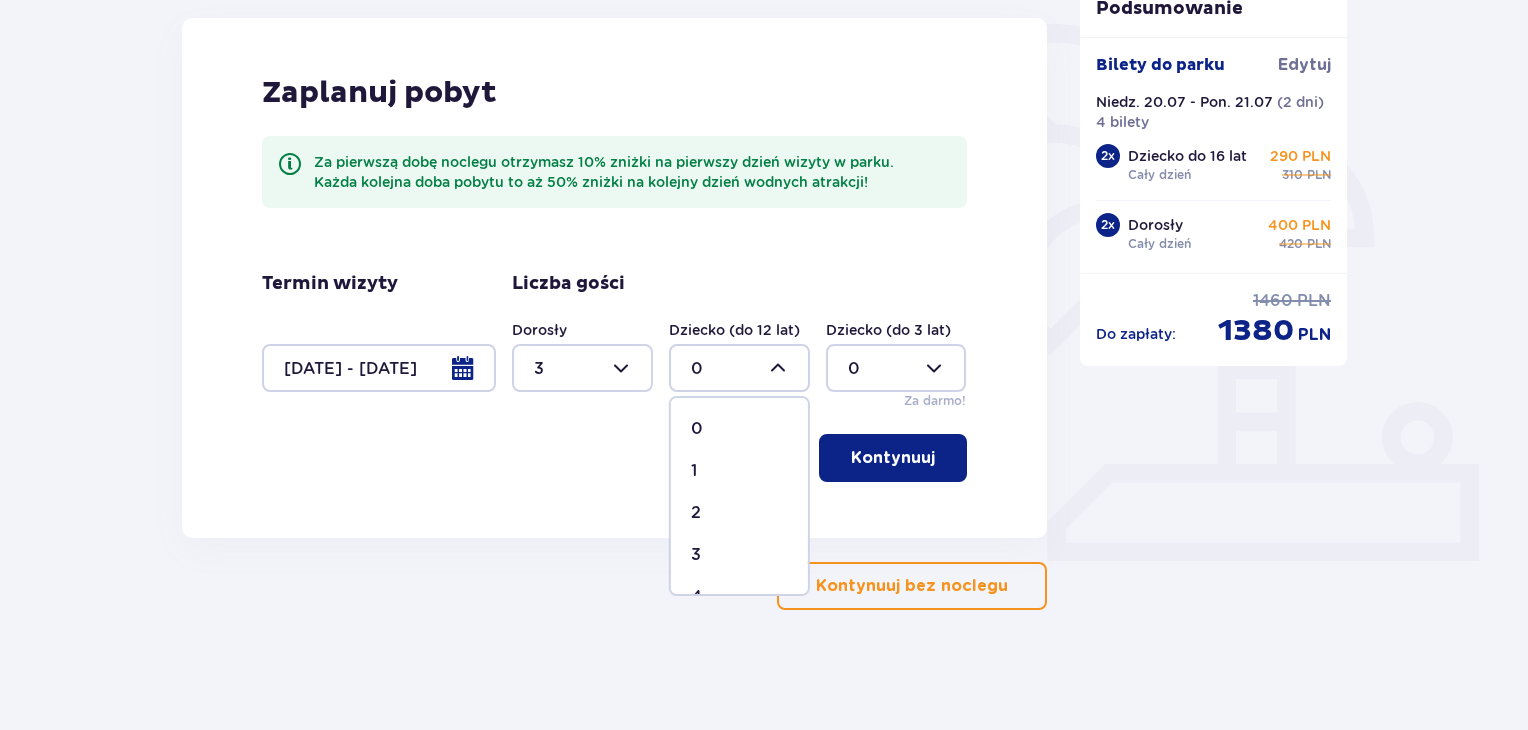 click on "1" at bounding box center [694, 471] 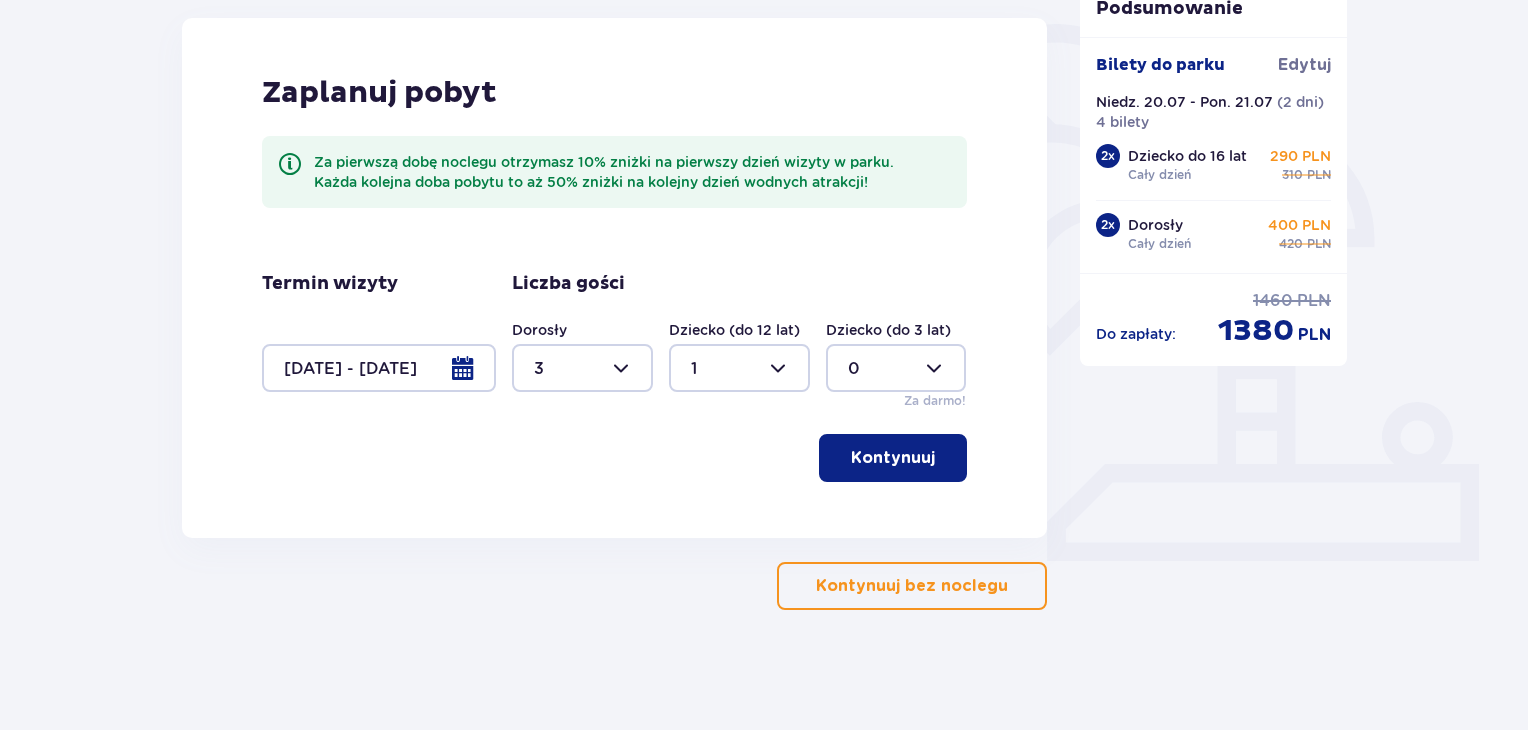click on "Kontynuuj" at bounding box center [893, 458] 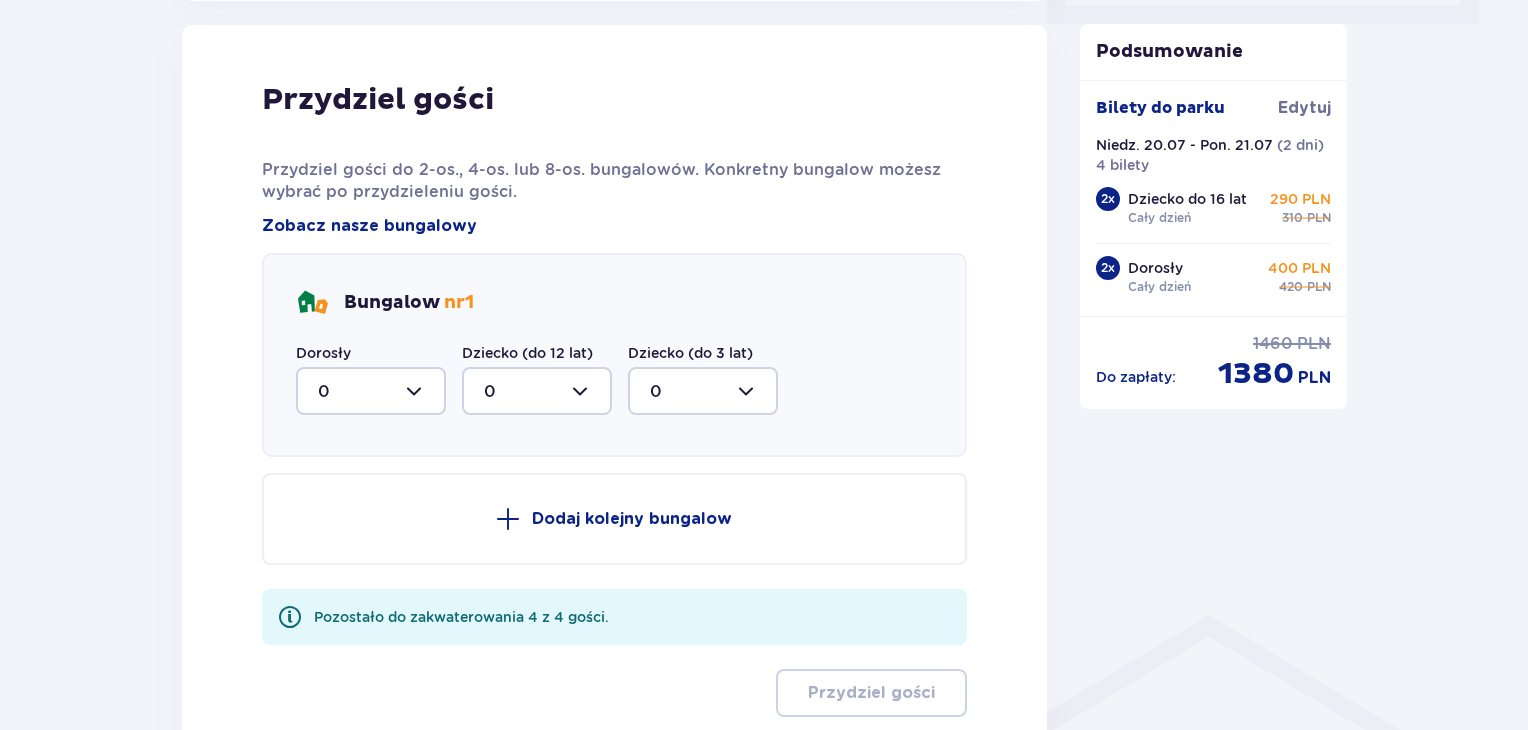 scroll, scrollTop: 1010, scrollLeft: 0, axis: vertical 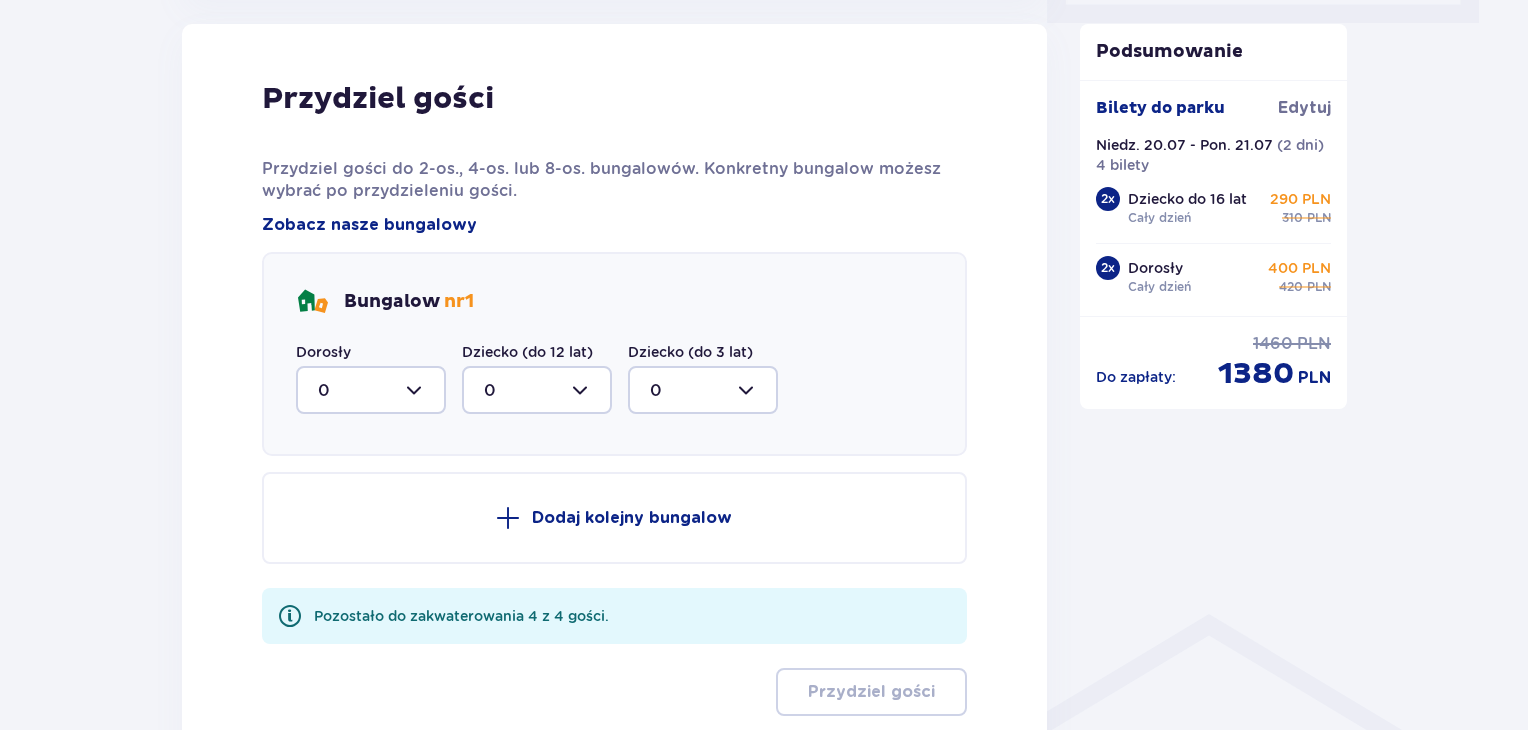 click at bounding box center [371, 390] 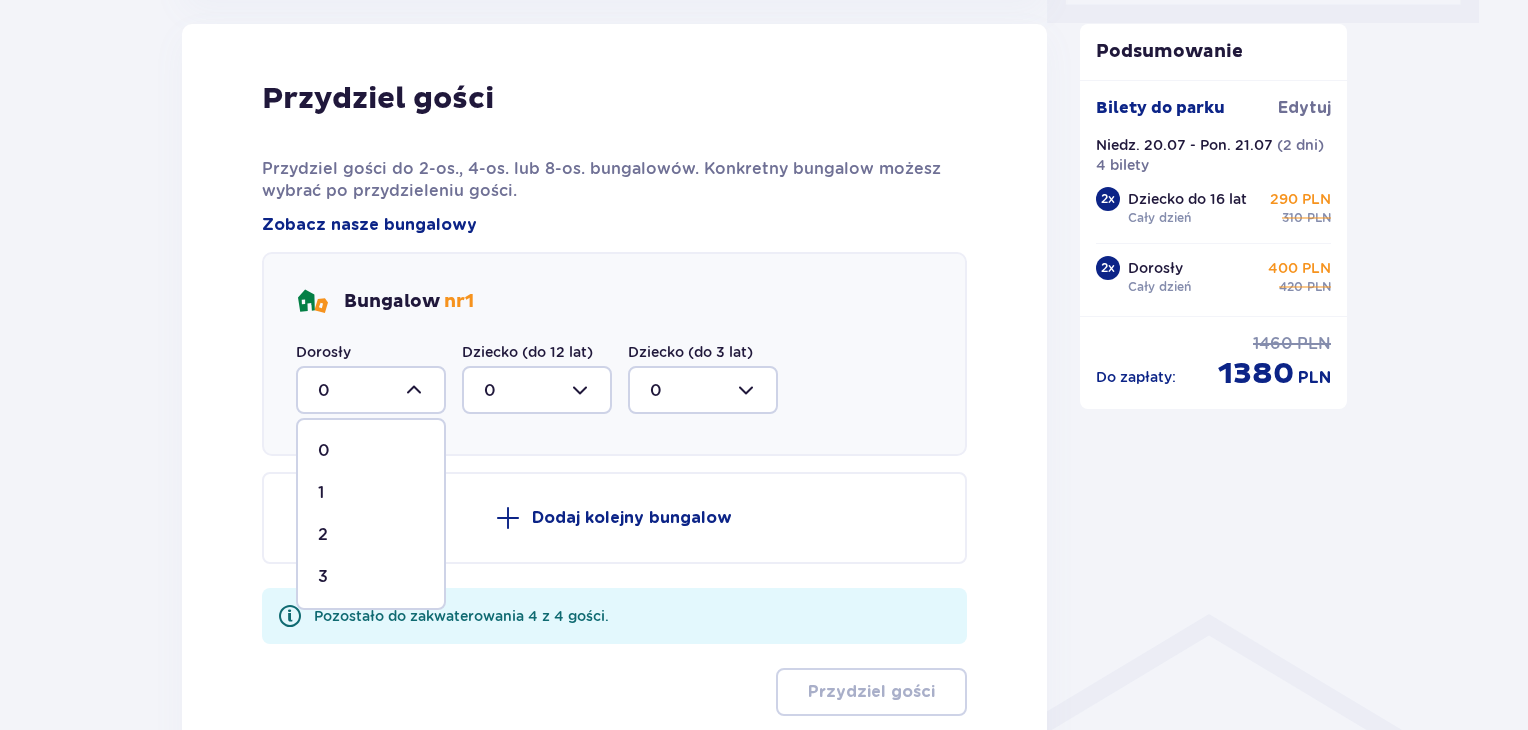 click on "3" at bounding box center (371, 577) 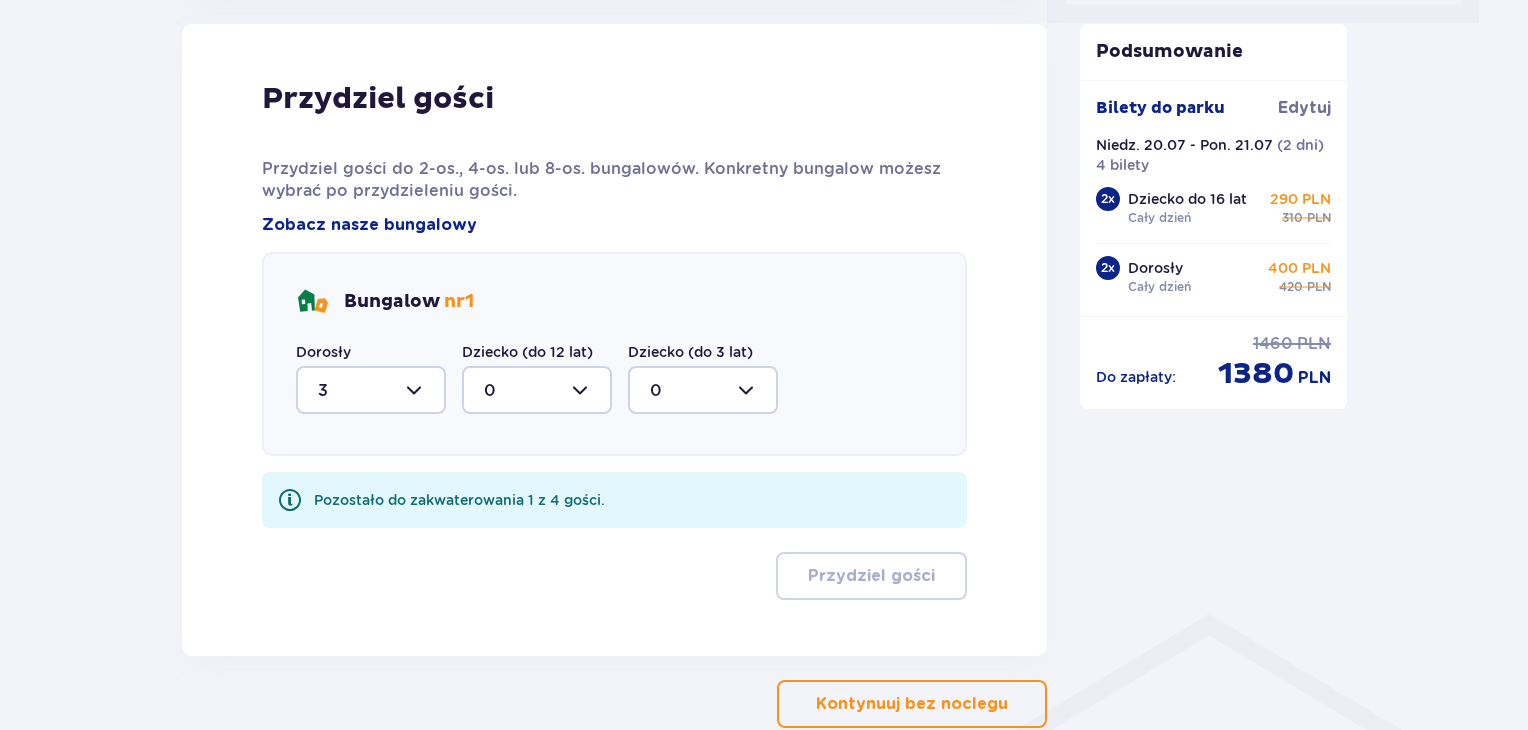 click at bounding box center (537, 390) 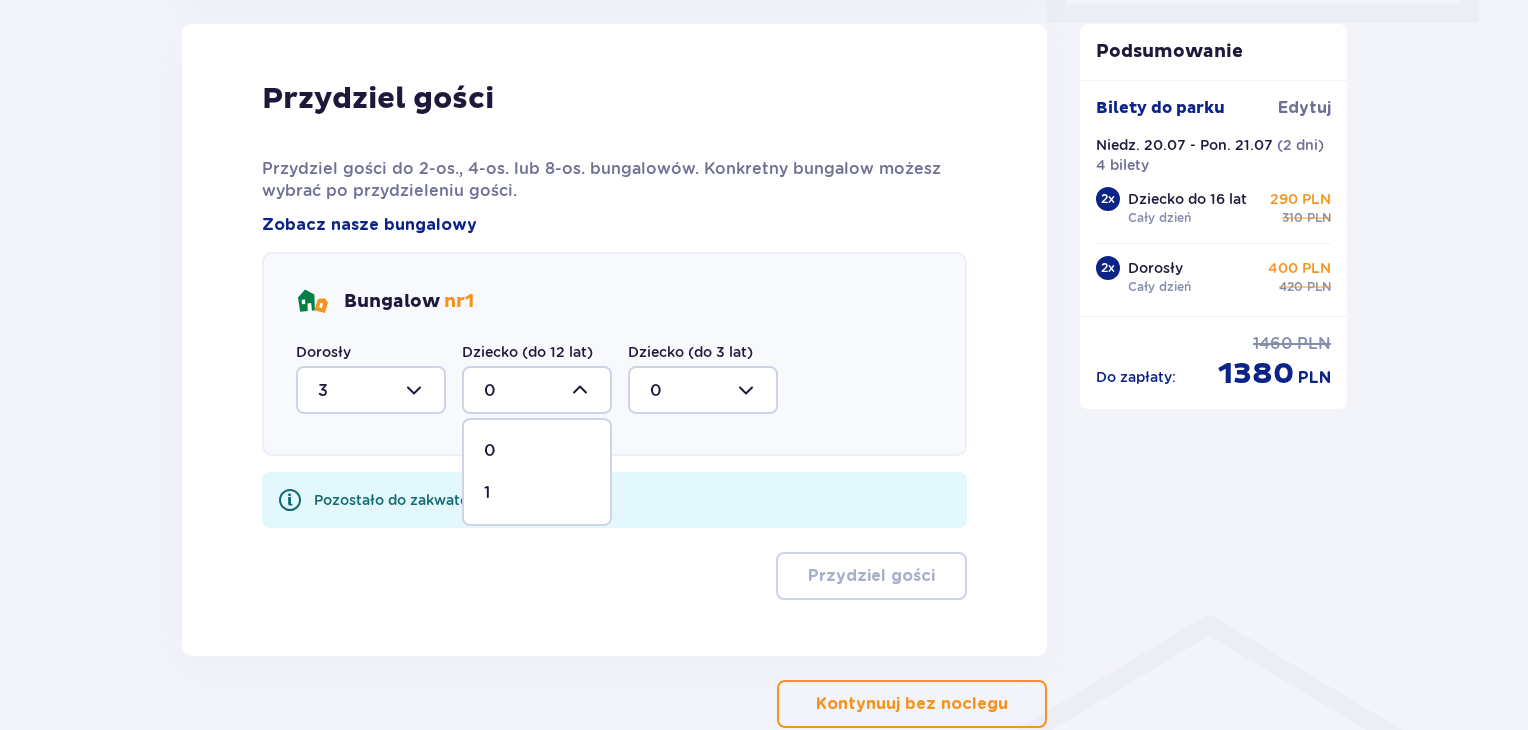click on "1" at bounding box center (537, 493) 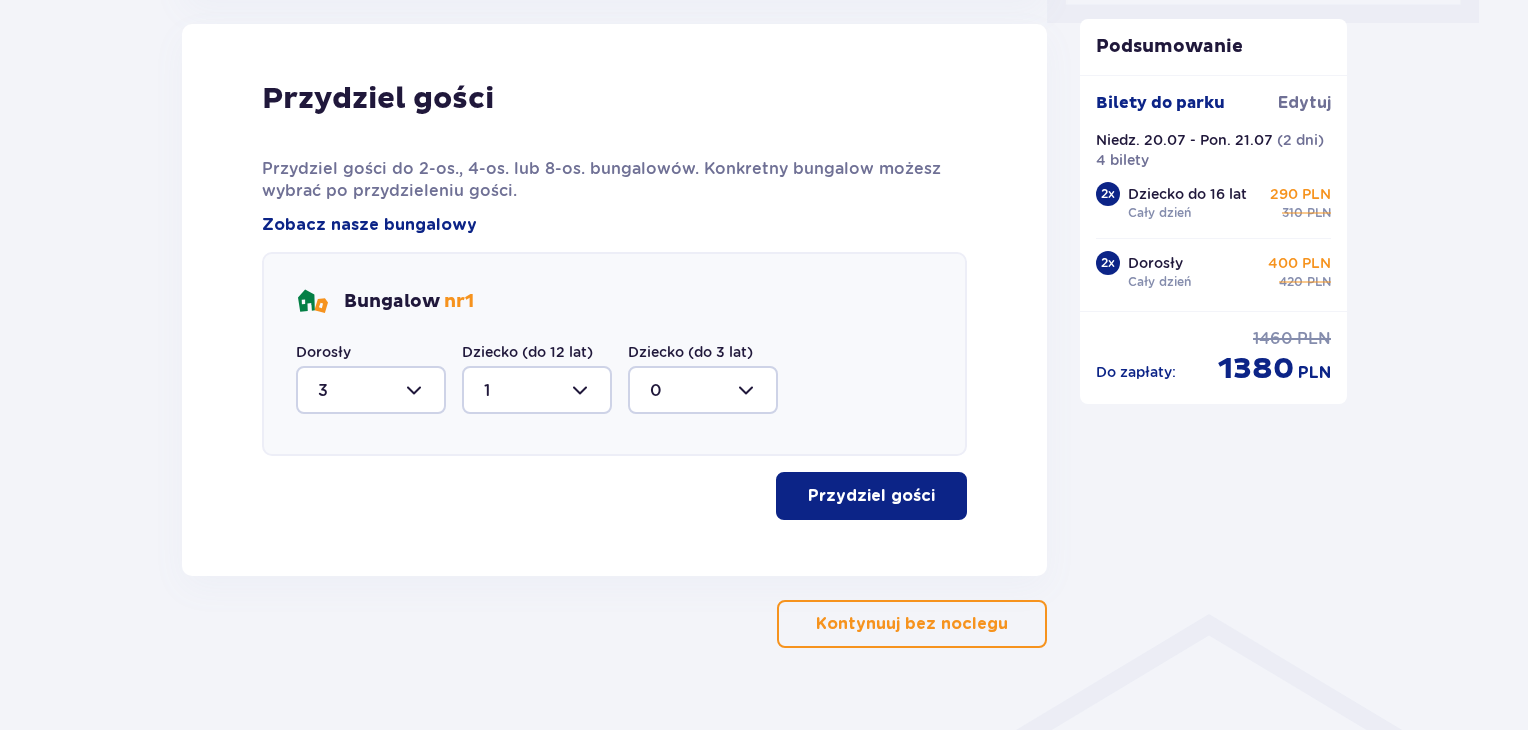 click on "Przydziel gości" at bounding box center (871, 496) 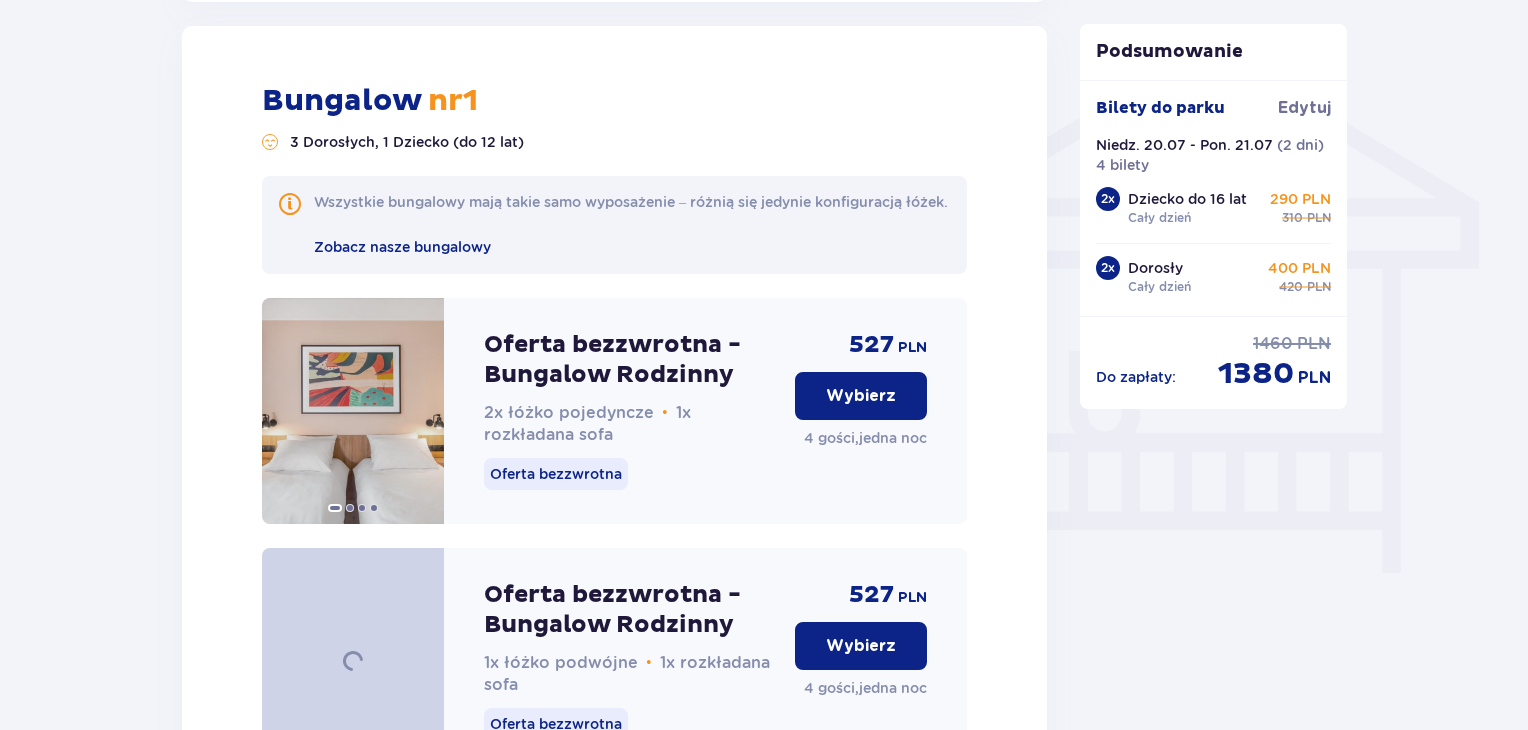 scroll, scrollTop: 1585, scrollLeft: 0, axis: vertical 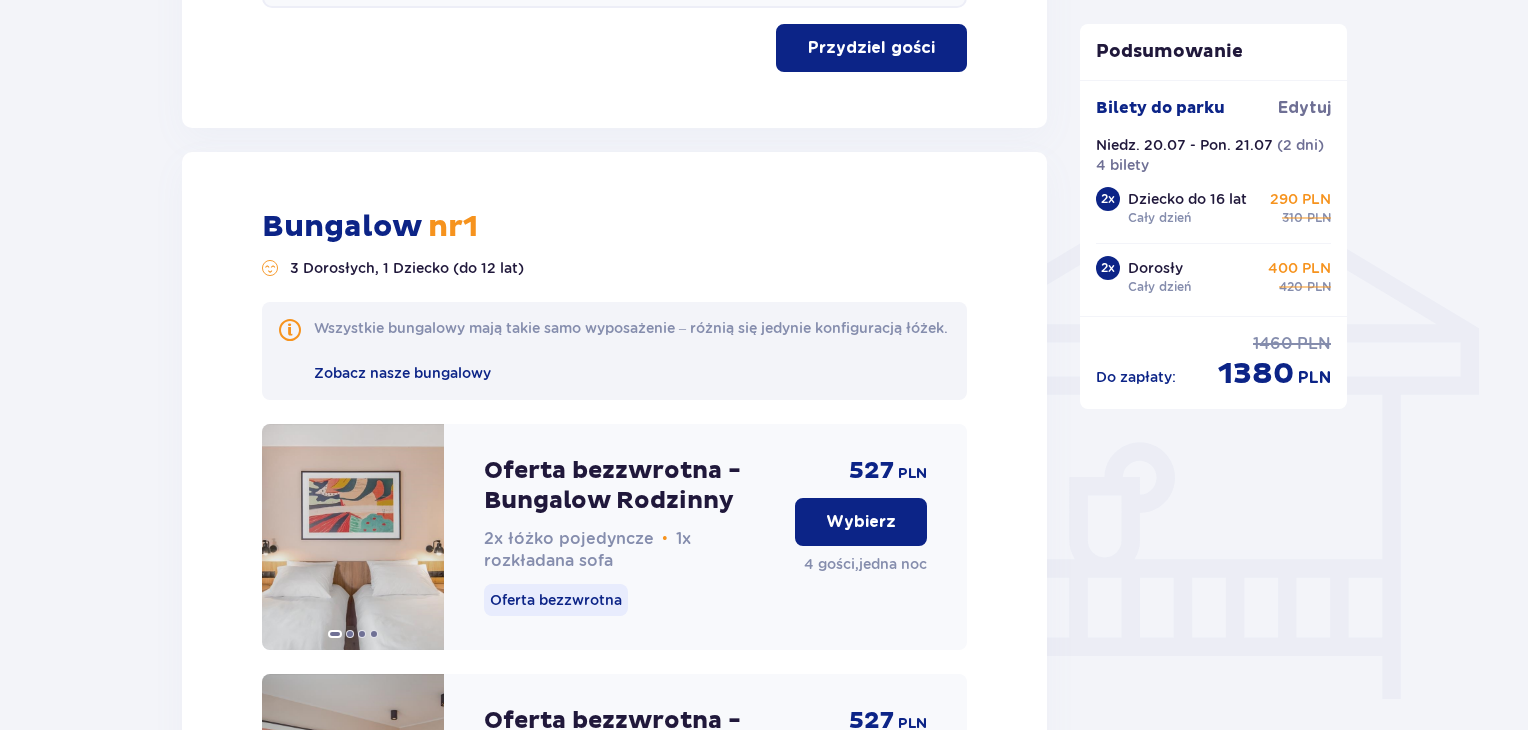 click on "Wybierz" at bounding box center (861, 522) 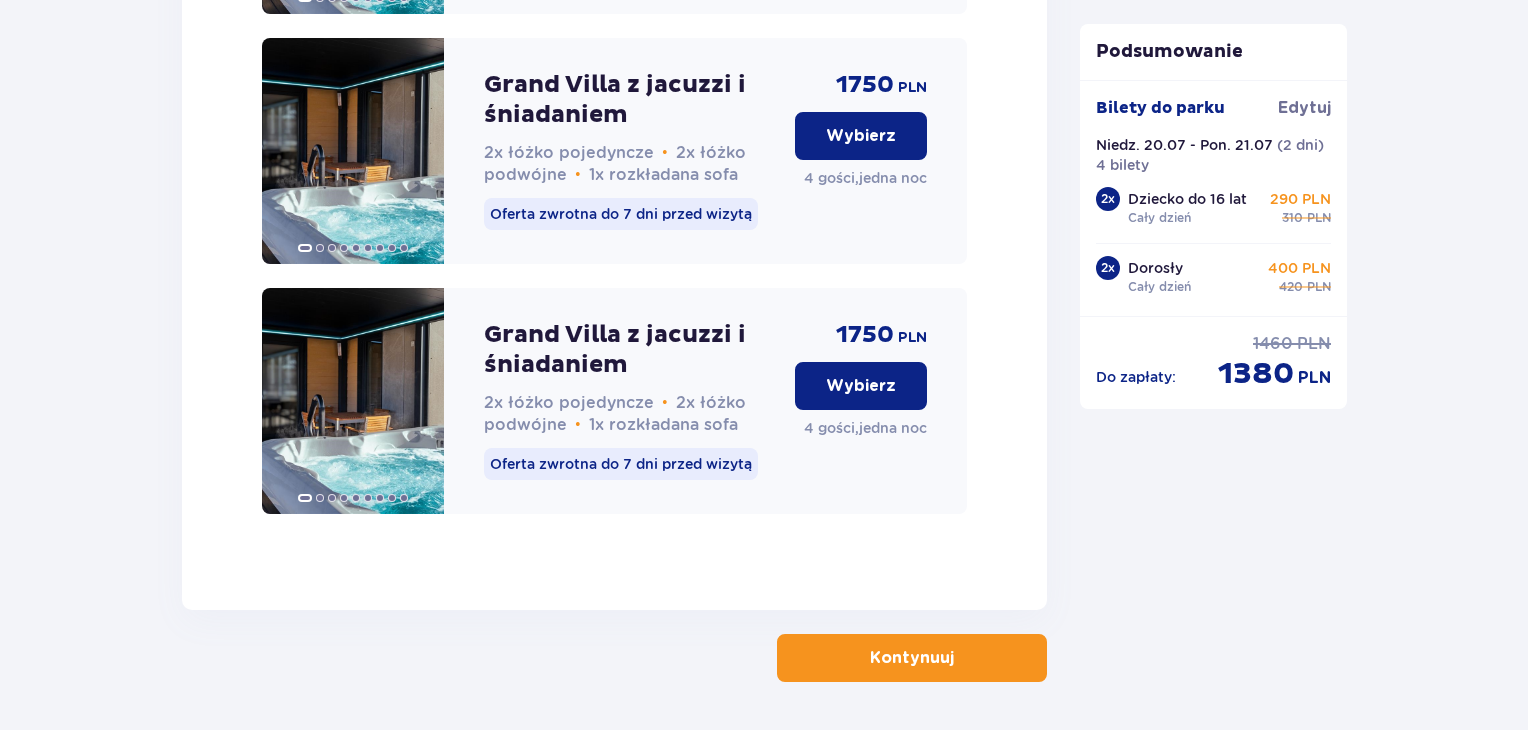 scroll, scrollTop: 5455, scrollLeft: 0, axis: vertical 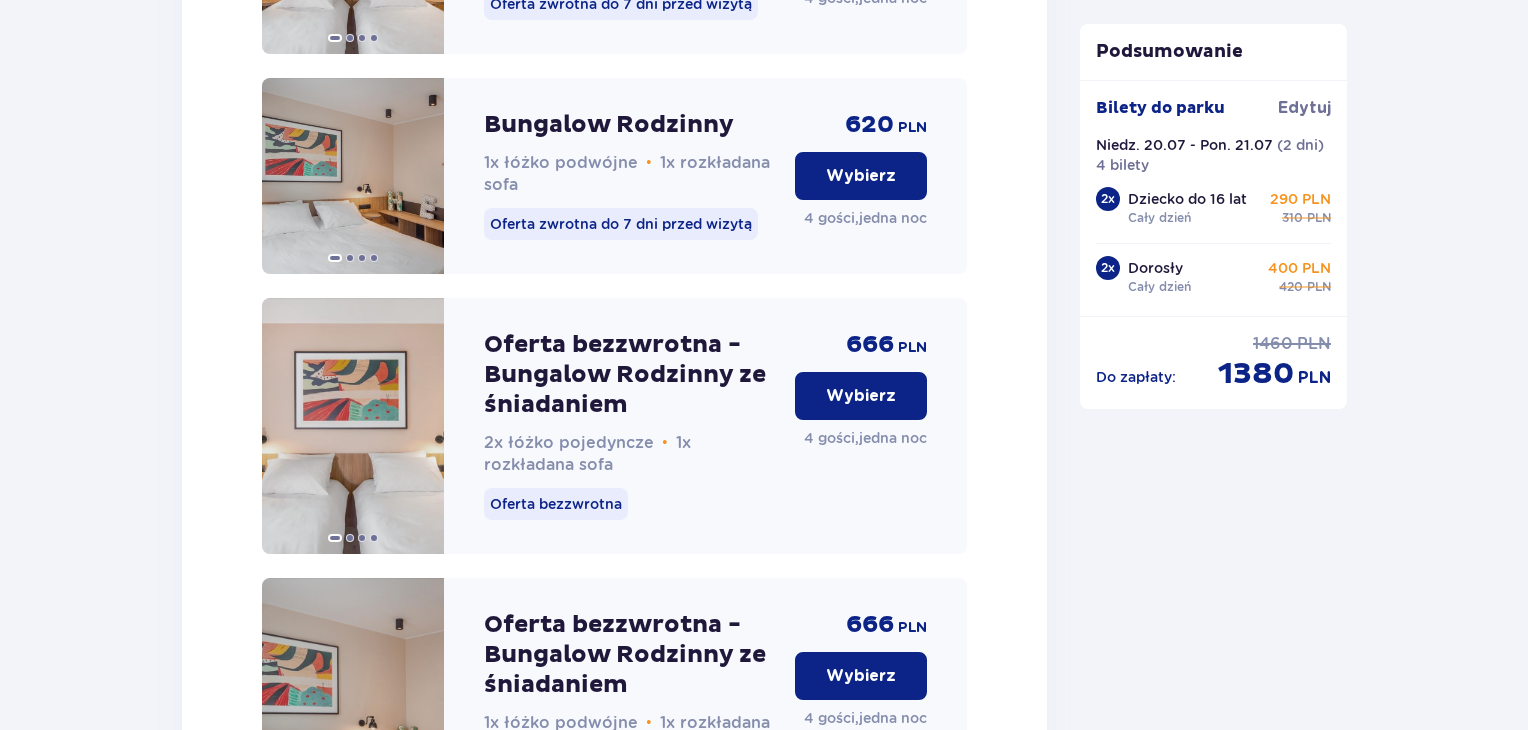 click on "Wybierz" at bounding box center (861, 396) 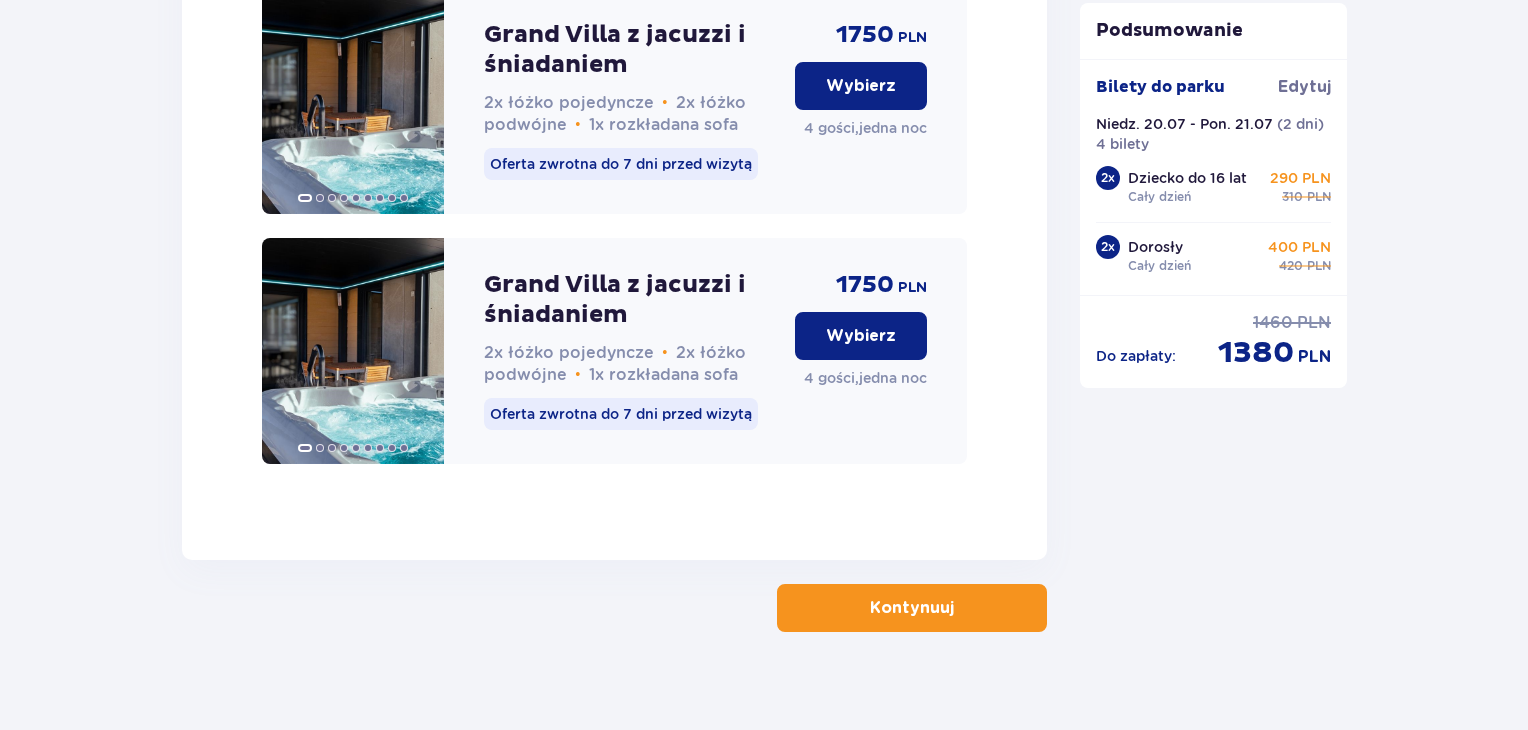 scroll, scrollTop: 5455, scrollLeft: 0, axis: vertical 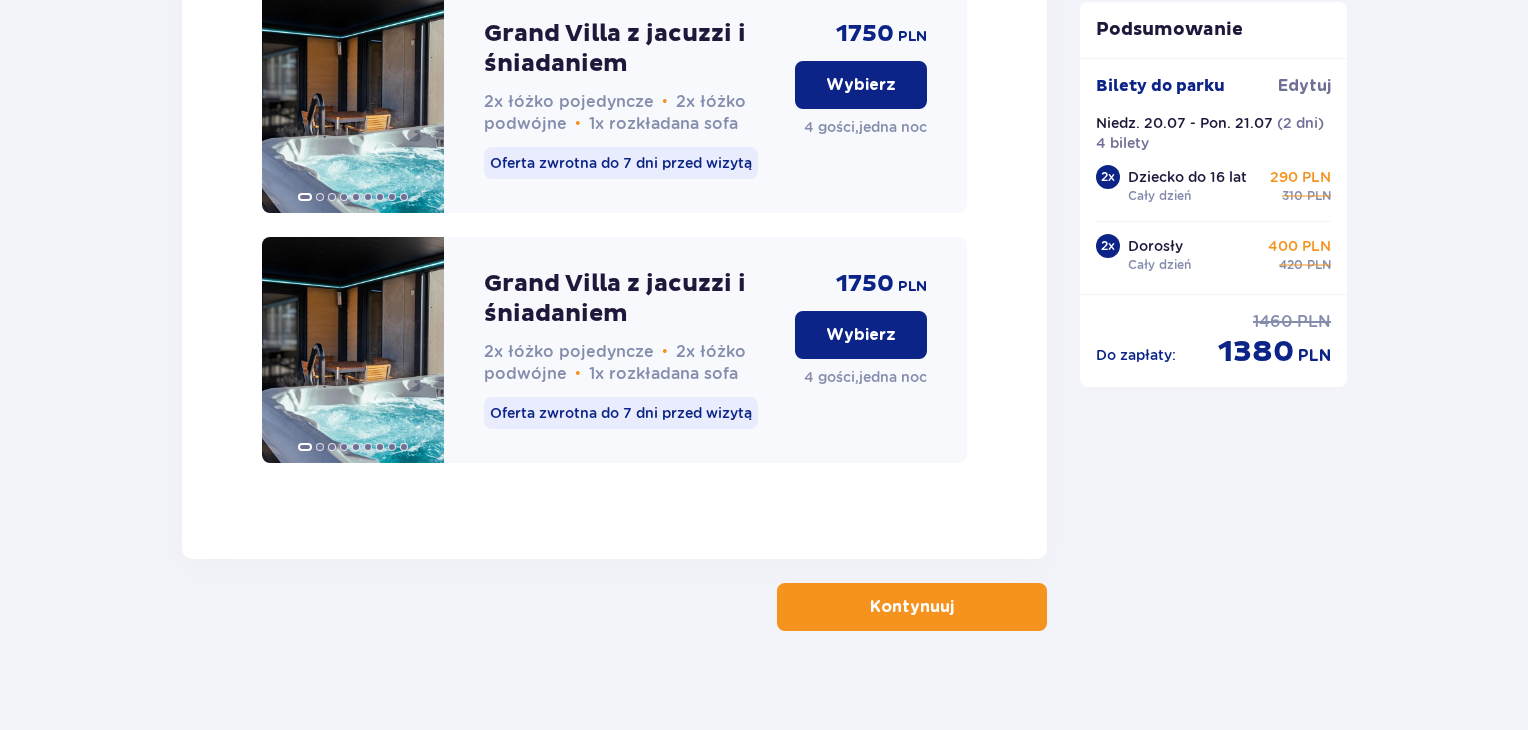 click on "Kontynuuj" at bounding box center [912, 607] 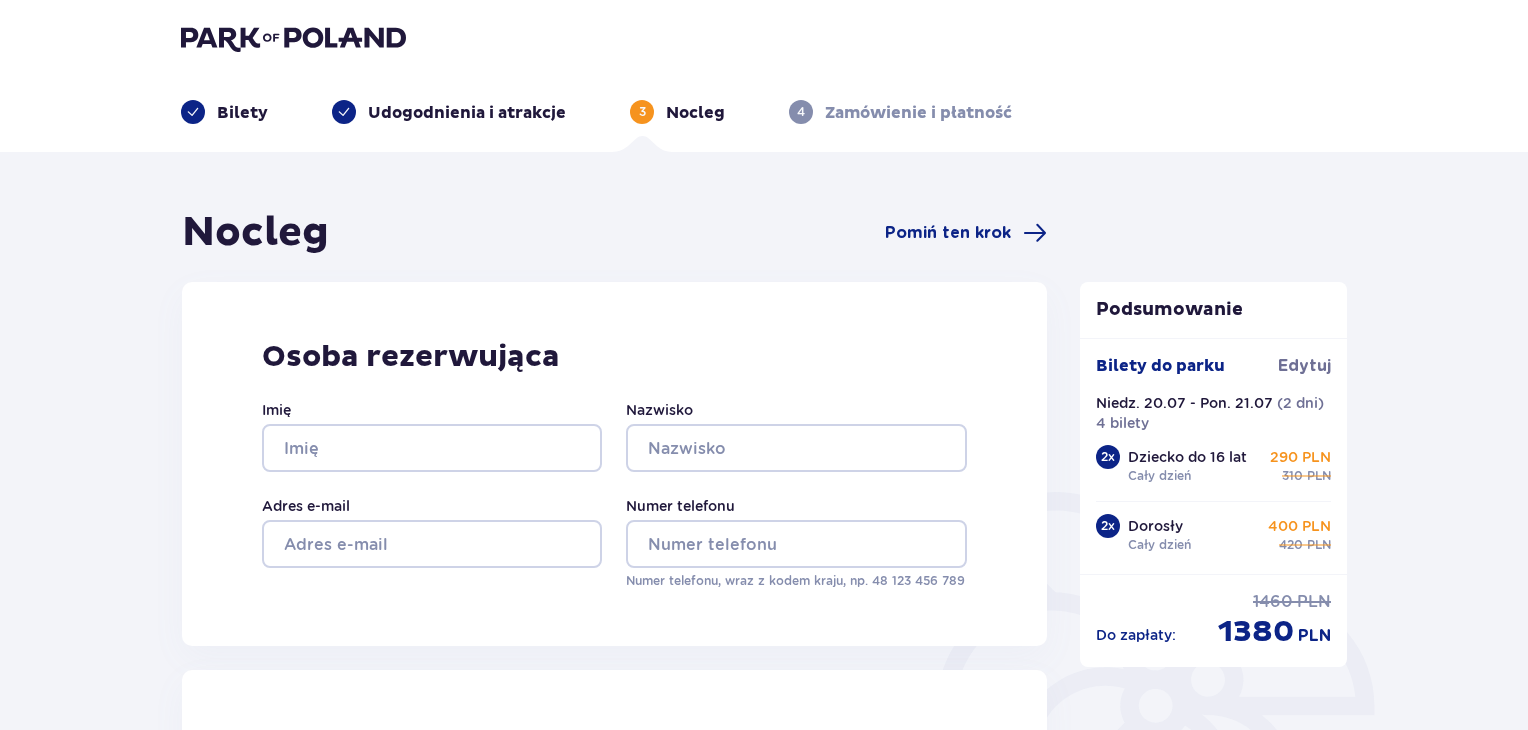 scroll, scrollTop: 0, scrollLeft: 0, axis: both 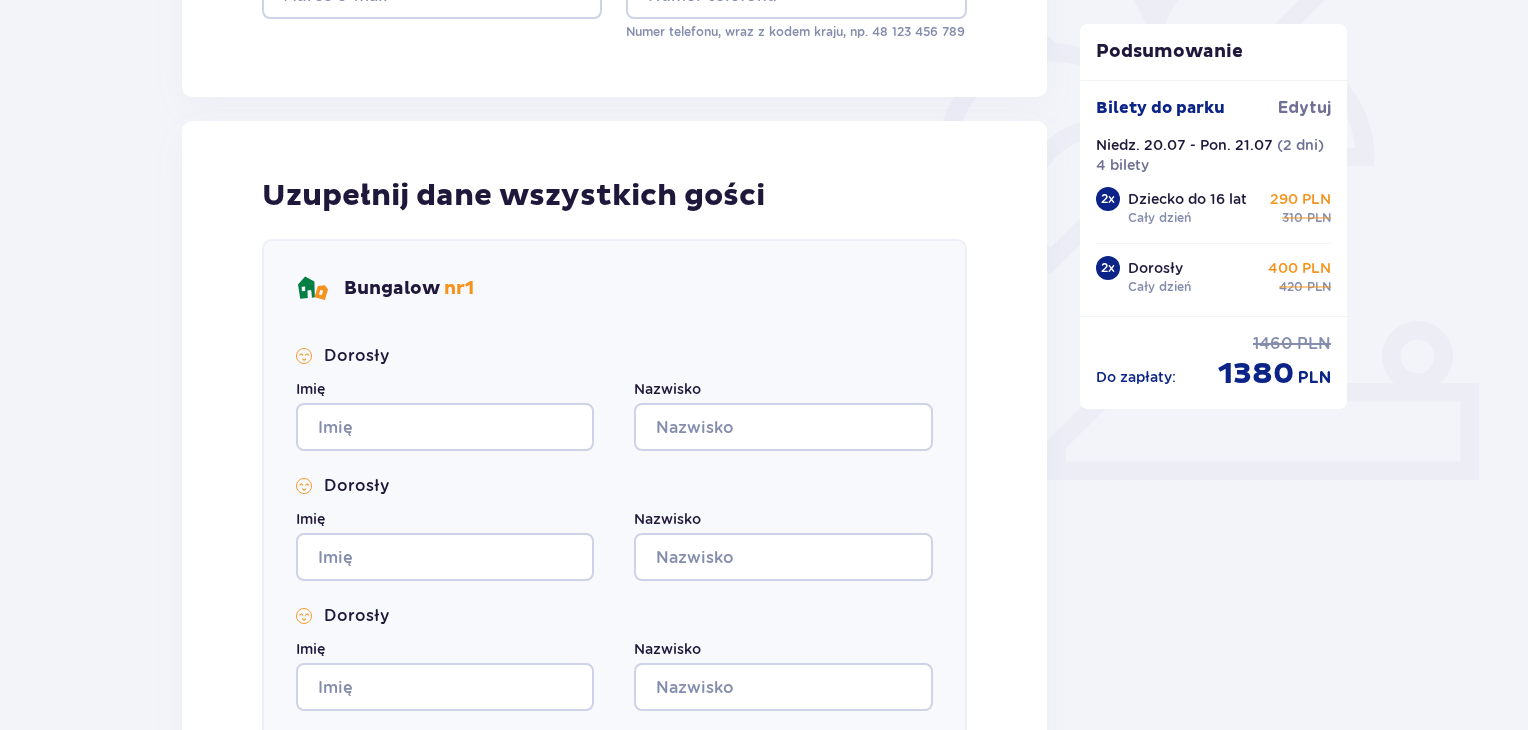 drag, startPoint x: 1524, startPoint y: 307, endPoint x: 1526, endPoint y: 323, distance: 16.124516 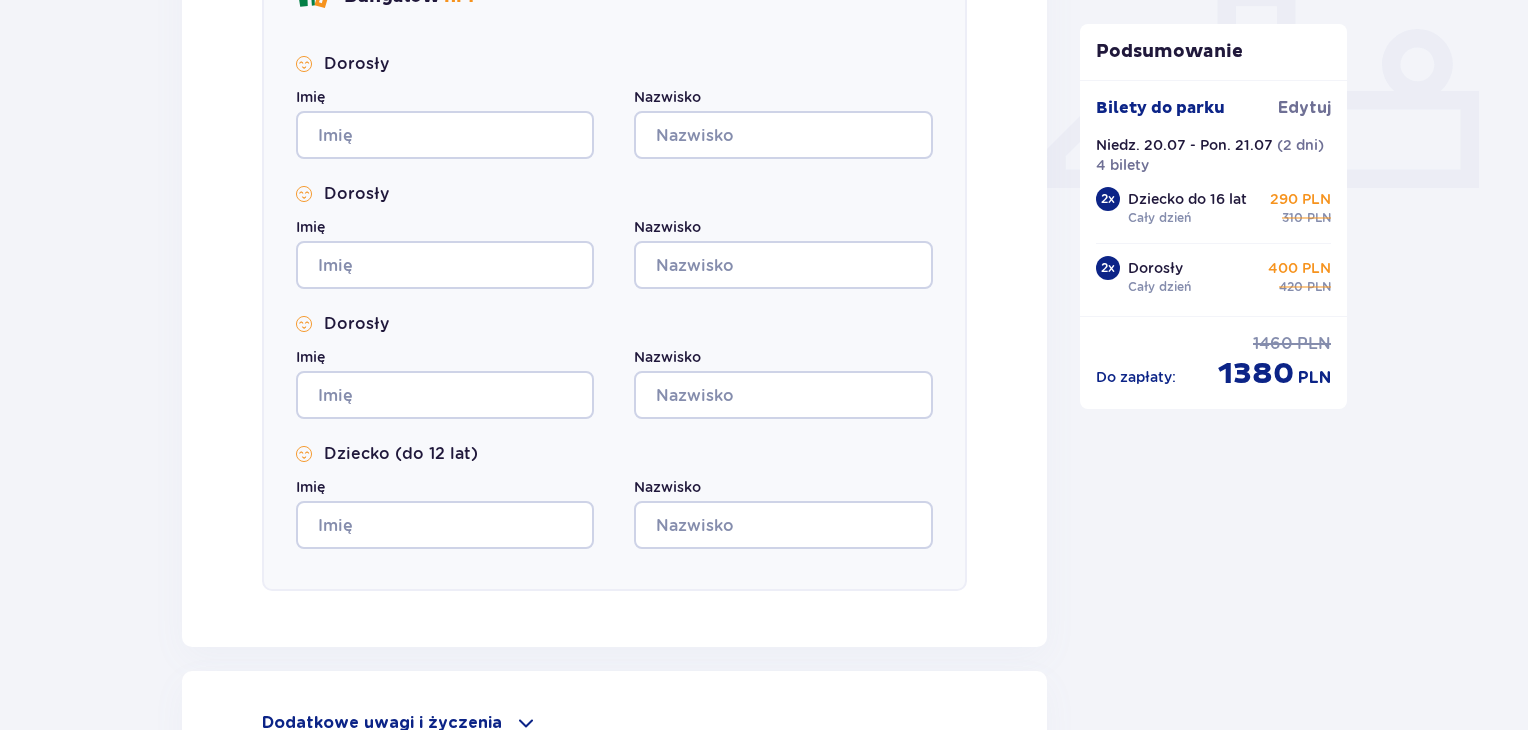 scroll, scrollTop: 1073, scrollLeft: 0, axis: vertical 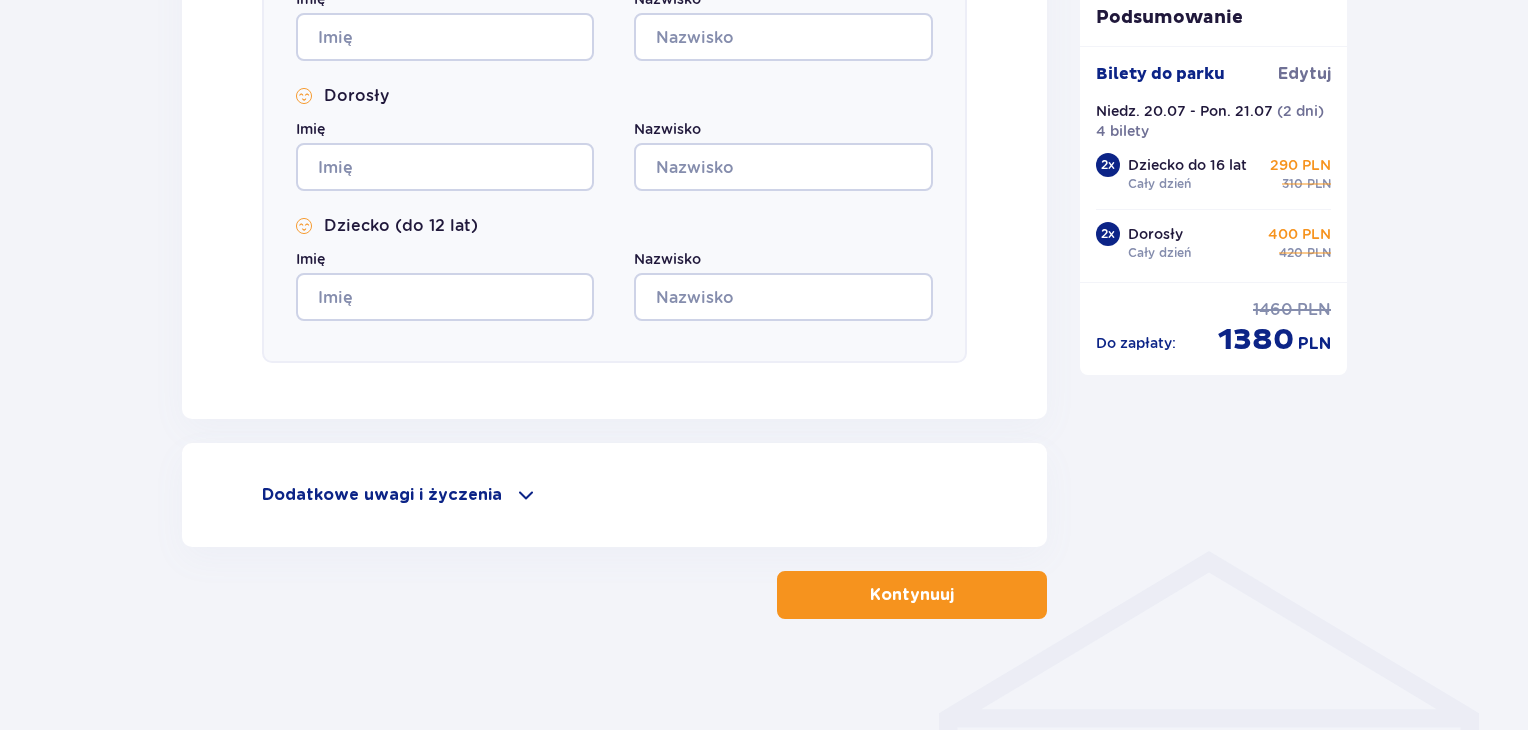 click on "Nocleg Pomiń ten krok Osoba rezerwująca Imię Nazwisko Adres e-mail Numer telefonu Numer telefonu, wraz z kodem kraju, np. 48 ​123 ​456 ​789 Uzupełnij dane wszystkich gości Bungalow   nr  1 Dorosły Imię Nazwisko Dorosły Imię Nazwisko Dorosły Imię Nazwisko Dziecko (do 12 lat) Imię Nazwisko Dodatkowe uwagi i życzenia Czy możemy Ci jeszcze w czymś pomóc? Daj nam znać! Dołożymy wszelkich starań, aby Twój pobyt u nas był wyjątkowy. 0  /  500 Kontynuuj Podsumowanie Bilety do parku Edytuj Niedz. 20.07   - Pon. 21.07 ( 2 dni ) 4 bilety 2 x Dziecko do 16 lat Cały dzień 290 PLN 310 PLN 2 x Dorosły Cały dzień 400 PLN 420 PLN Do zapłaty : 1460 PLN 1380 PLN" at bounding box center [764, -89] 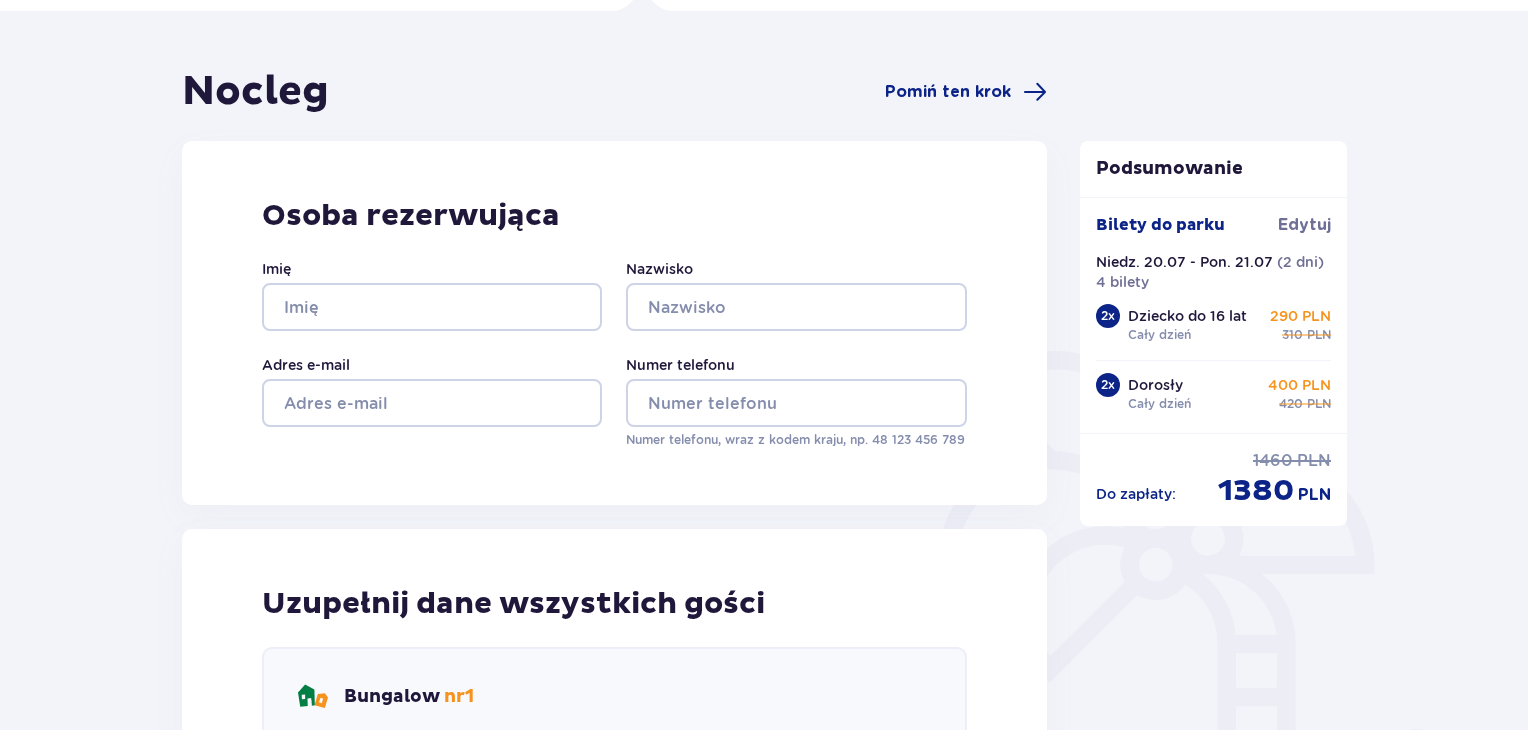 scroll, scrollTop: 0, scrollLeft: 0, axis: both 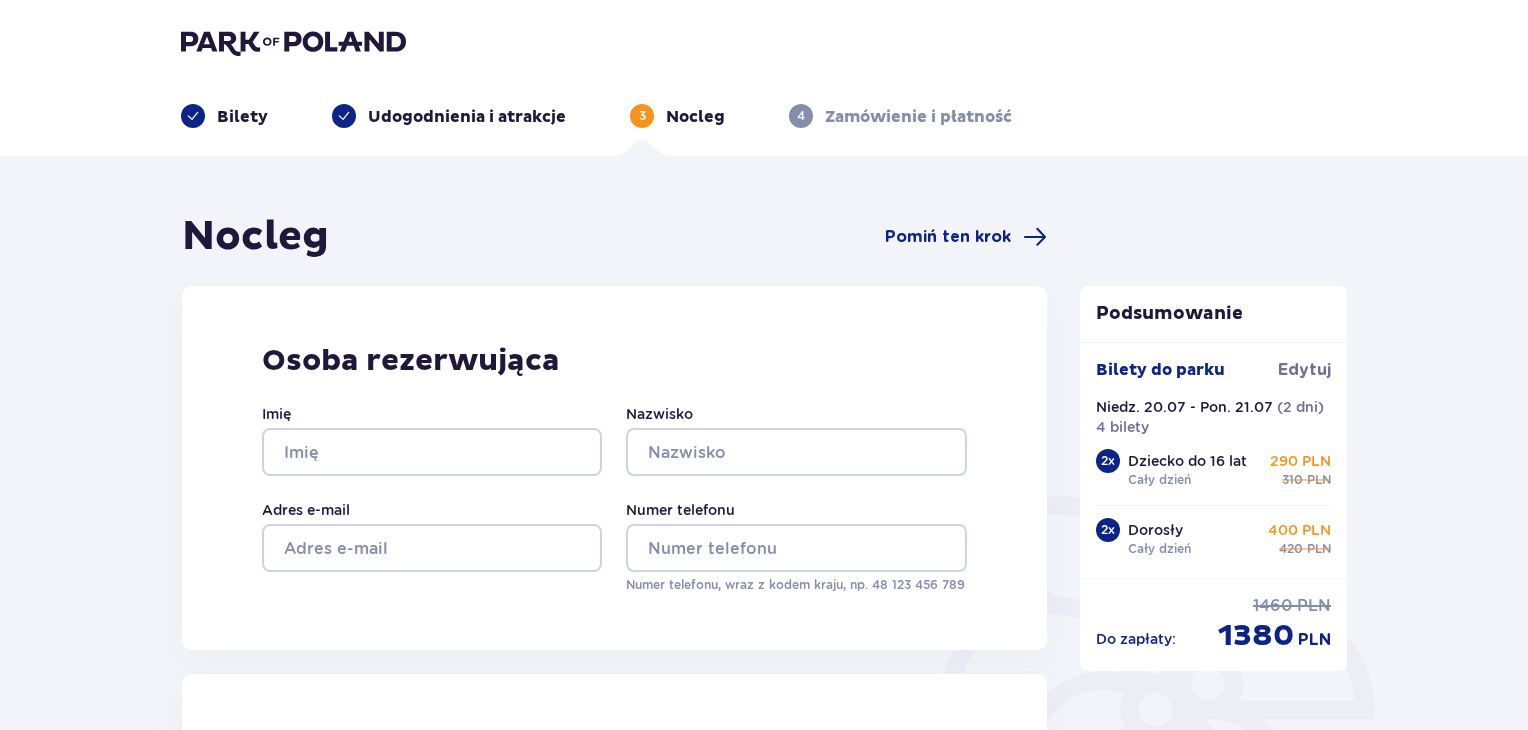 click on "Nocleg Pomiń ten krok Osoba rezerwująca Imię Nazwisko Adres e-mail Numer telefonu Numer telefonu, wraz z kodem kraju, np. 48 ​123 ​456 ​789 Uzupełnij dane wszystkich gości Bungalow   nr  1 Dorosły Imię Nazwisko Dorosły Imię Nazwisko Dorosły Imię Nazwisko Dziecko (do 12 lat) Imię Nazwisko Dodatkowe uwagi i życzenia Czy możemy Ci jeszcze w czymś pomóc? Daj nam znać! Dołożymy wszelkich starań, aby Twój pobyt u nas był wyjątkowy. 0  /  500 Kontynuuj Podsumowanie Bilety do parku Edytuj Niedz. 20.07   - Pon. 21.07 ( 2 dni ) 4 bilety 2 x Dziecko do 16 lat Cały dzień 290 PLN 310 PLN 2 x Dorosły Cały dzień 400 PLN 420 PLN Do zapłaty : 1460 PLN 1380 PLN" at bounding box center [764, 984] 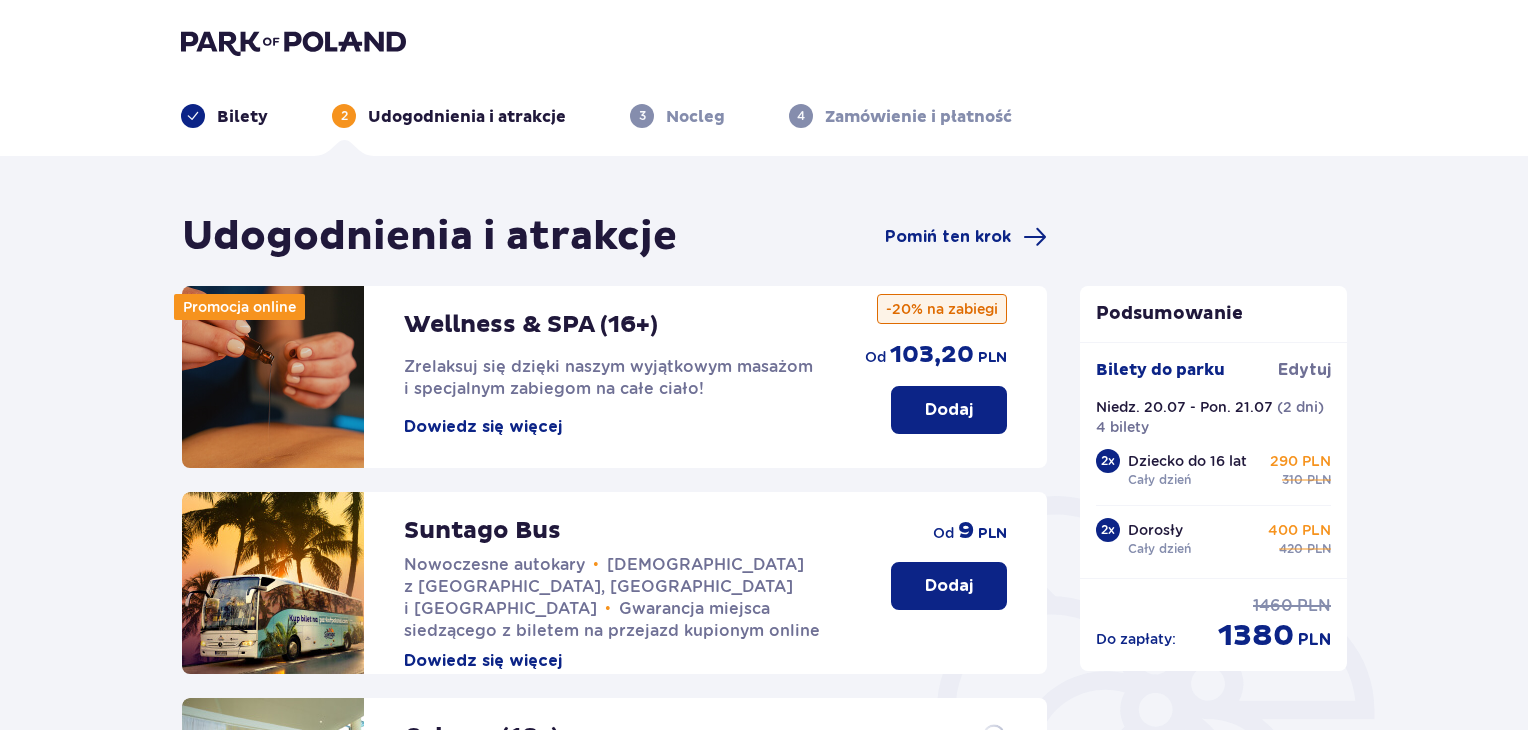 scroll, scrollTop: 626, scrollLeft: 0, axis: vertical 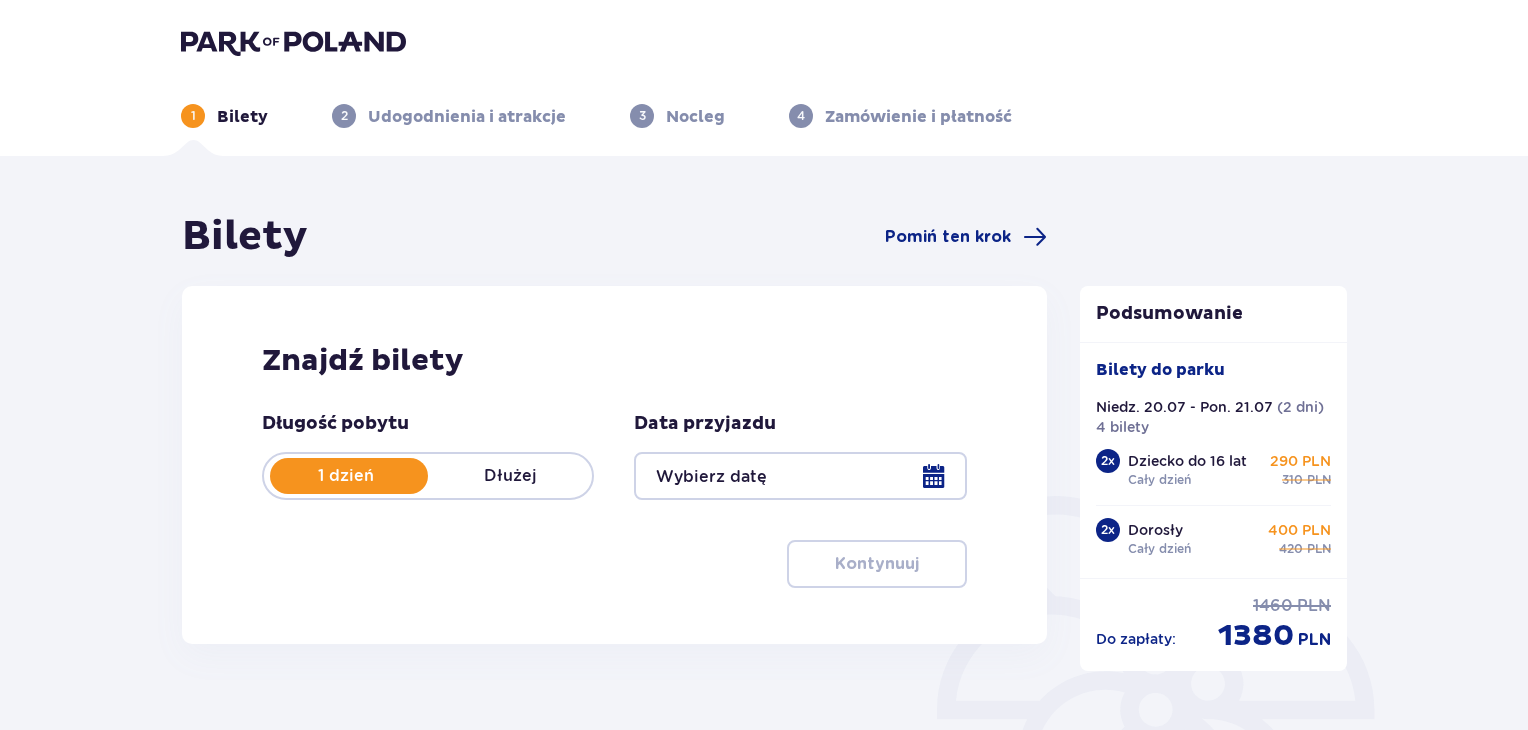 type on "20.07.25 - 21.07.25" 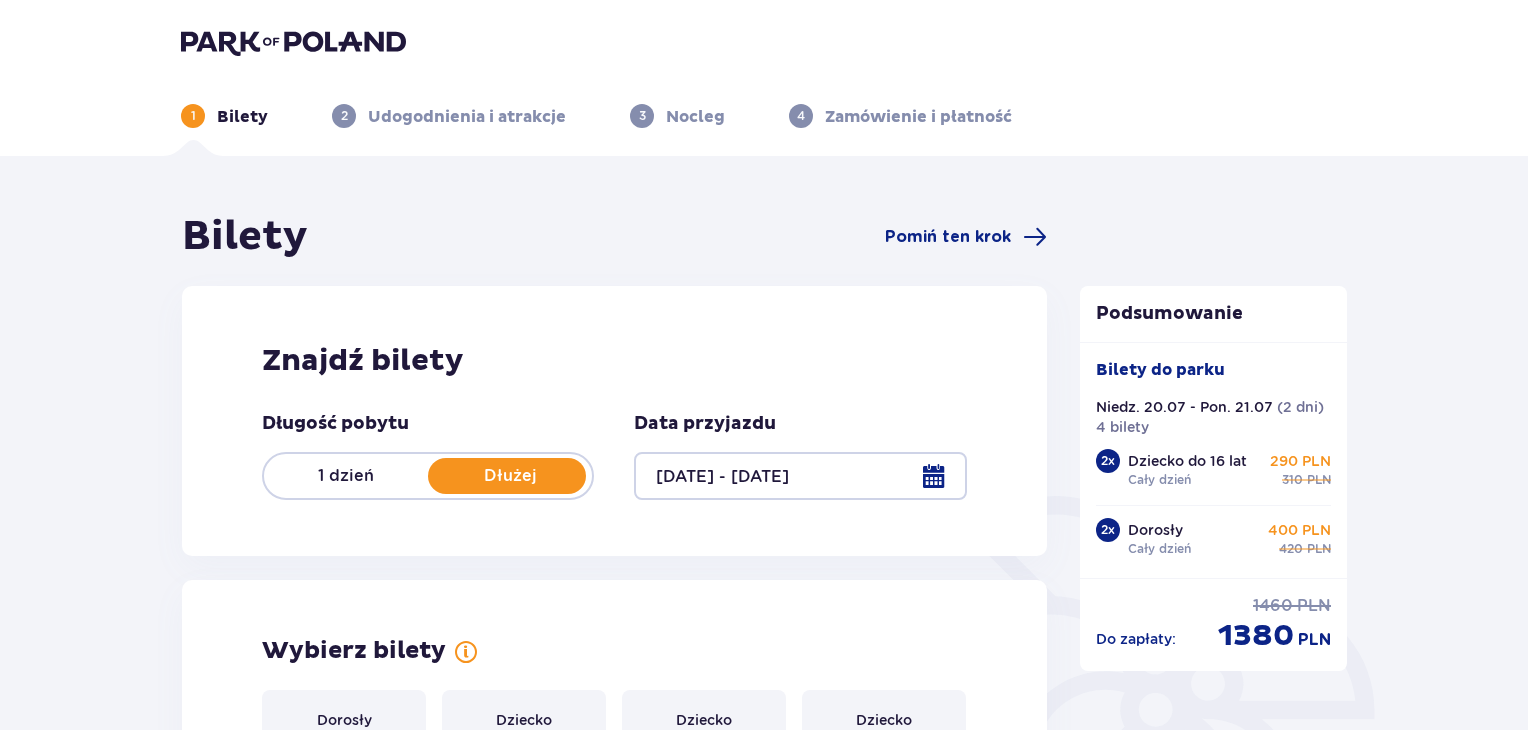 click on "1 dzień Dłużej" at bounding box center [428, 476] 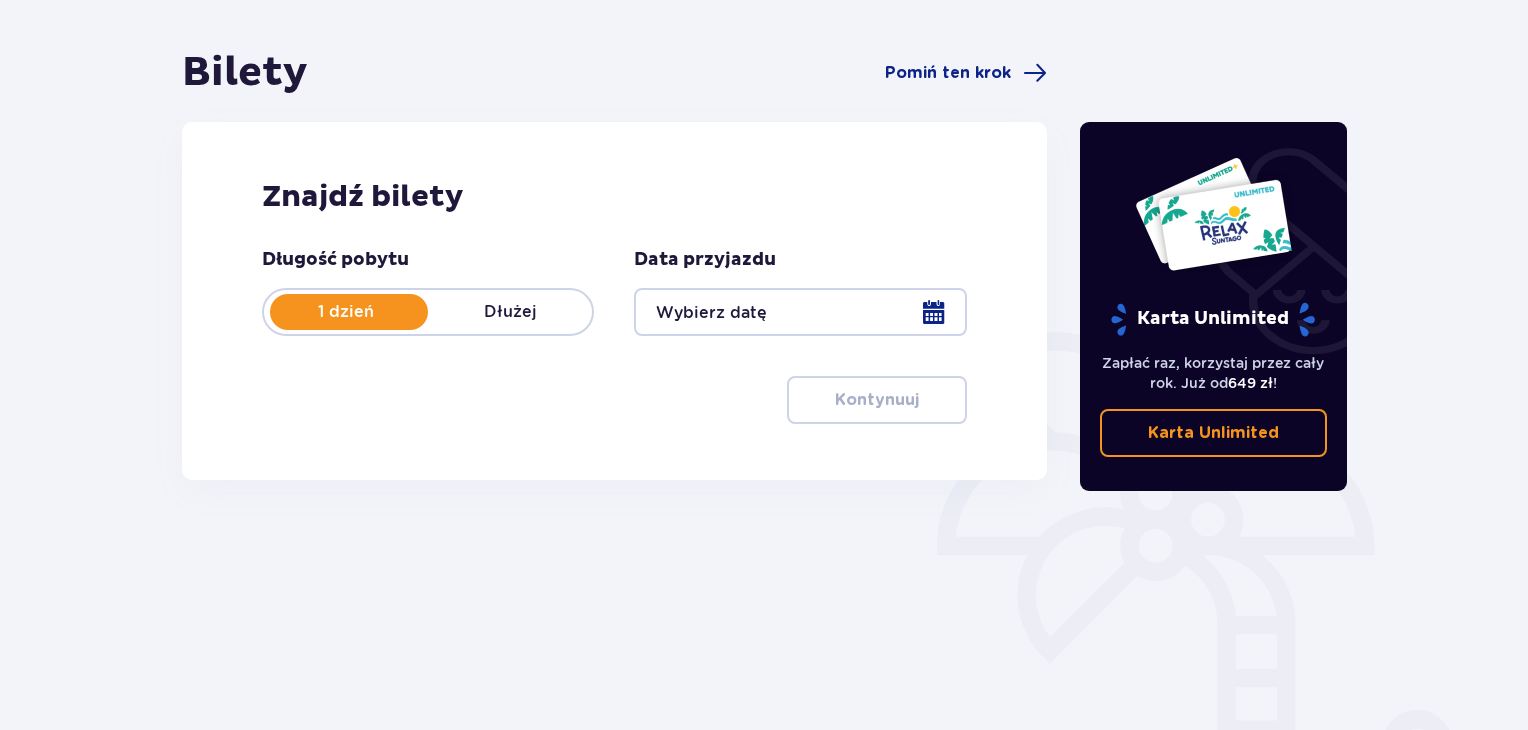 scroll, scrollTop: 183, scrollLeft: 0, axis: vertical 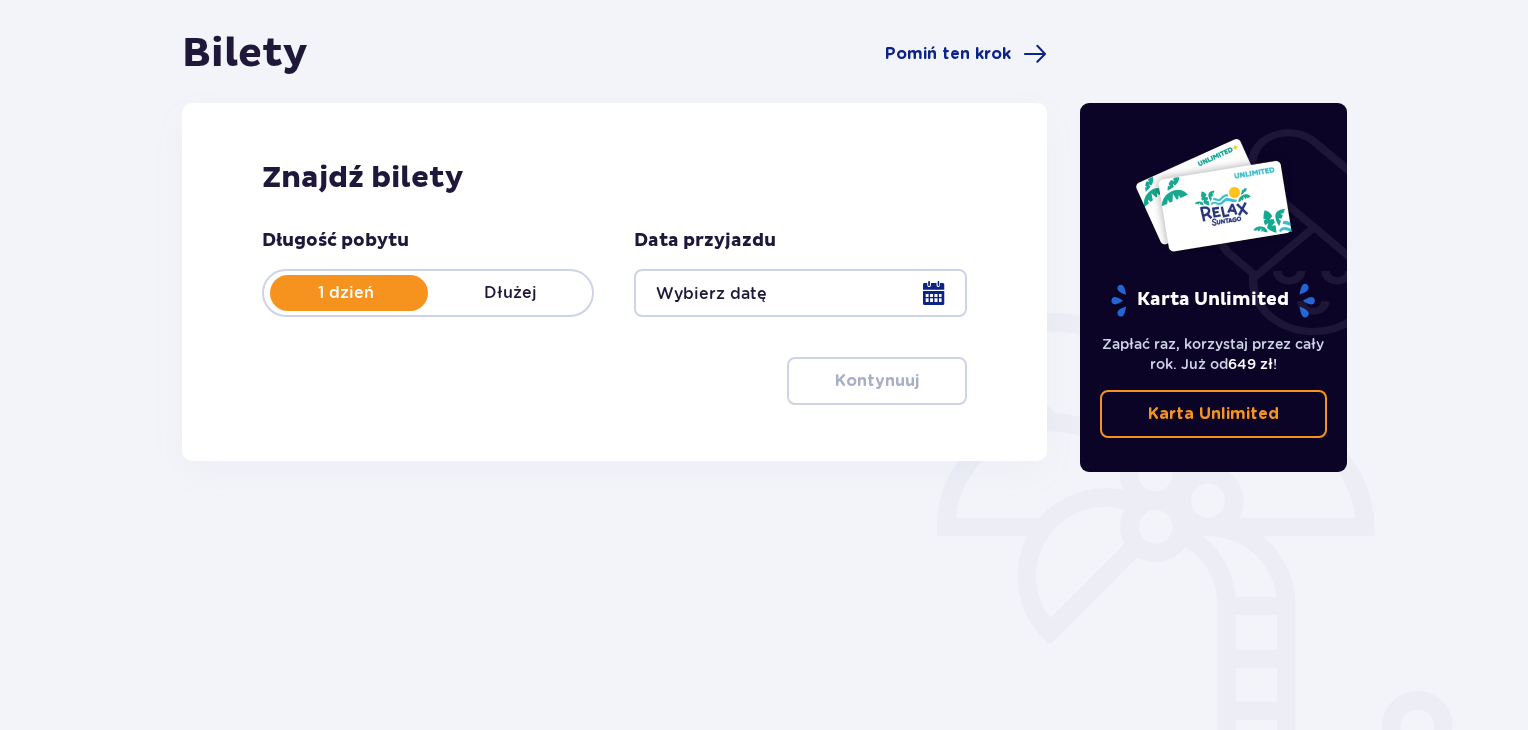 click at bounding box center (800, 293) 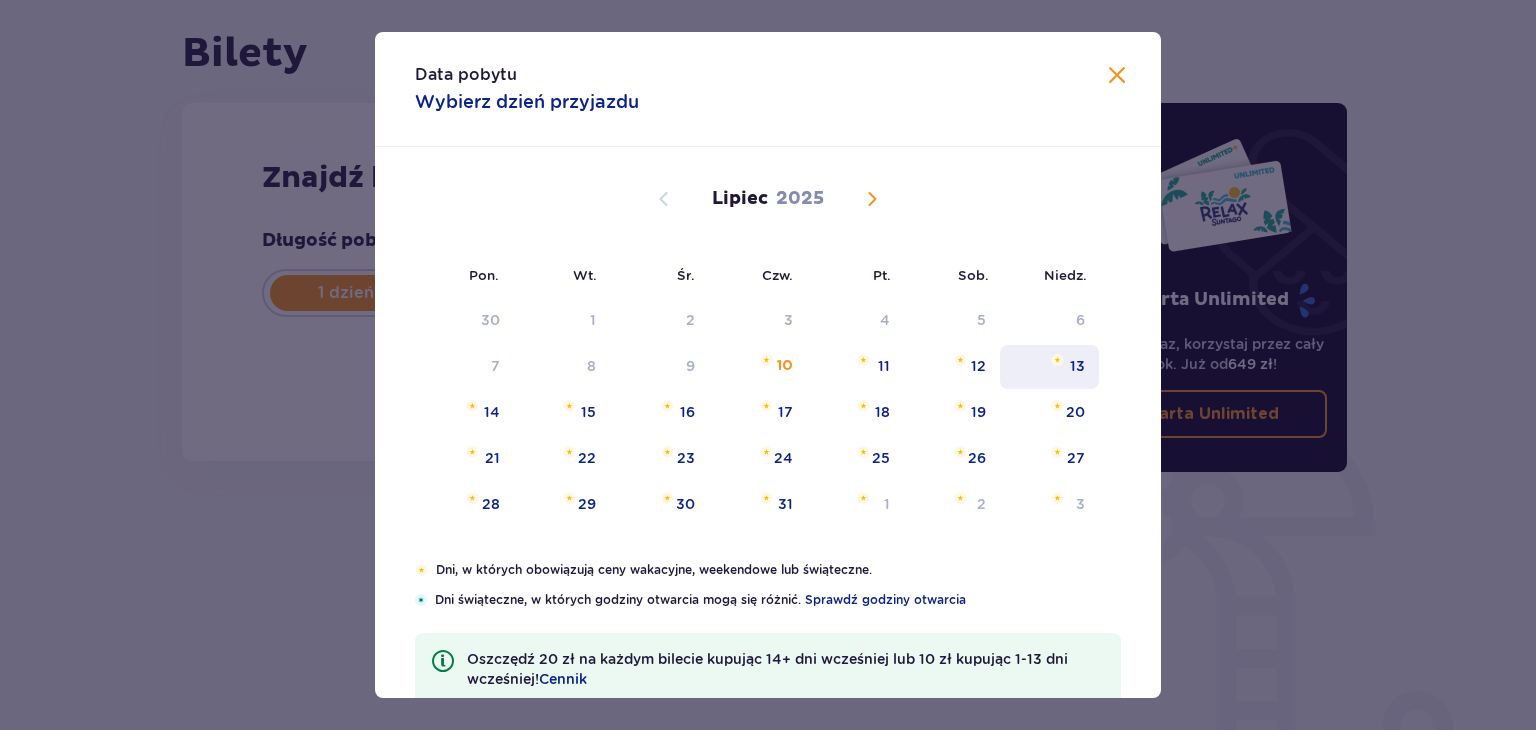 click on "13" at bounding box center (1077, 366) 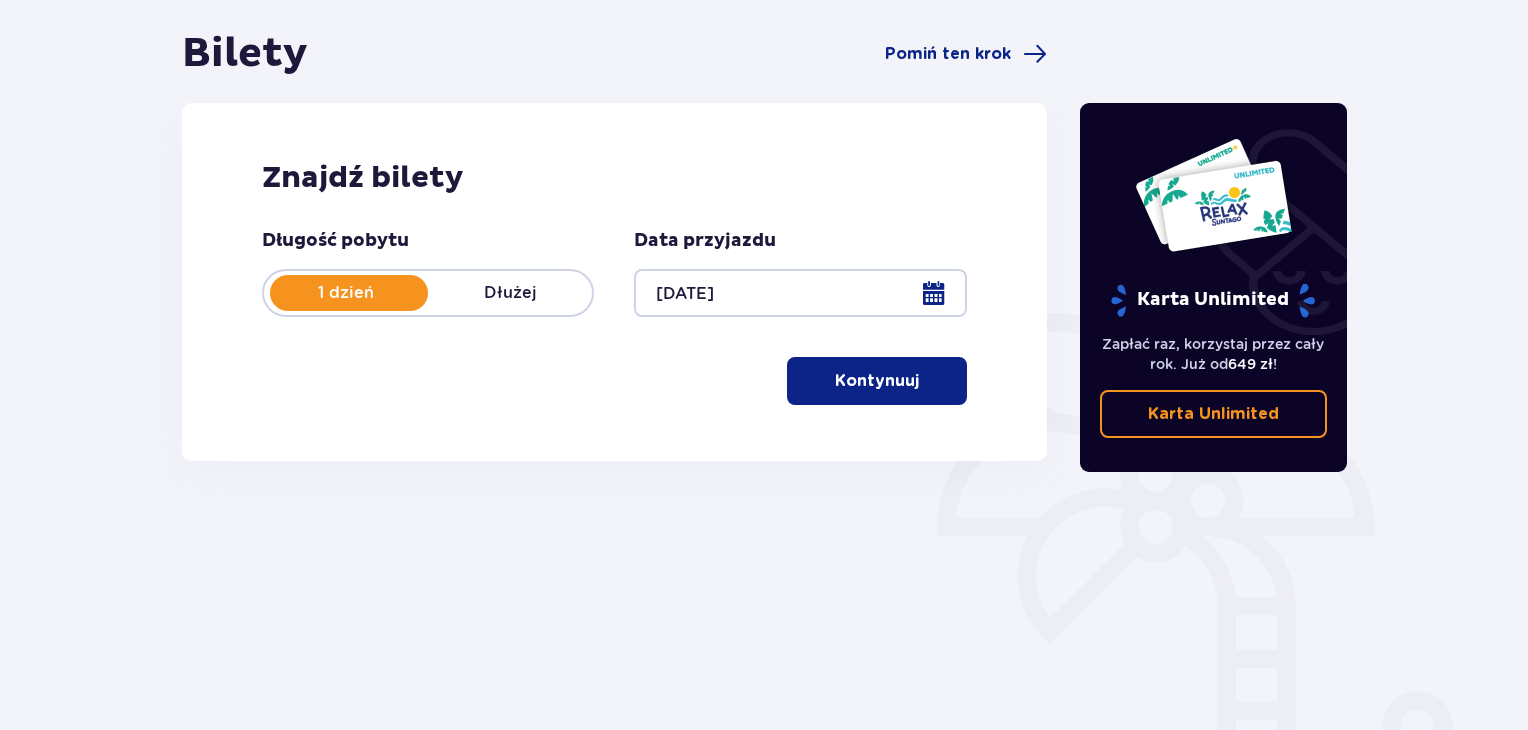 click on "Kontynuuj" at bounding box center [877, 381] 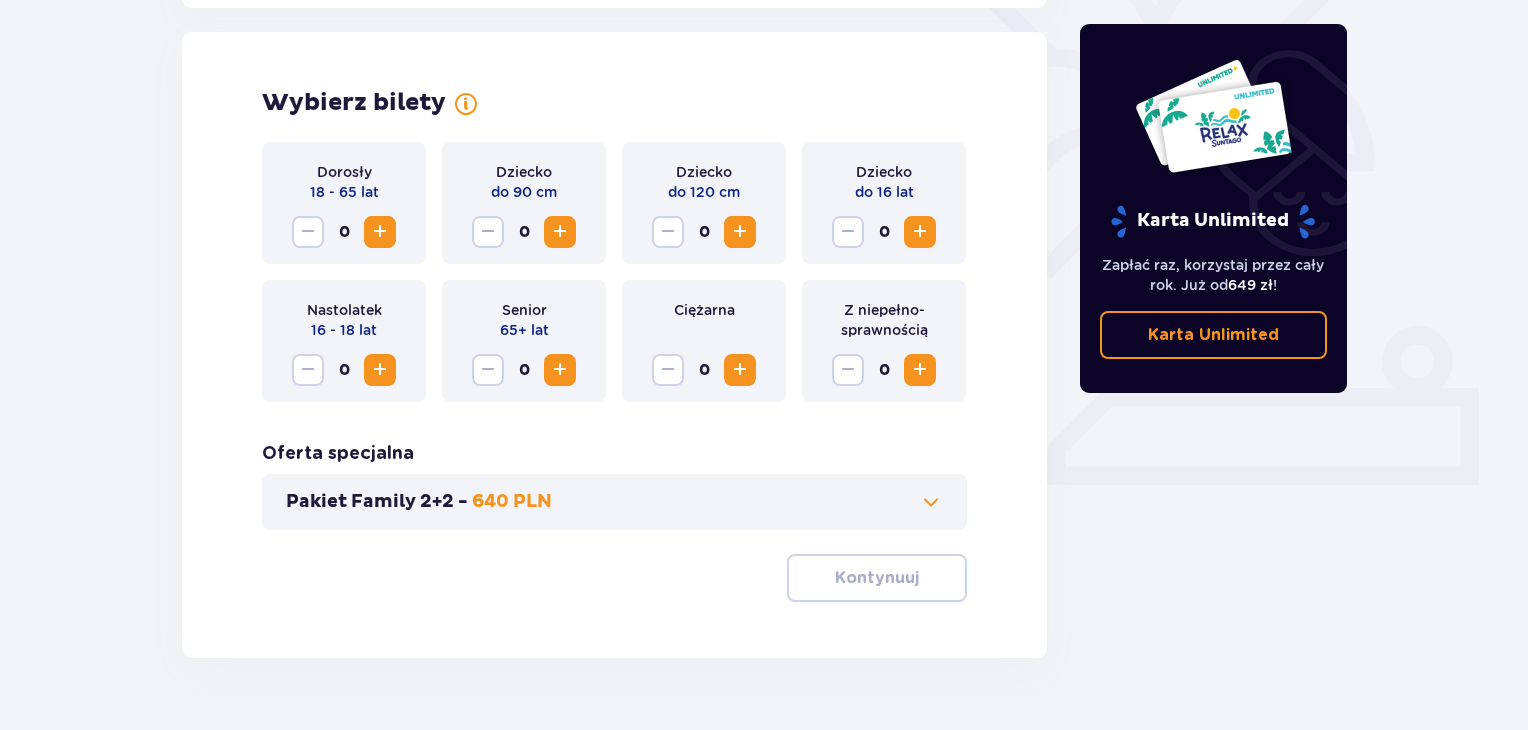 scroll, scrollTop: 556, scrollLeft: 0, axis: vertical 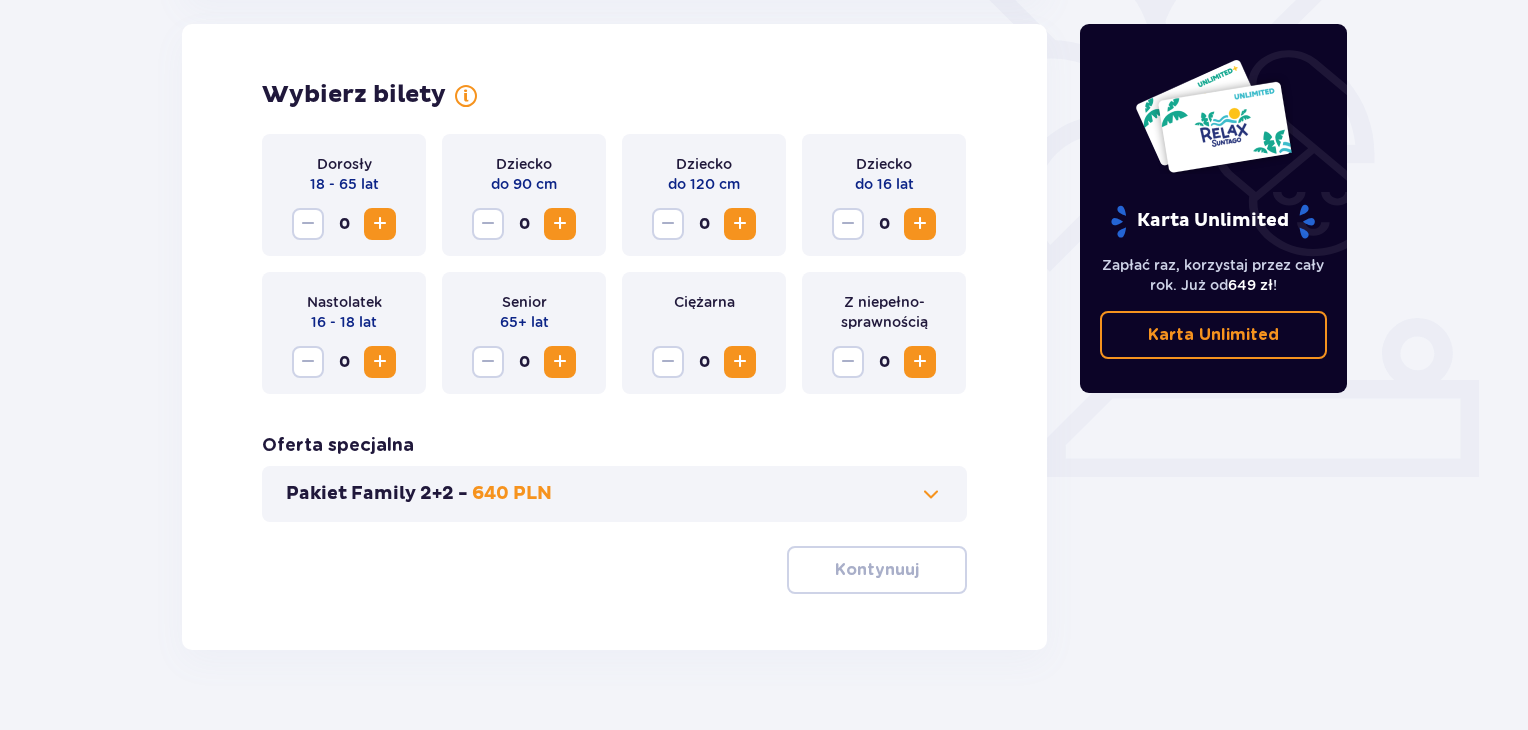 click at bounding box center [380, 224] 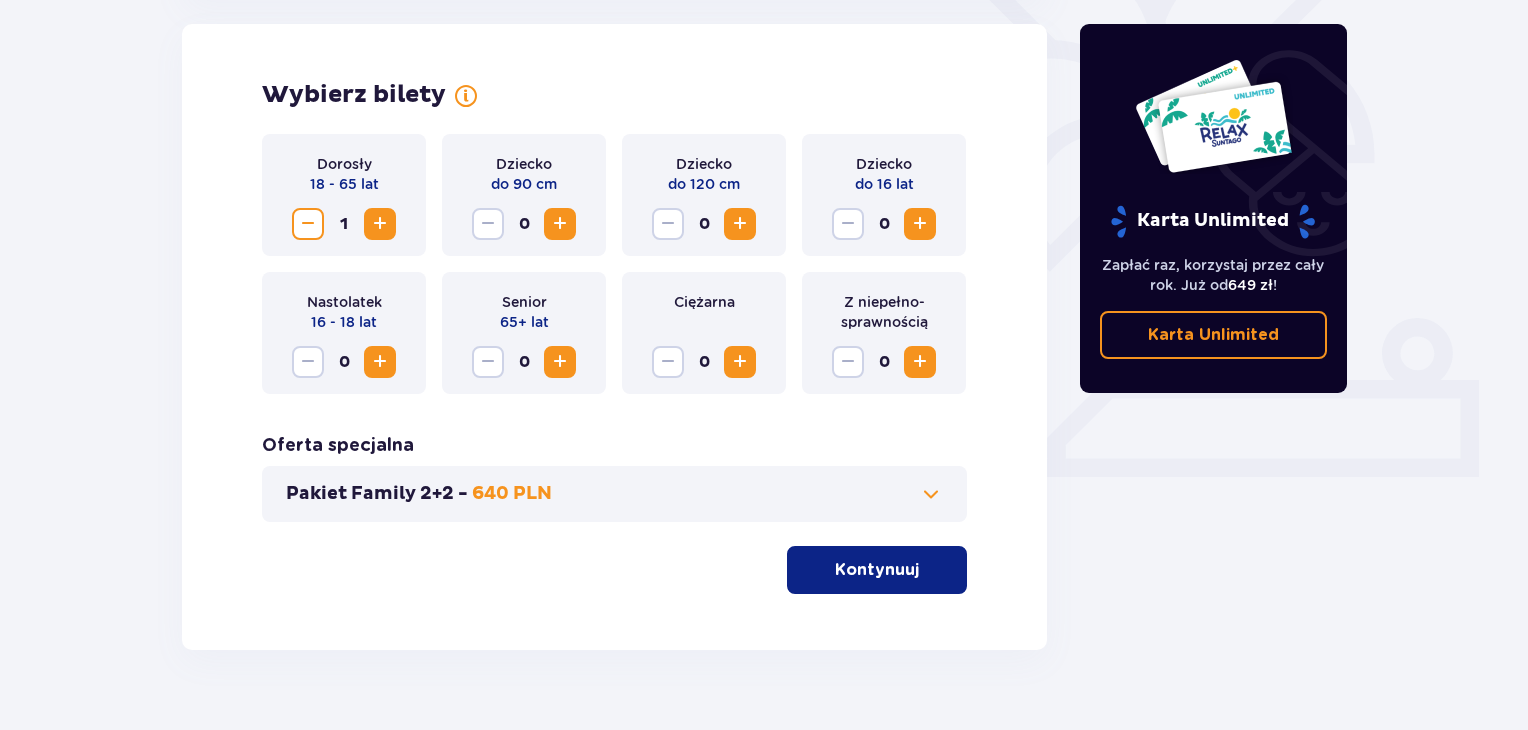 click at bounding box center [380, 224] 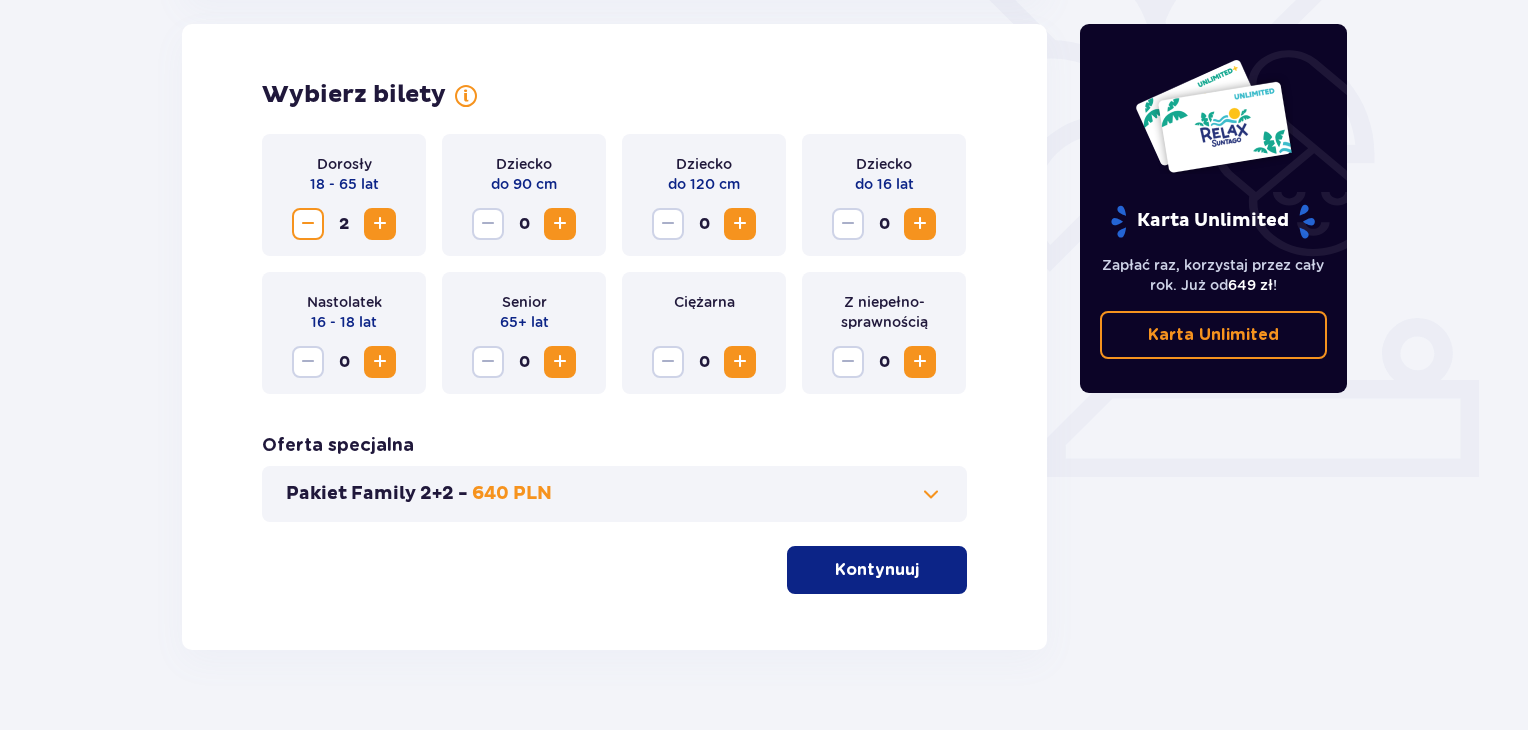 click at bounding box center (920, 224) 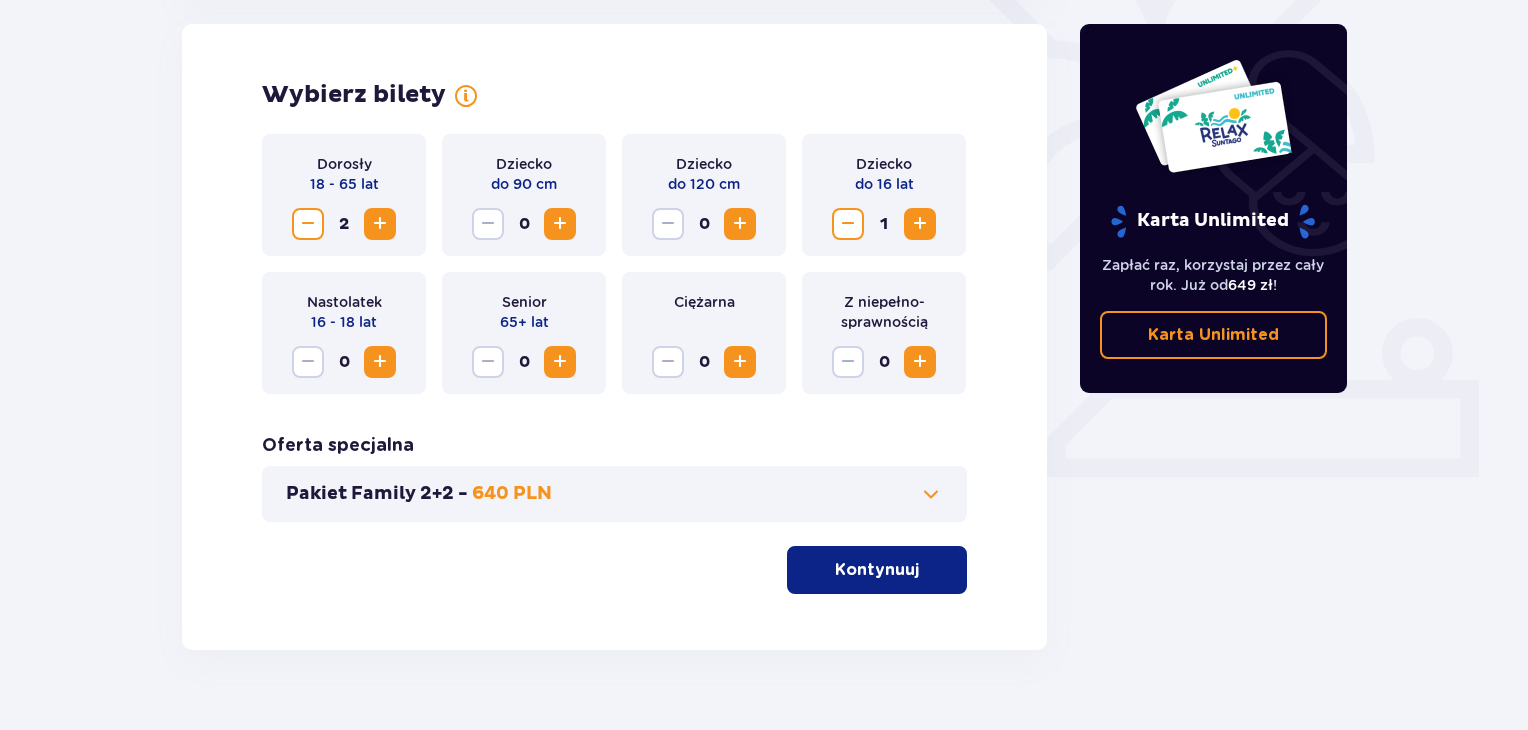 click at bounding box center (920, 224) 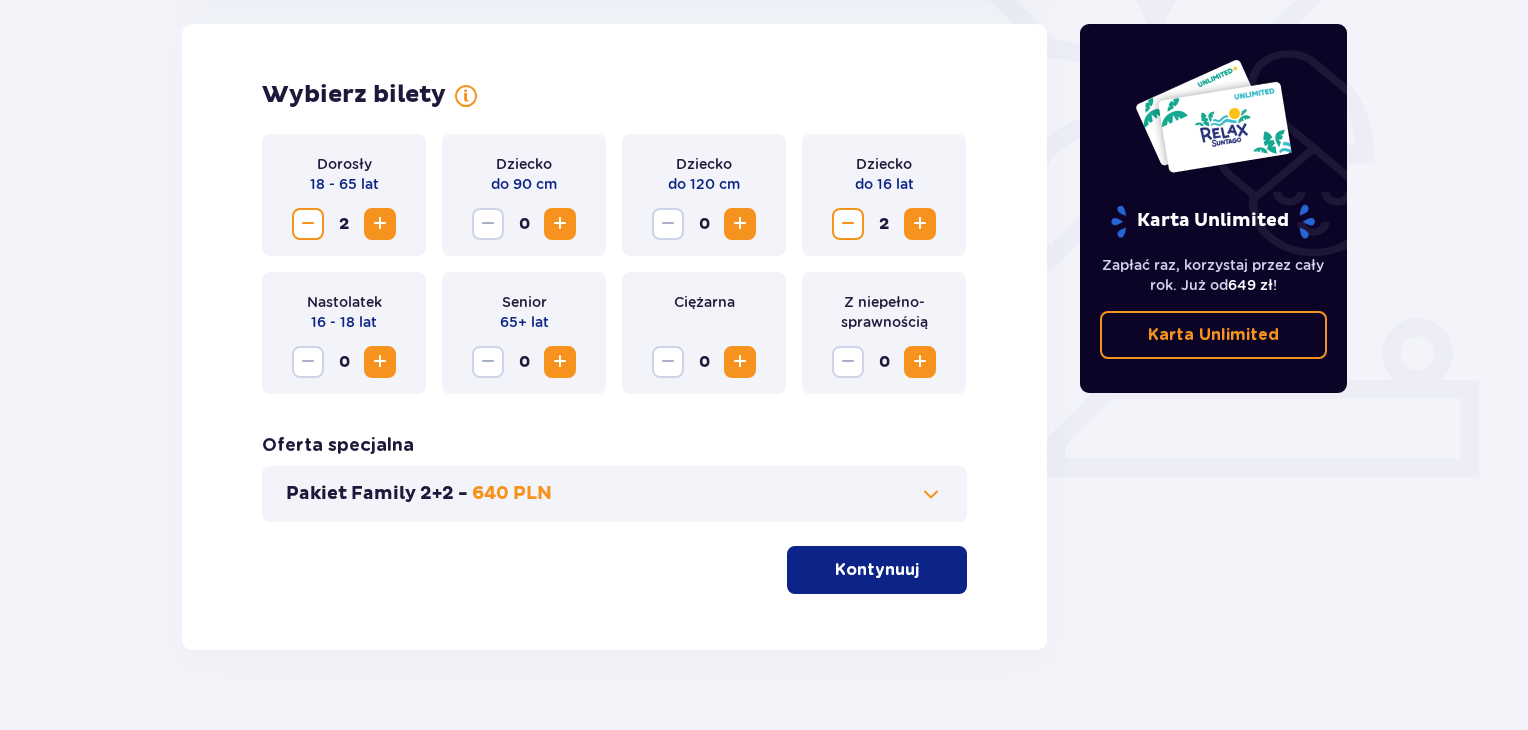 click on "Kontynuuj" at bounding box center [877, 570] 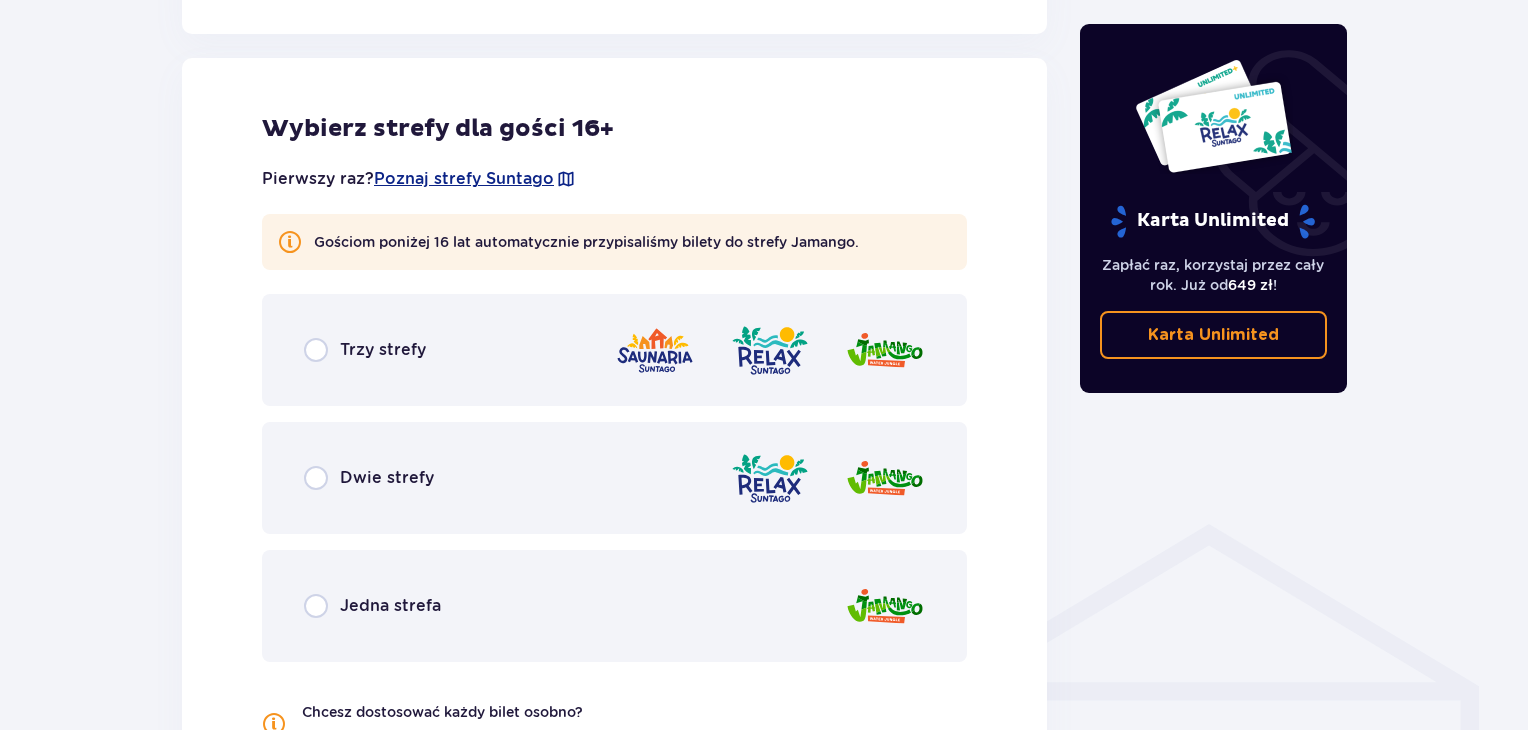 scroll, scrollTop: 1110, scrollLeft: 0, axis: vertical 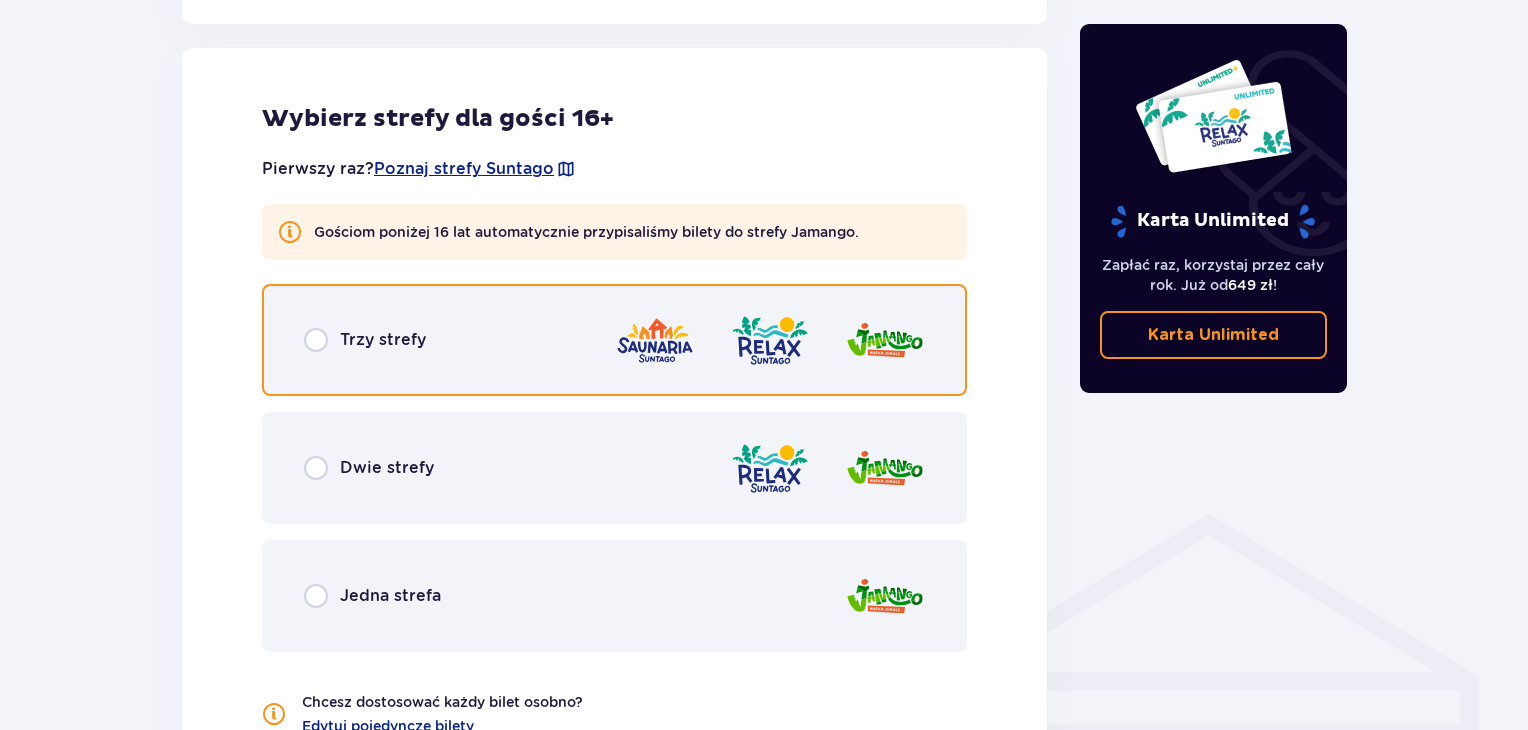 click at bounding box center [316, 340] 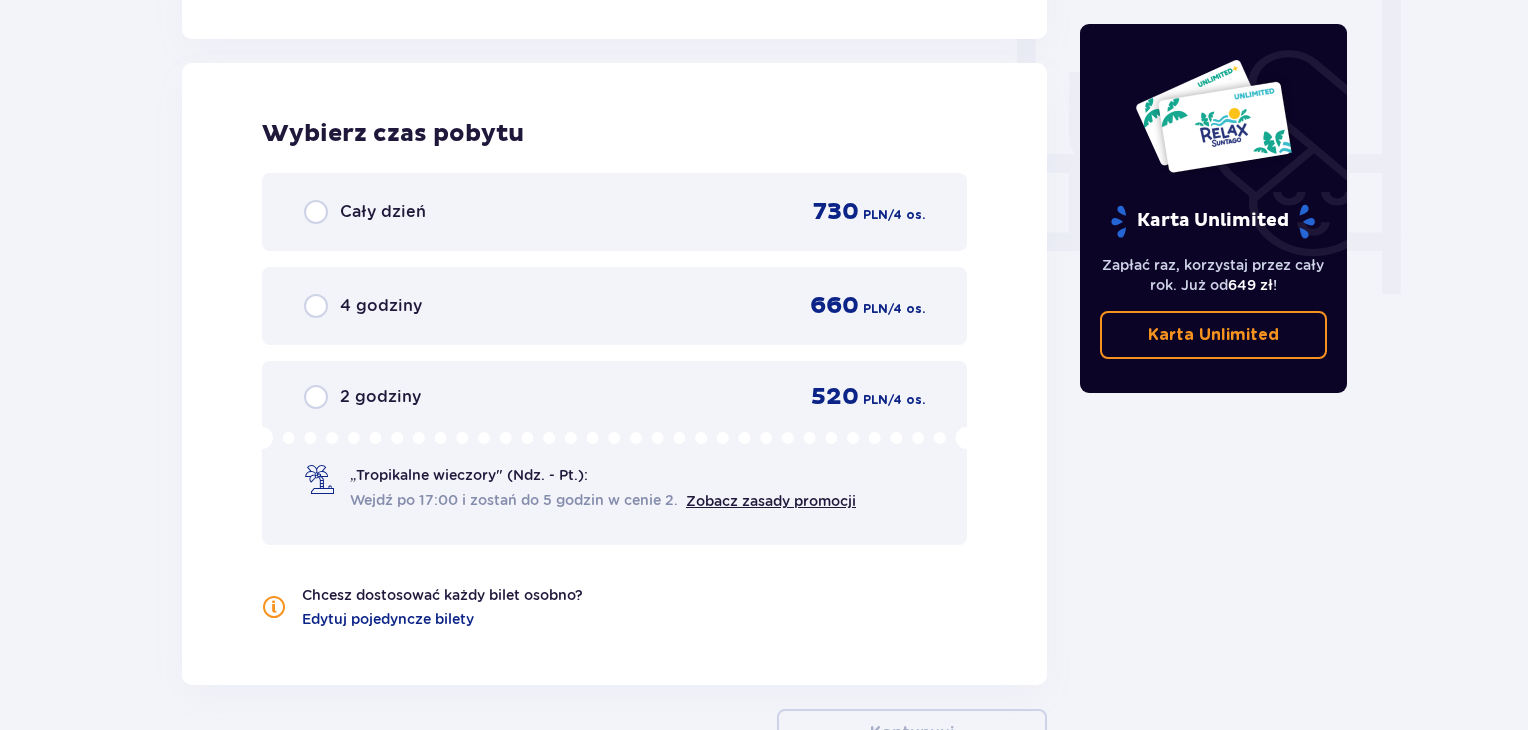 scroll, scrollTop: 1878, scrollLeft: 0, axis: vertical 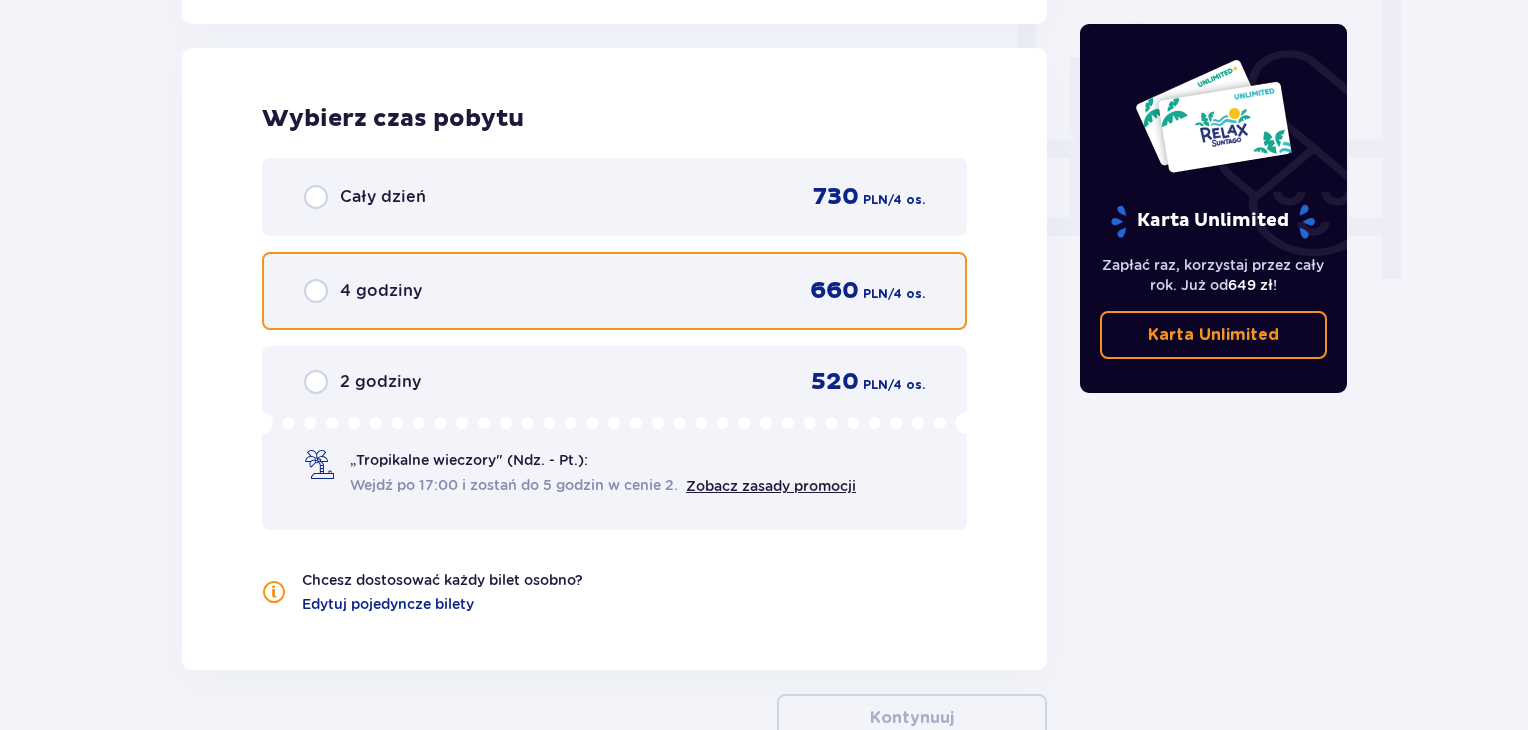click at bounding box center [316, 291] 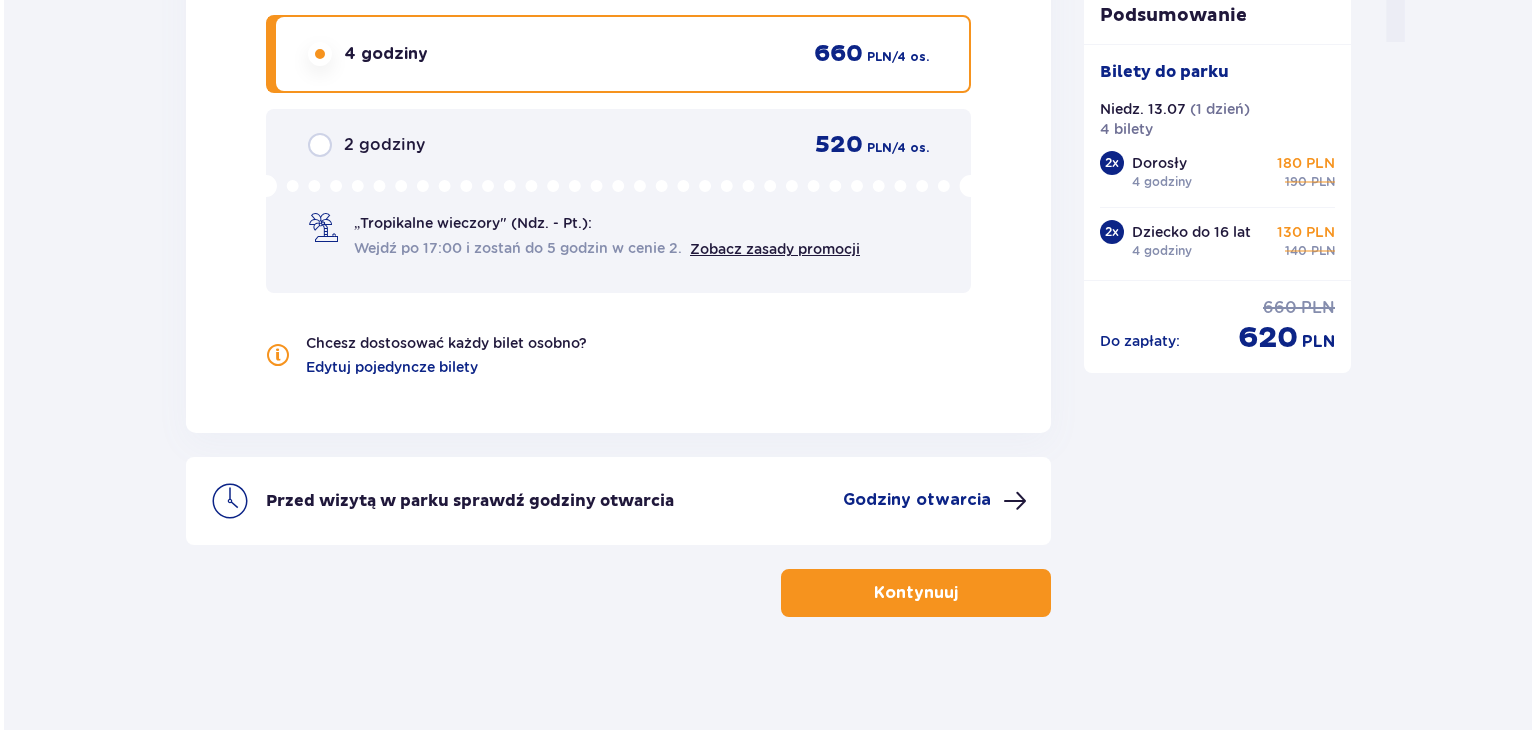 scroll, scrollTop: 2120, scrollLeft: 0, axis: vertical 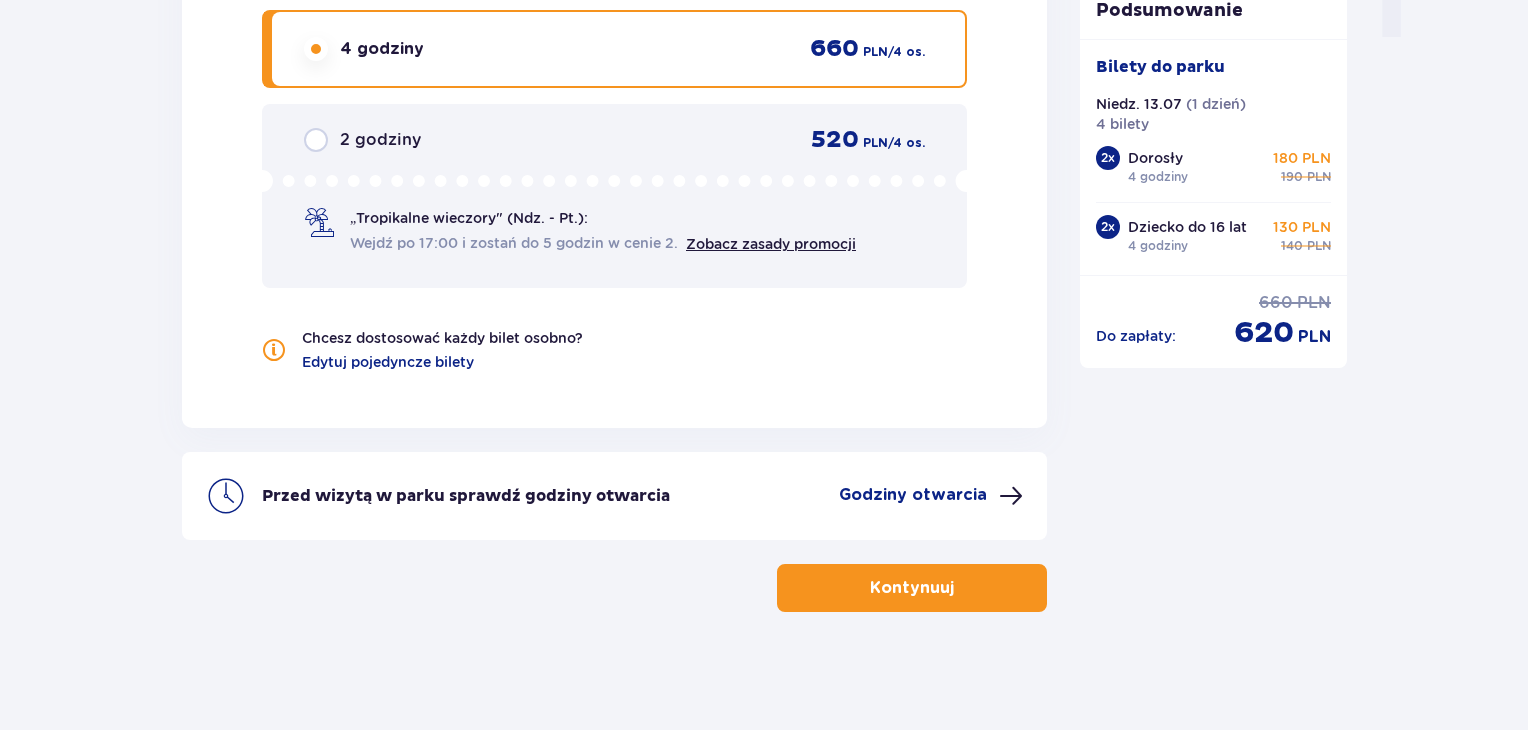 click on "Godziny otwarcia" at bounding box center [913, 495] 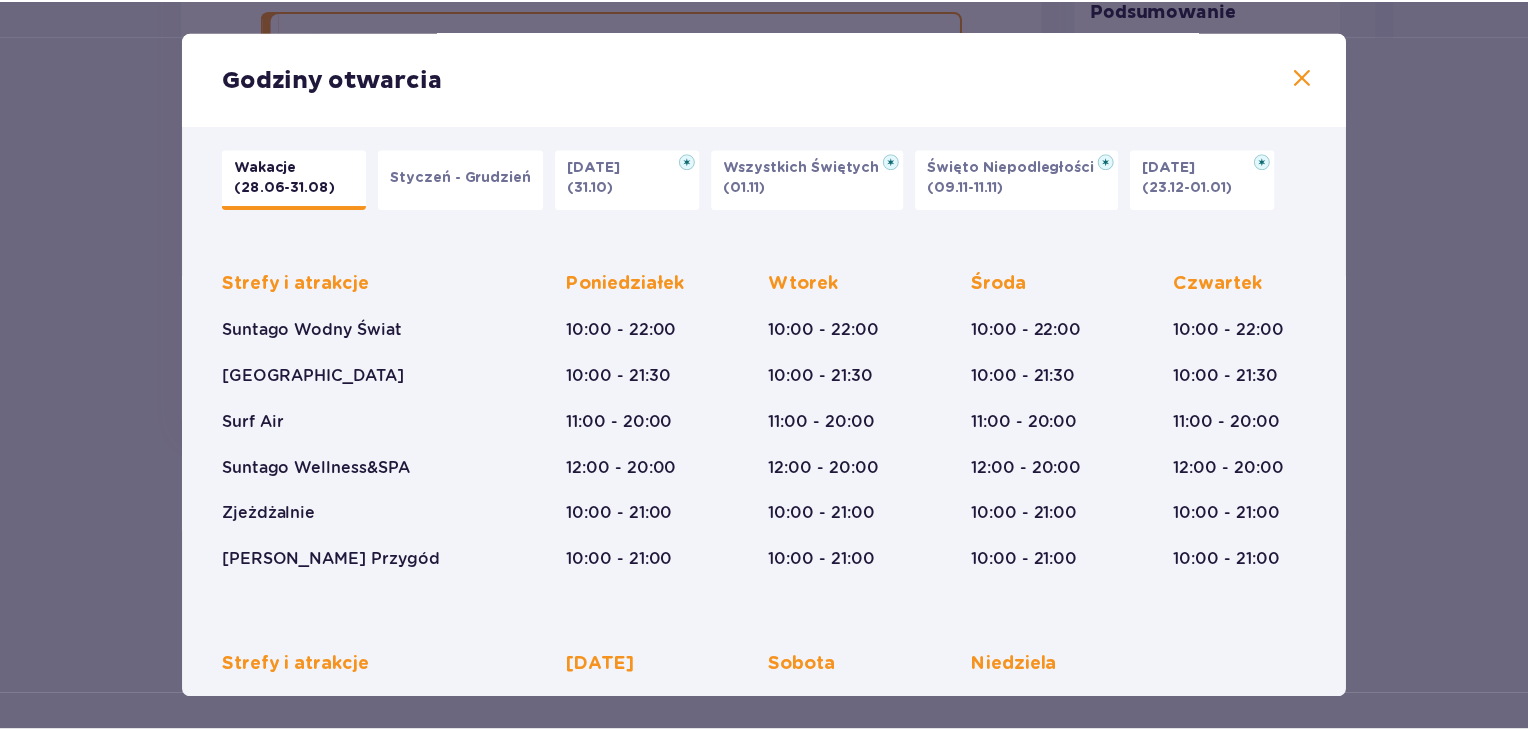 scroll, scrollTop: 0, scrollLeft: 0, axis: both 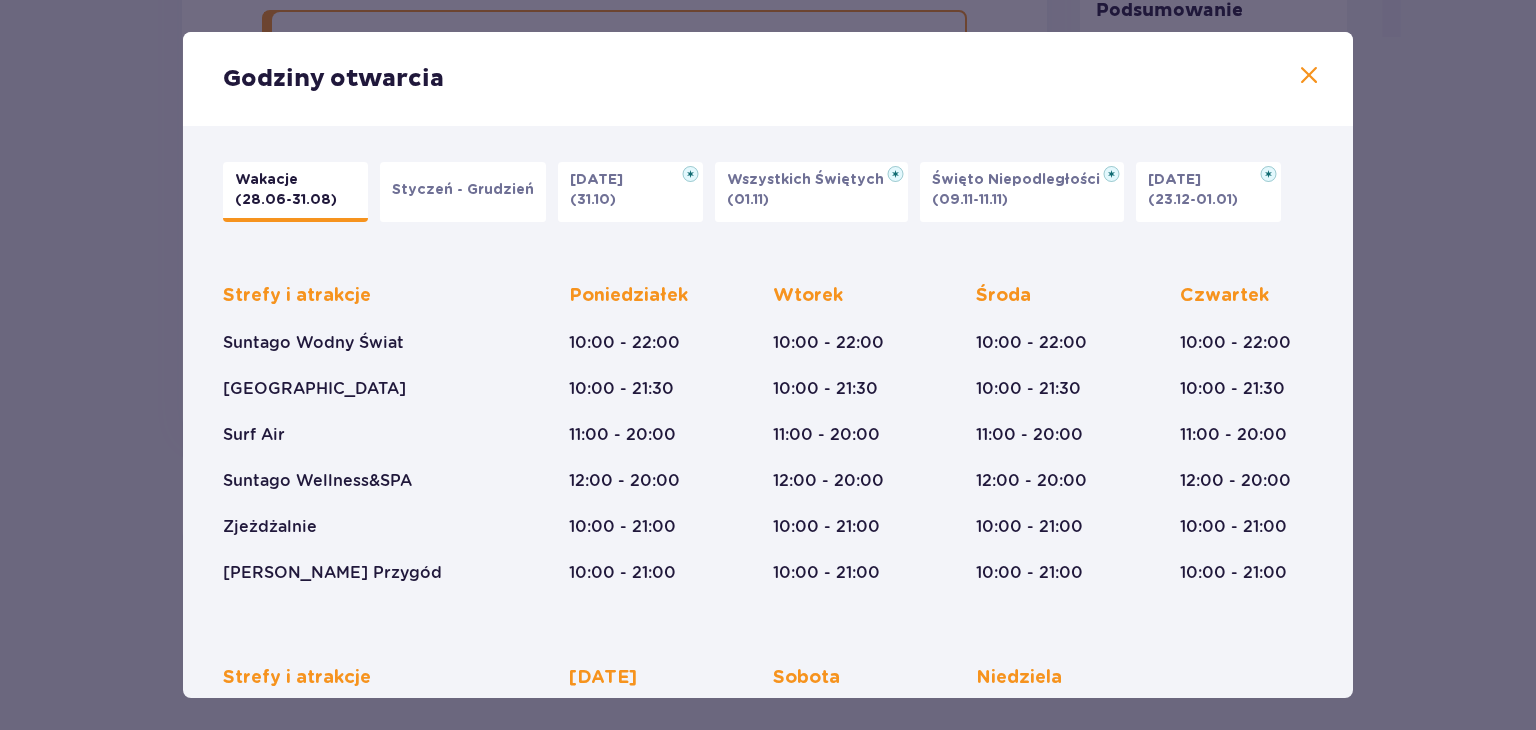 click at bounding box center (1309, 76) 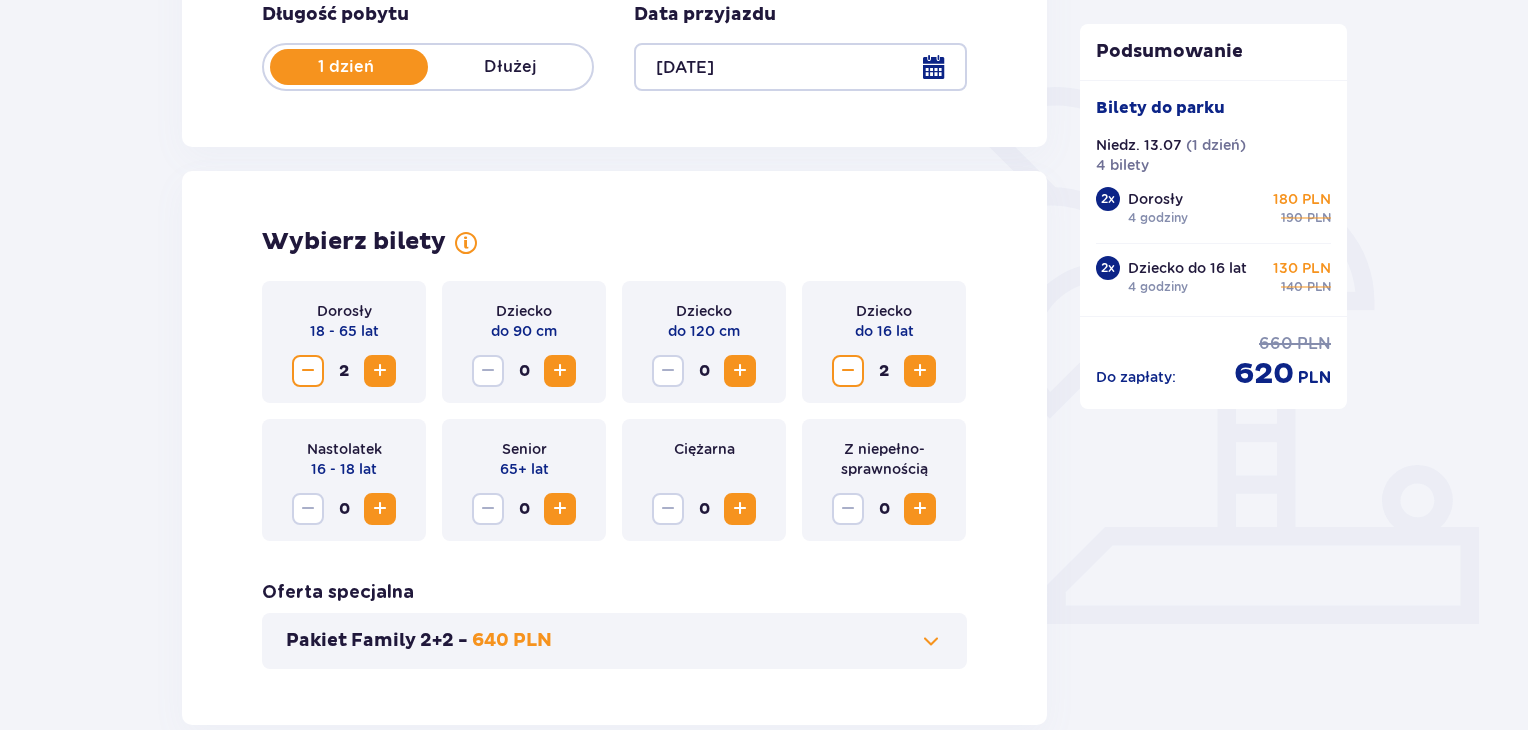 scroll, scrollTop: 403, scrollLeft: 0, axis: vertical 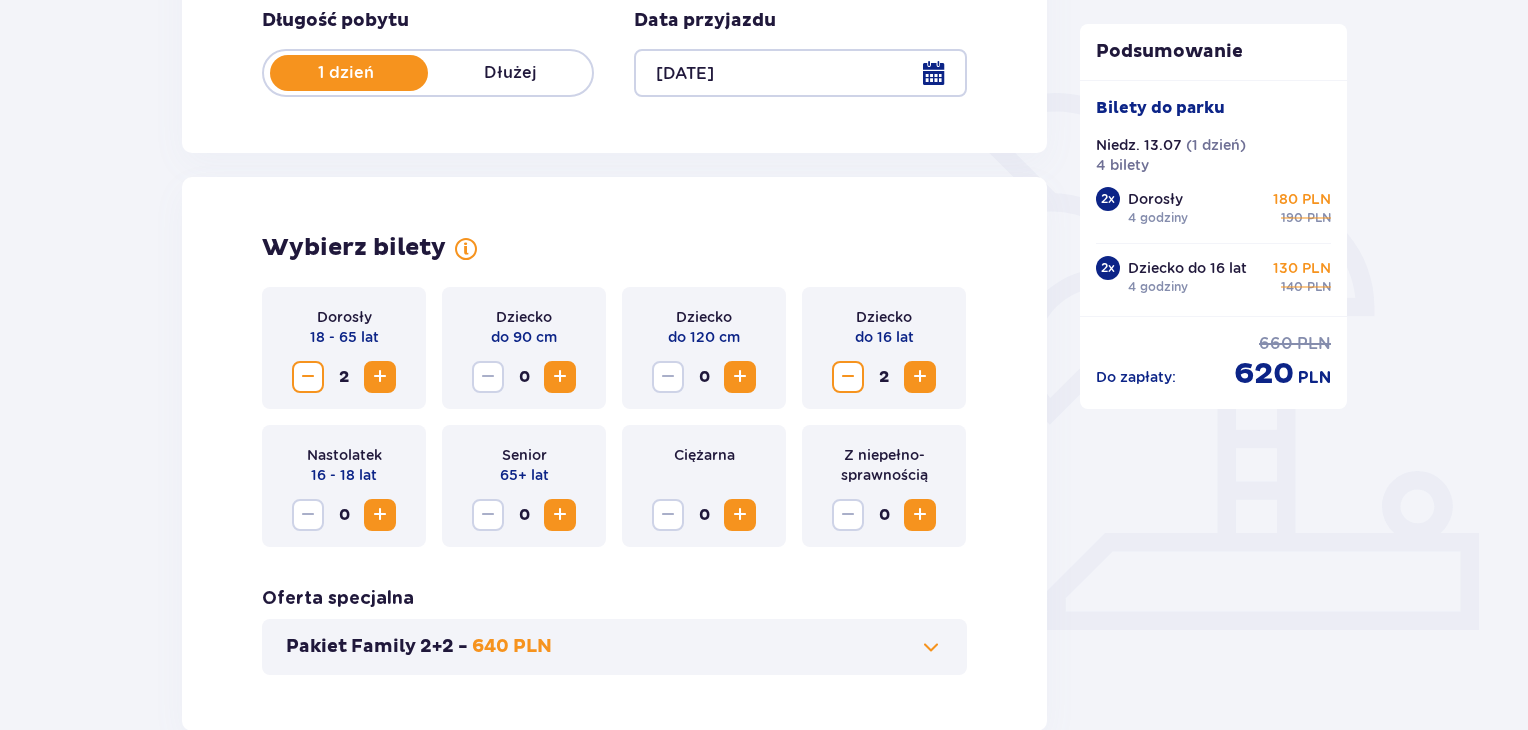 click at bounding box center [308, 377] 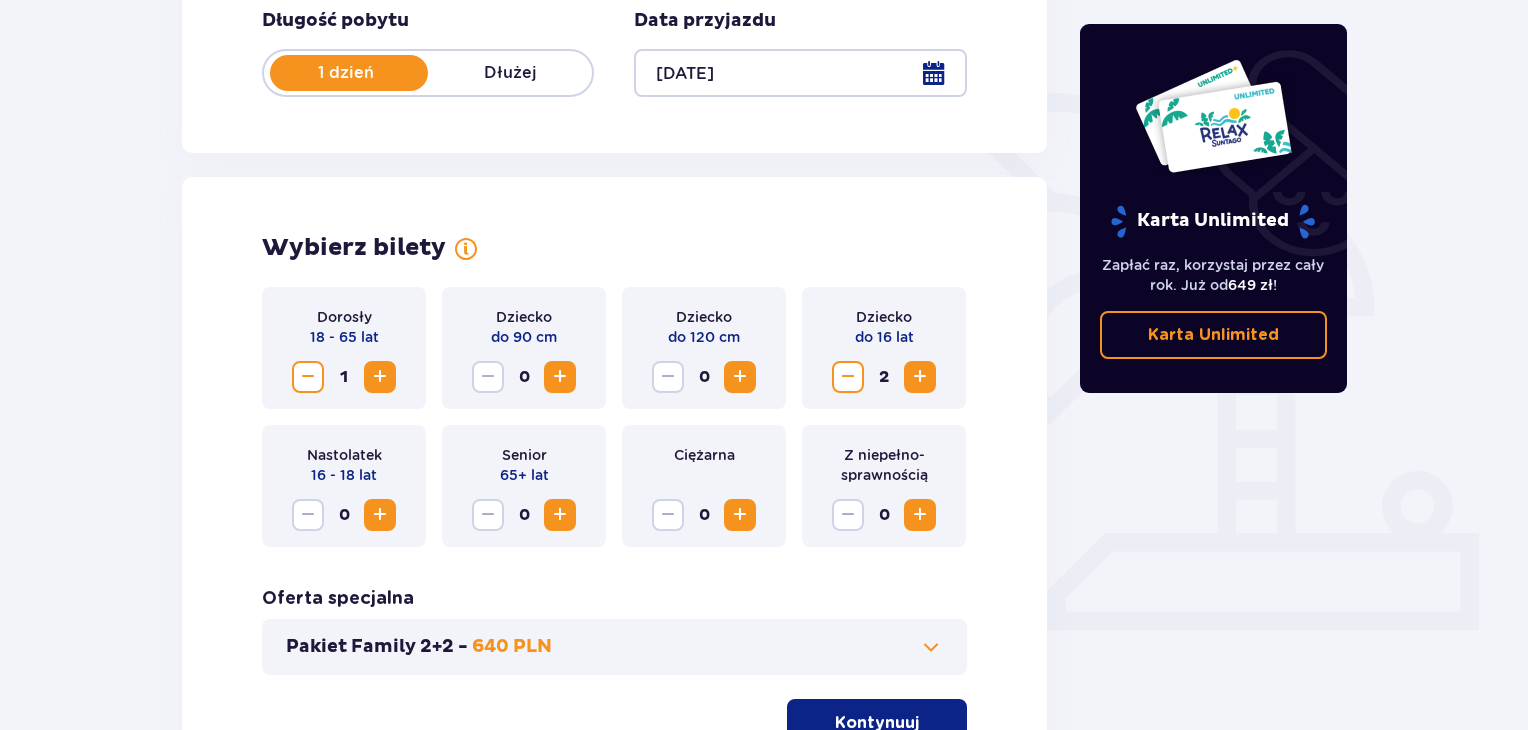 scroll, scrollTop: 596, scrollLeft: 0, axis: vertical 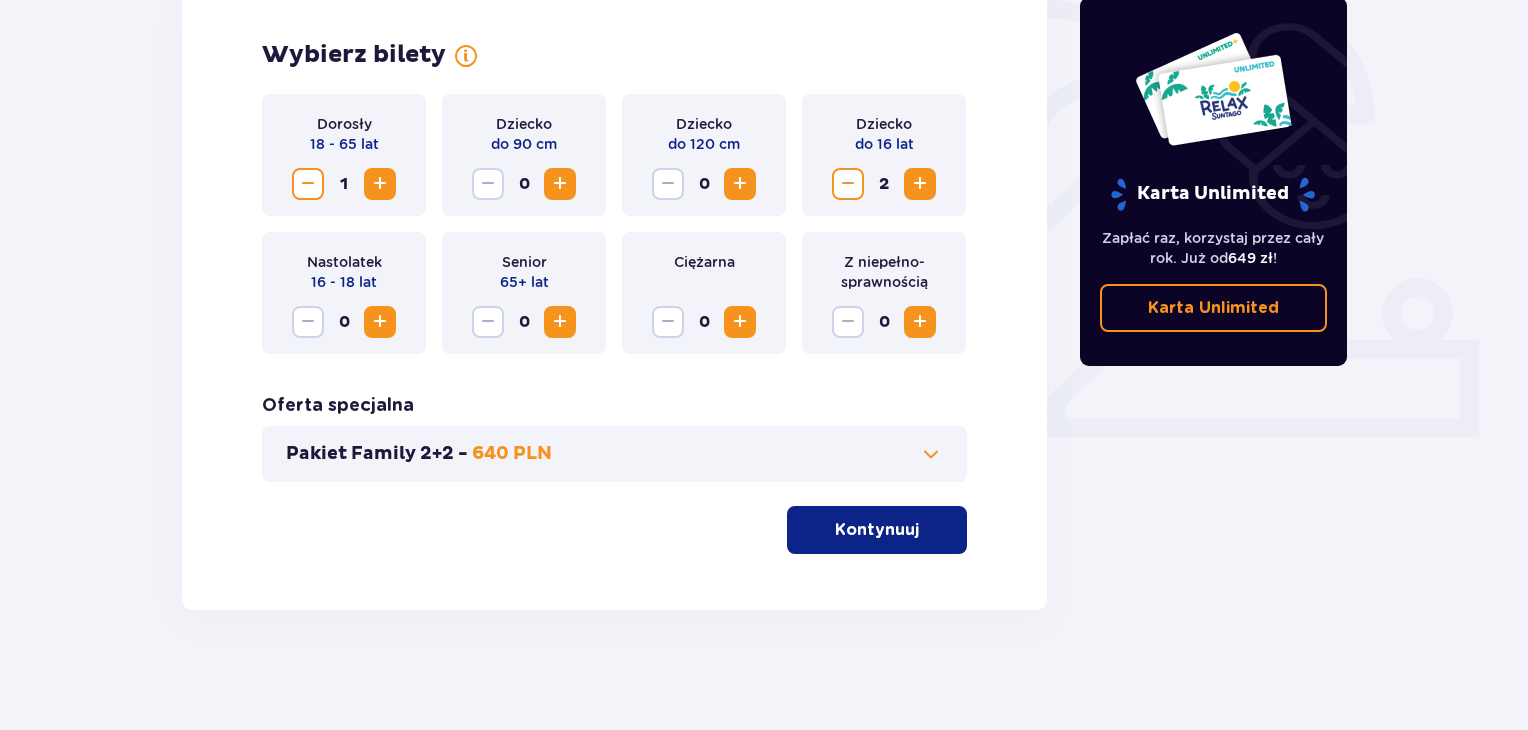 click at bounding box center [380, 184] 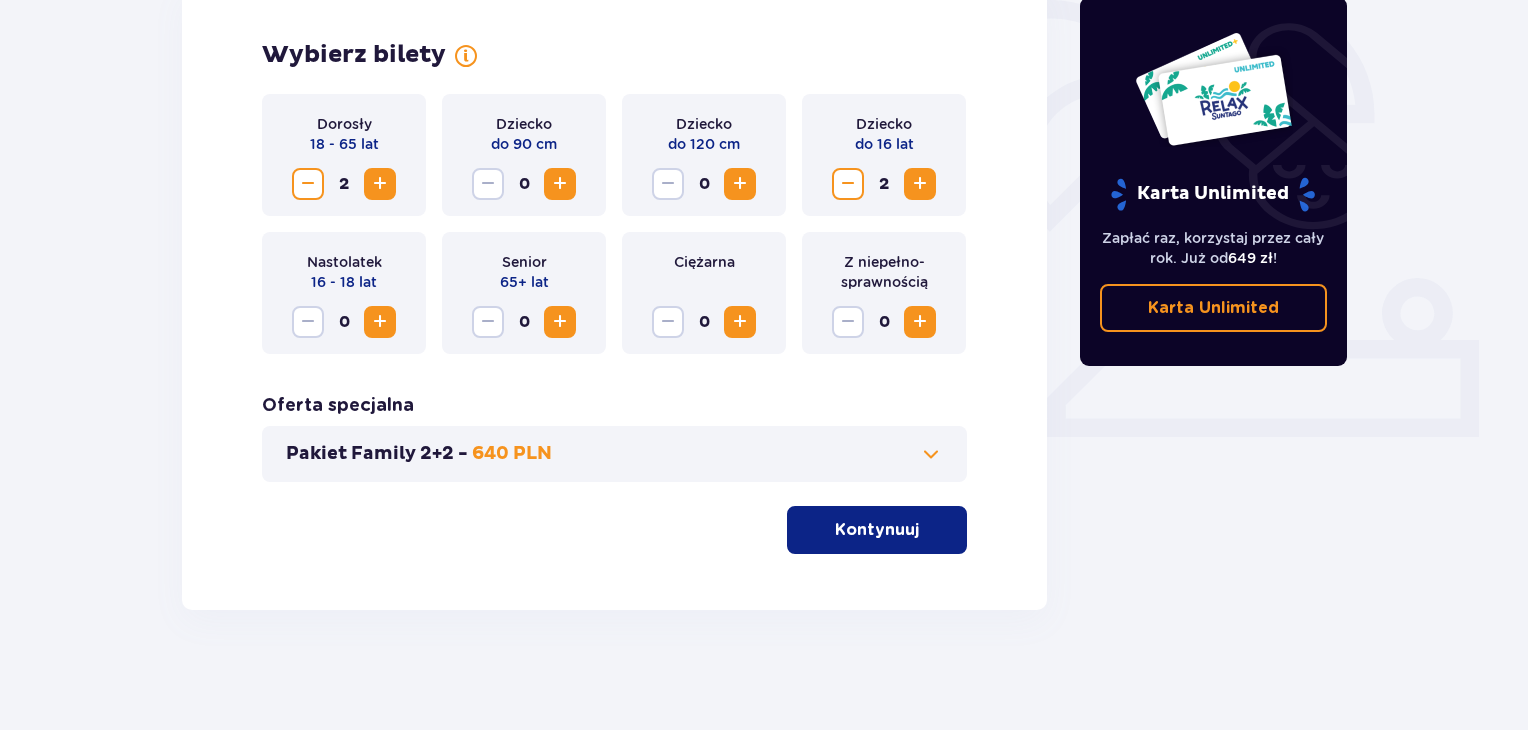 click at bounding box center [308, 184] 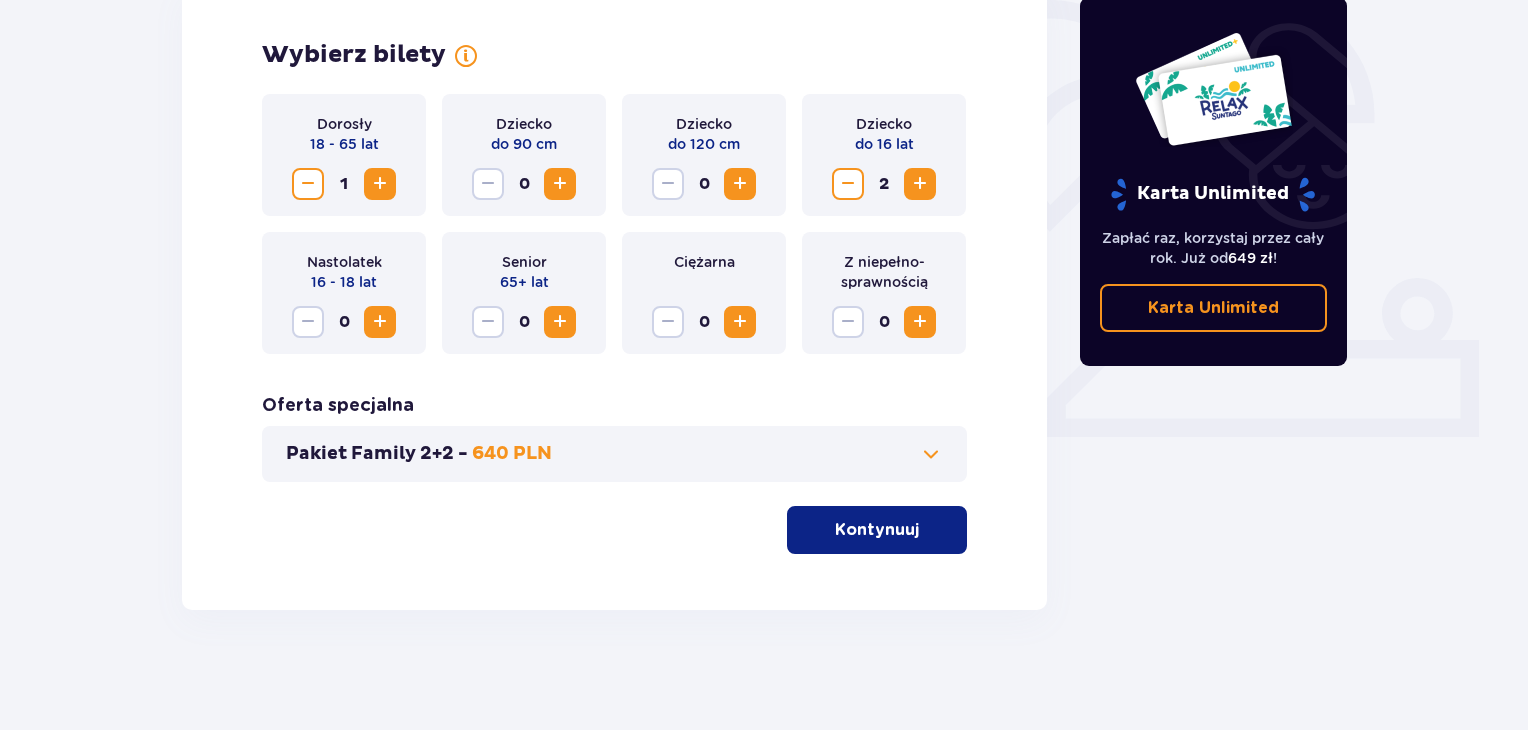 click on "Kontynuuj" at bounding box center (877, 530) 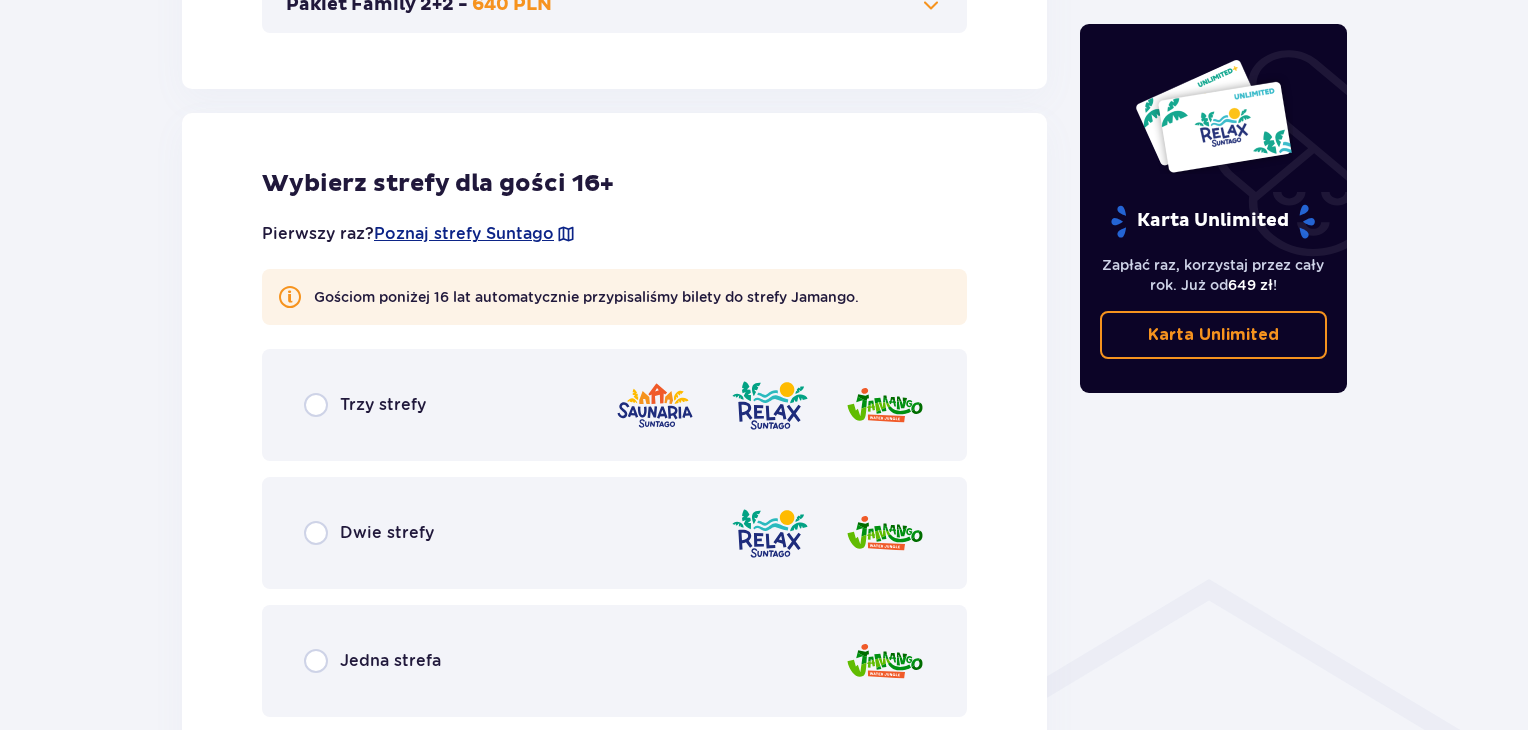 scroll, scrollTop: 1110, scrollLeft: 0, axis: vertical 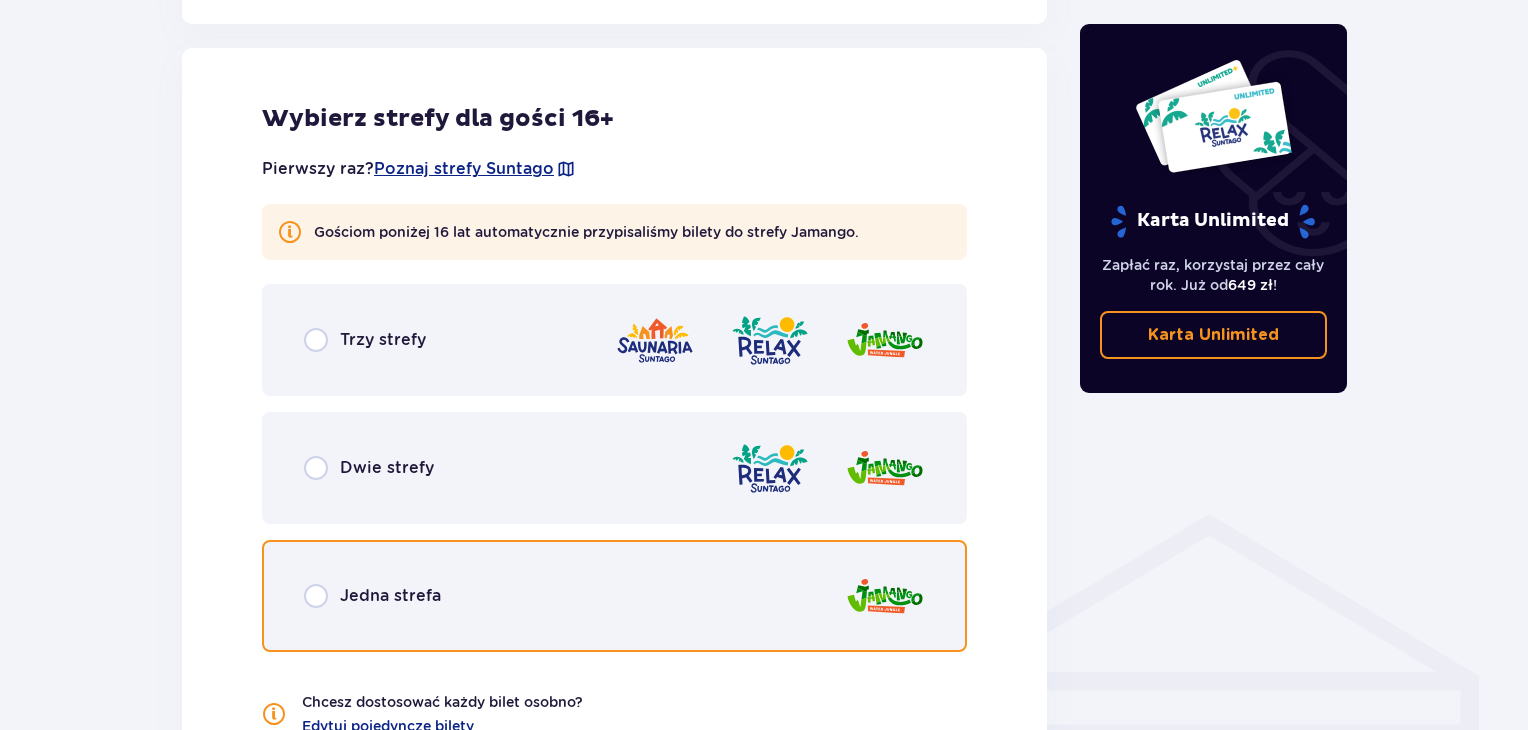 click at bounding box center (316, 596) 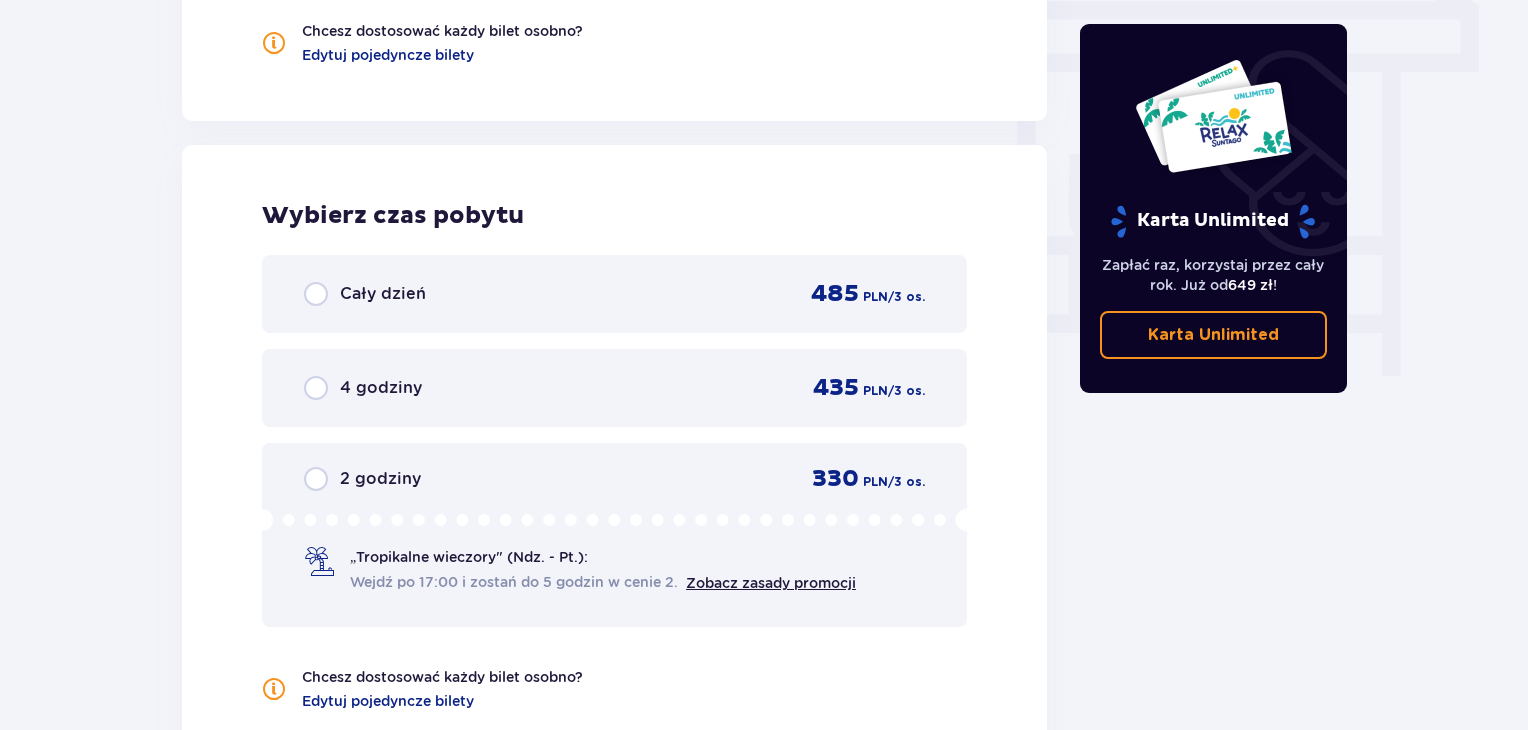 scroll, scrollTop: 1878, scrollLeft: 0, axis: vertical 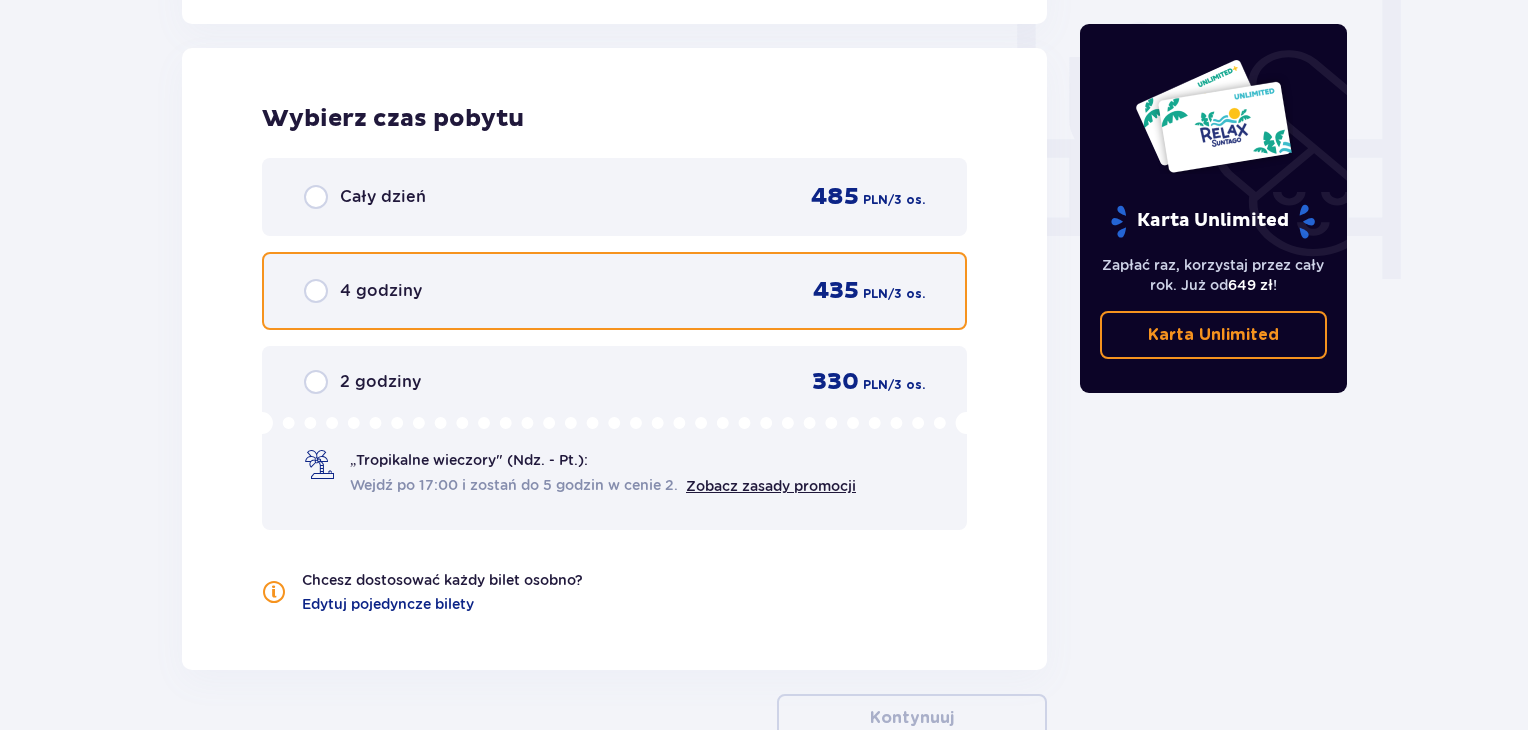 click at bounding box center [316, 291] 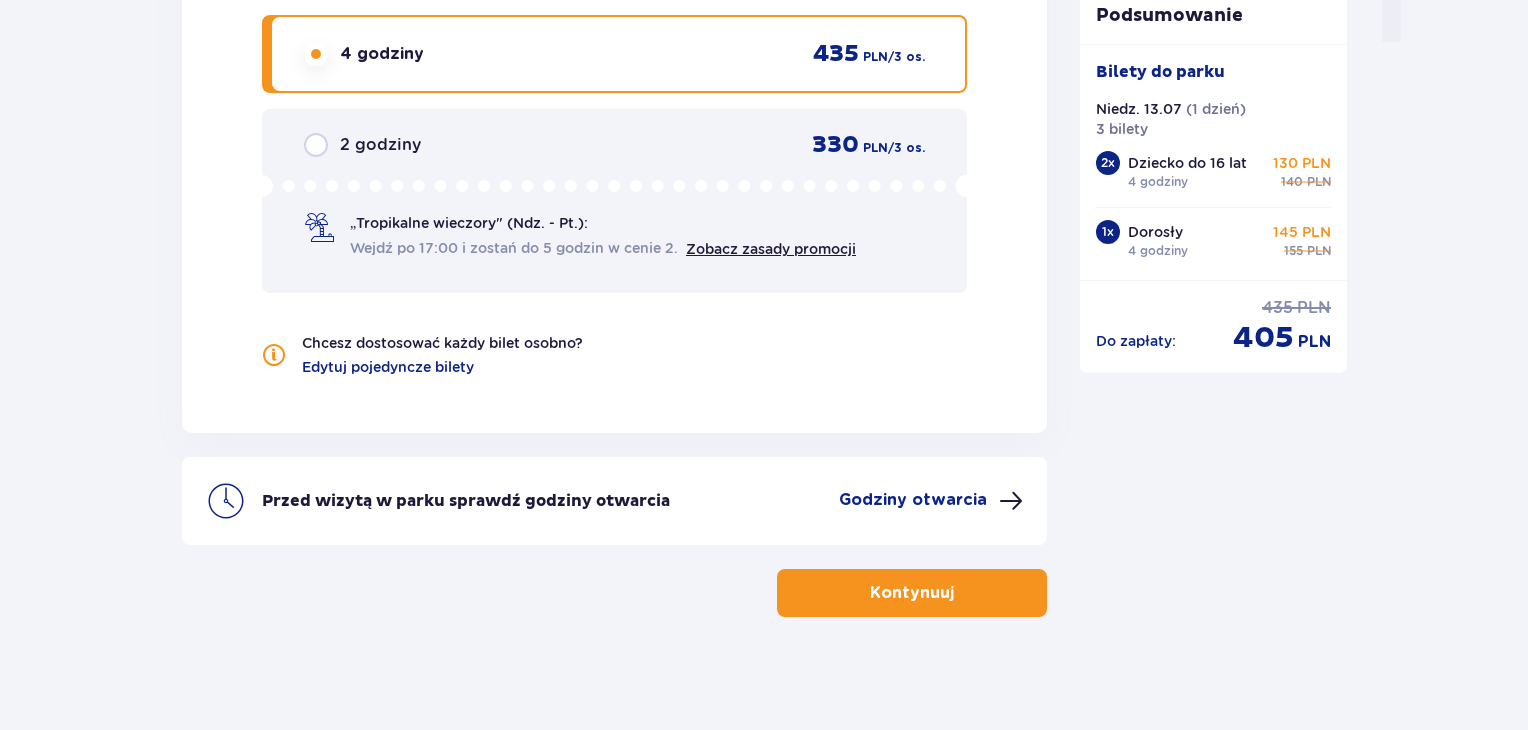 scroll, scrollTop: 2120, scrollLeft: 0, axis: vertical 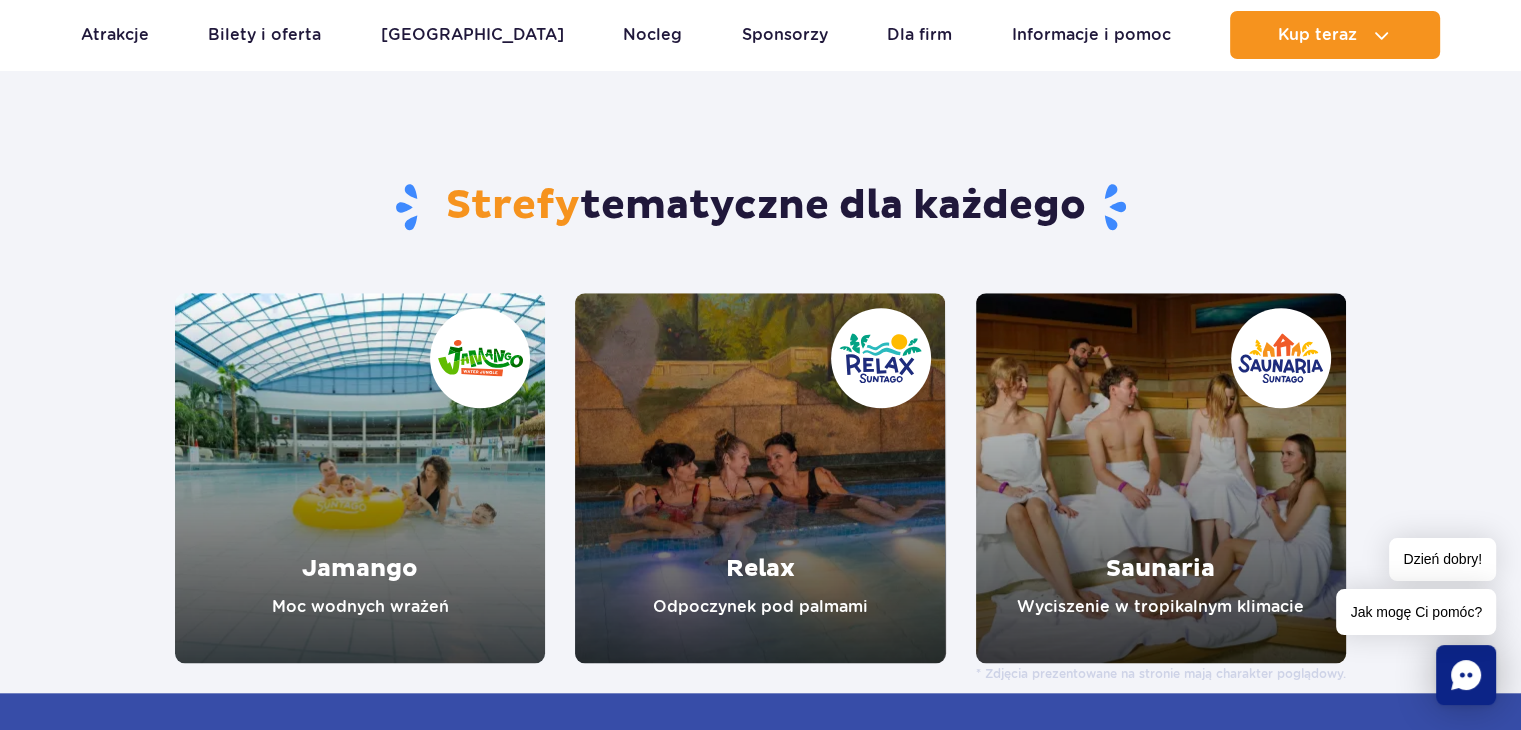 click at bounding box center (360, 478) 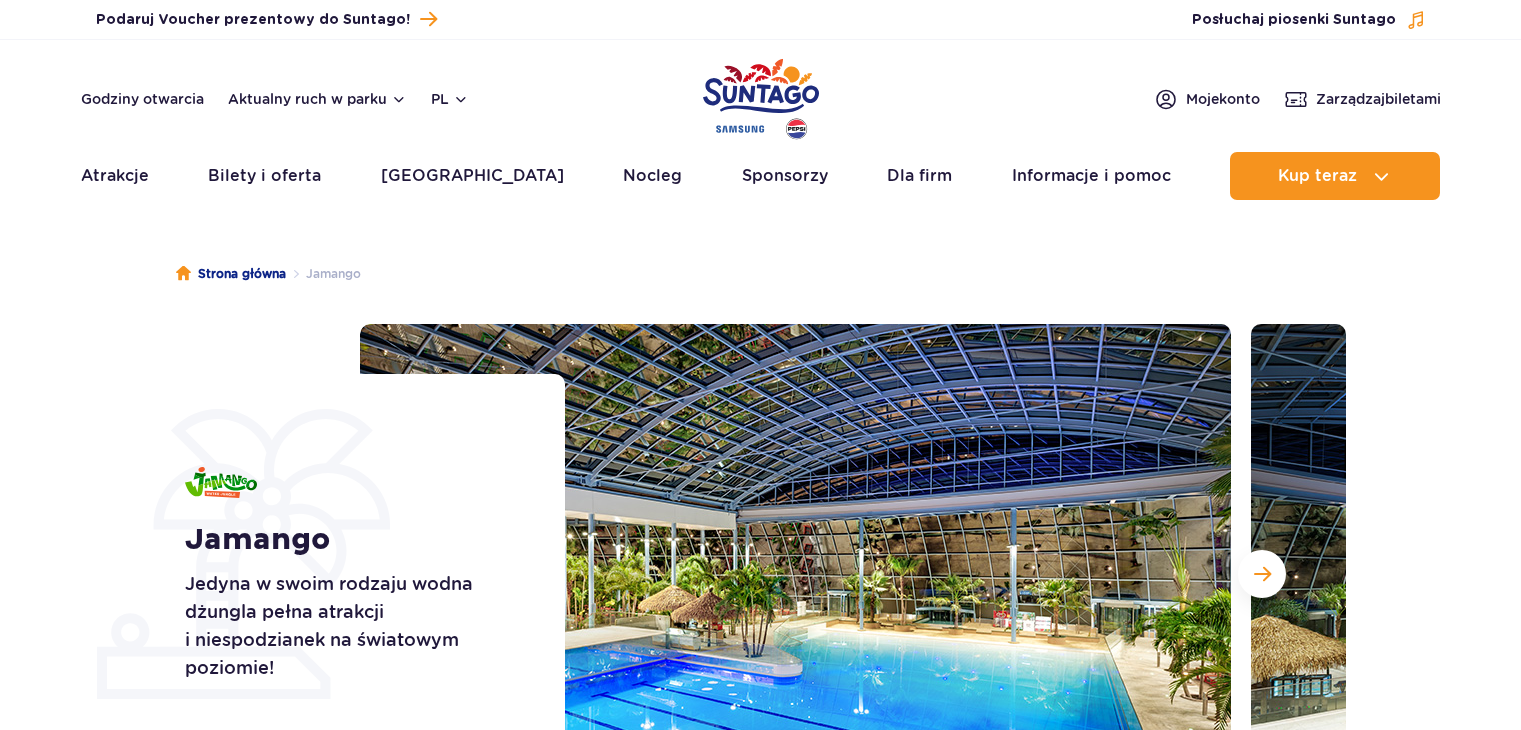 scroll, scrollTop: 0, scrollLeft: 0, axis: both 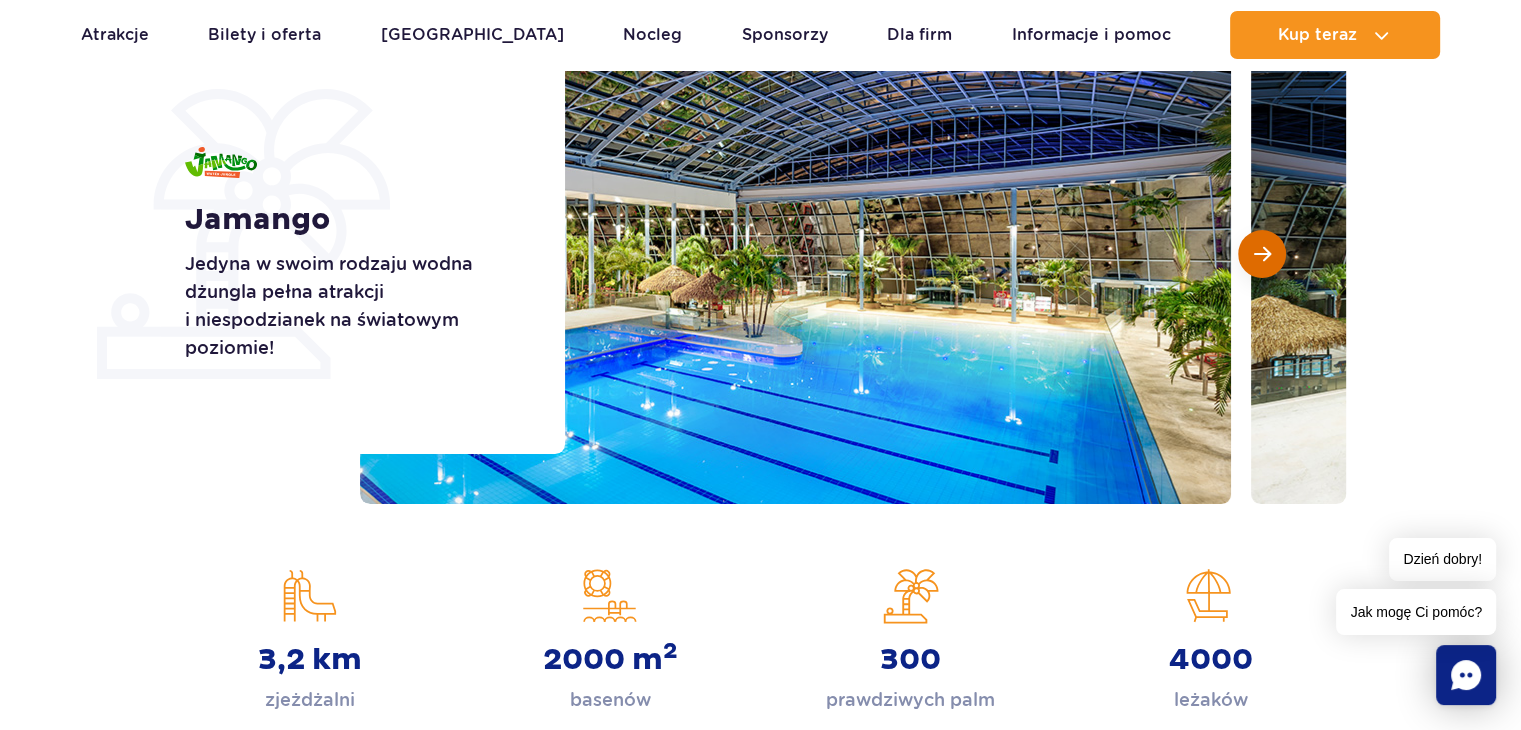 click at bounding box center [1262, 254] 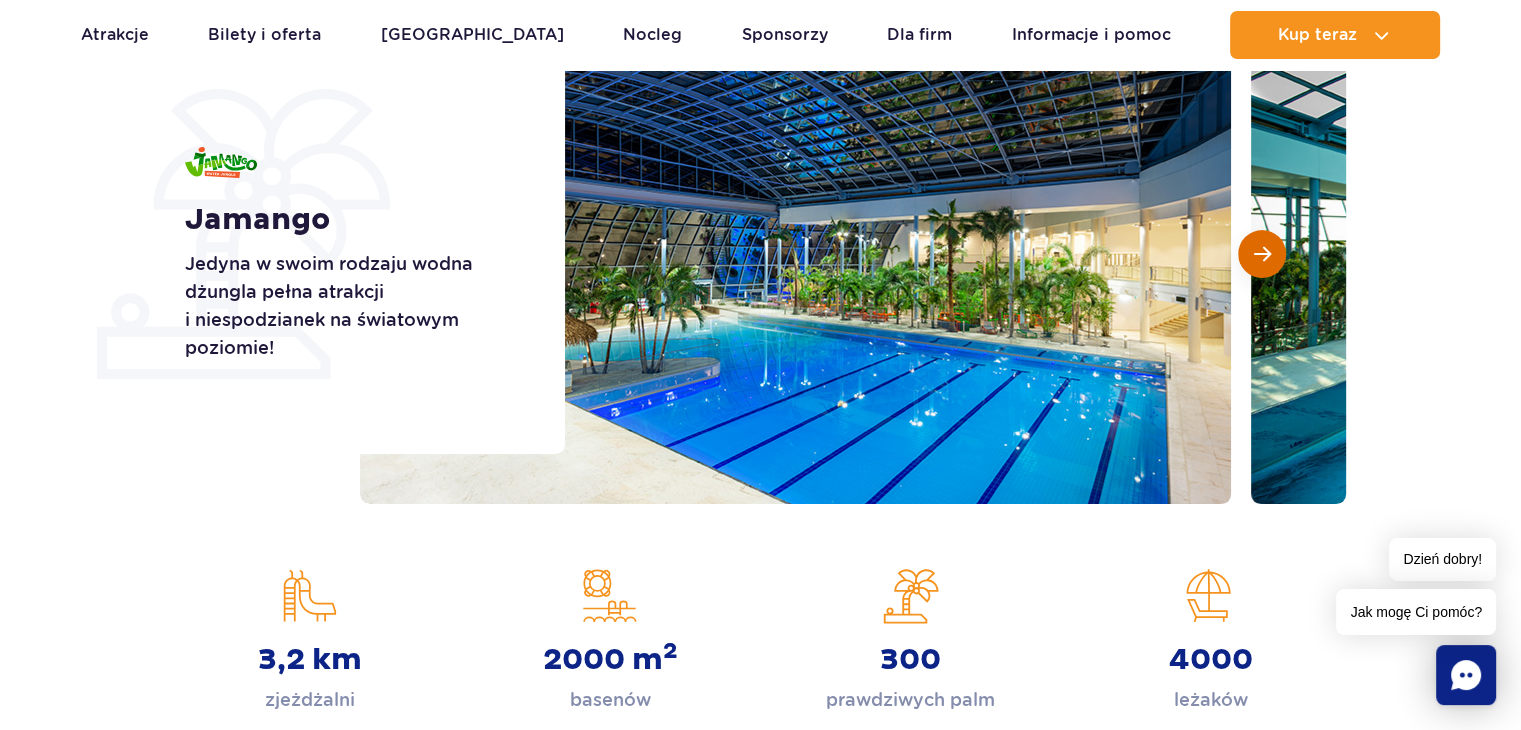 click at bounding box center [1262, 254] 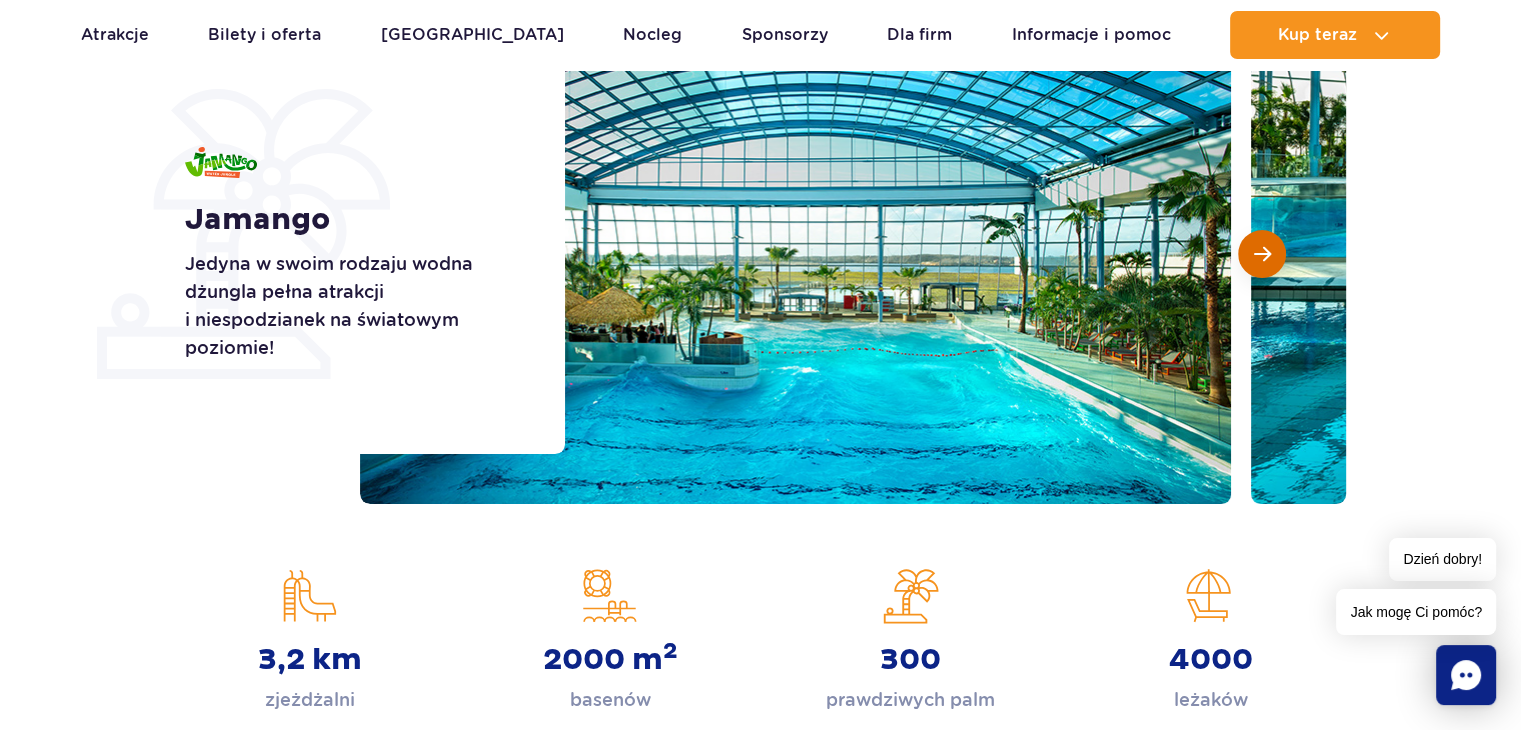 click at bounding box center (1262, 254) 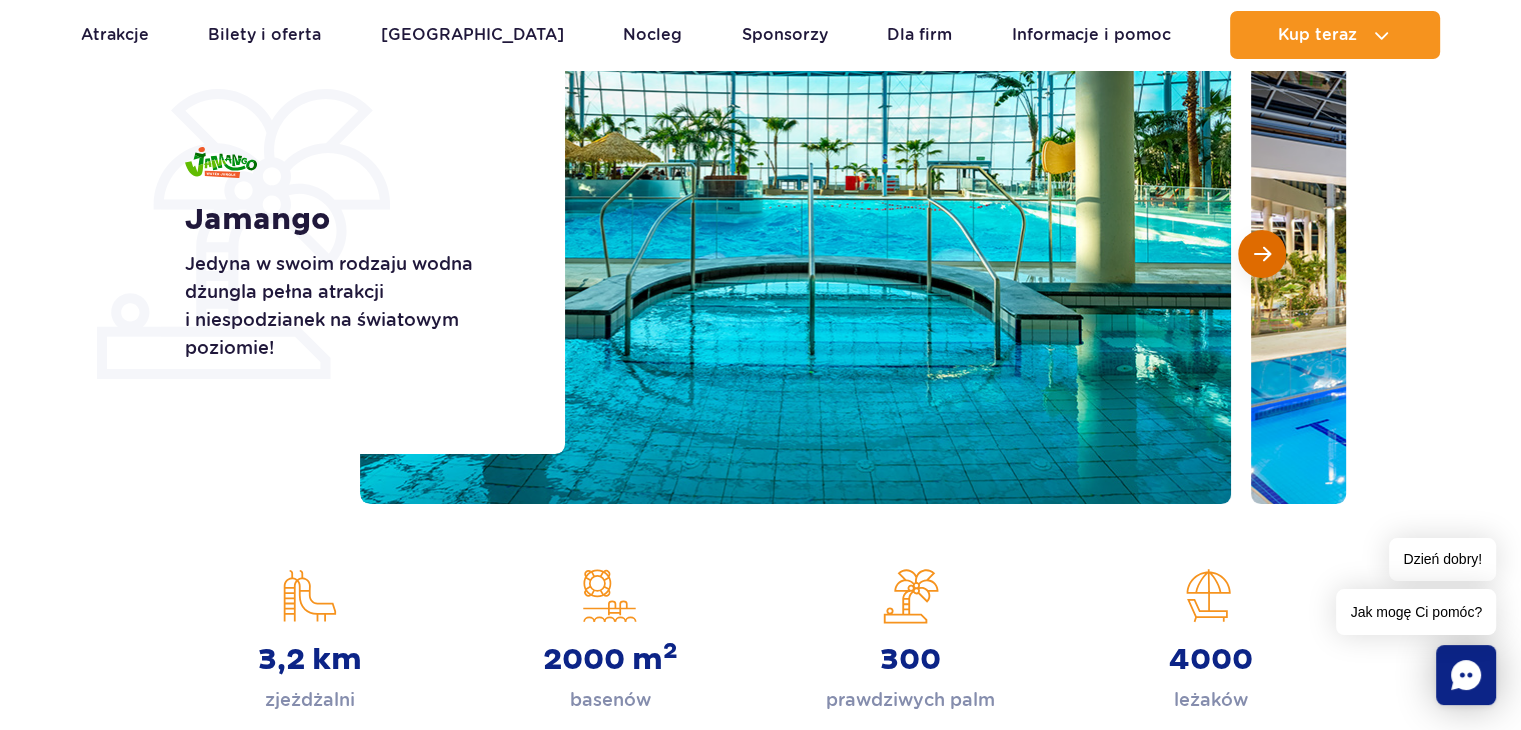 click at bounding box center (1262, 254) 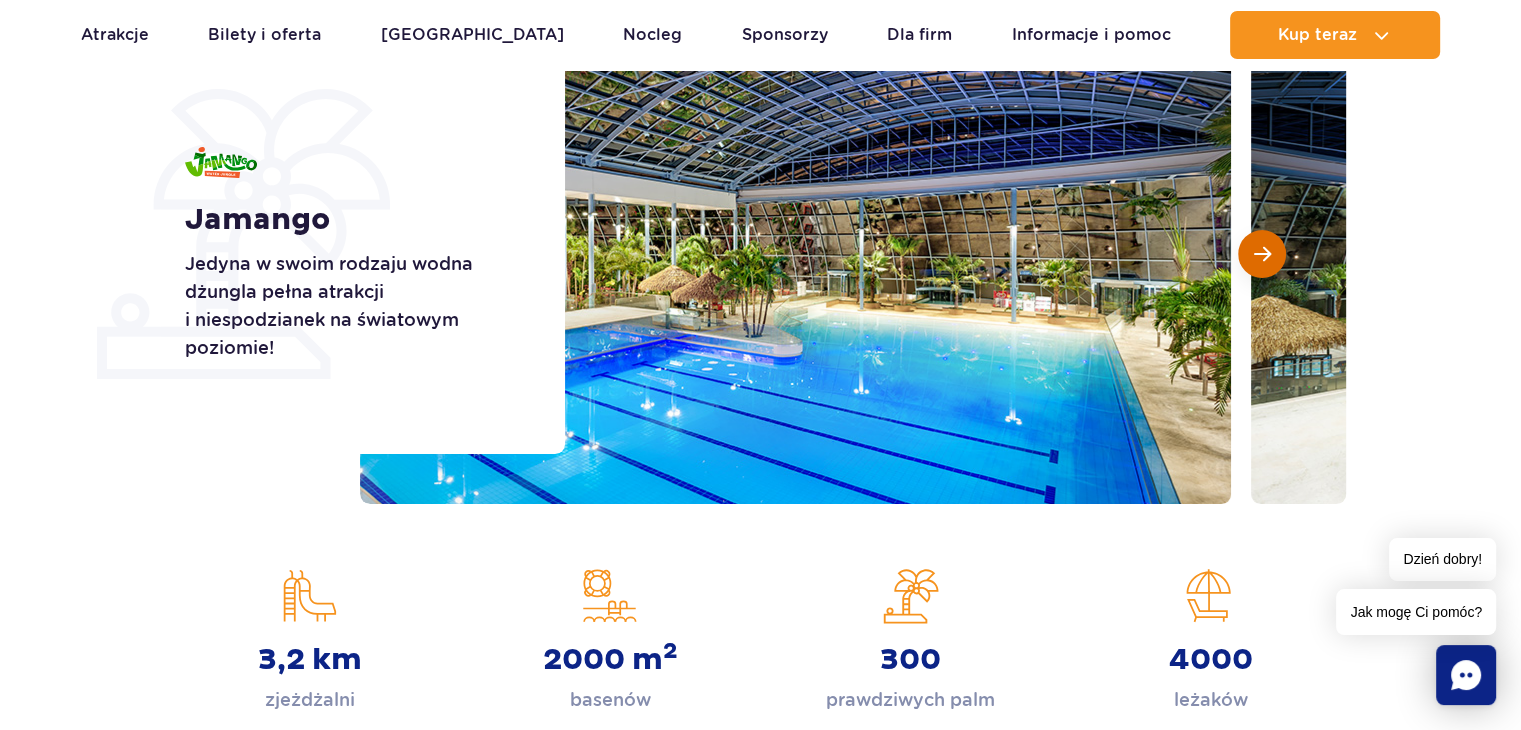click at bounding box center [1262, 254] 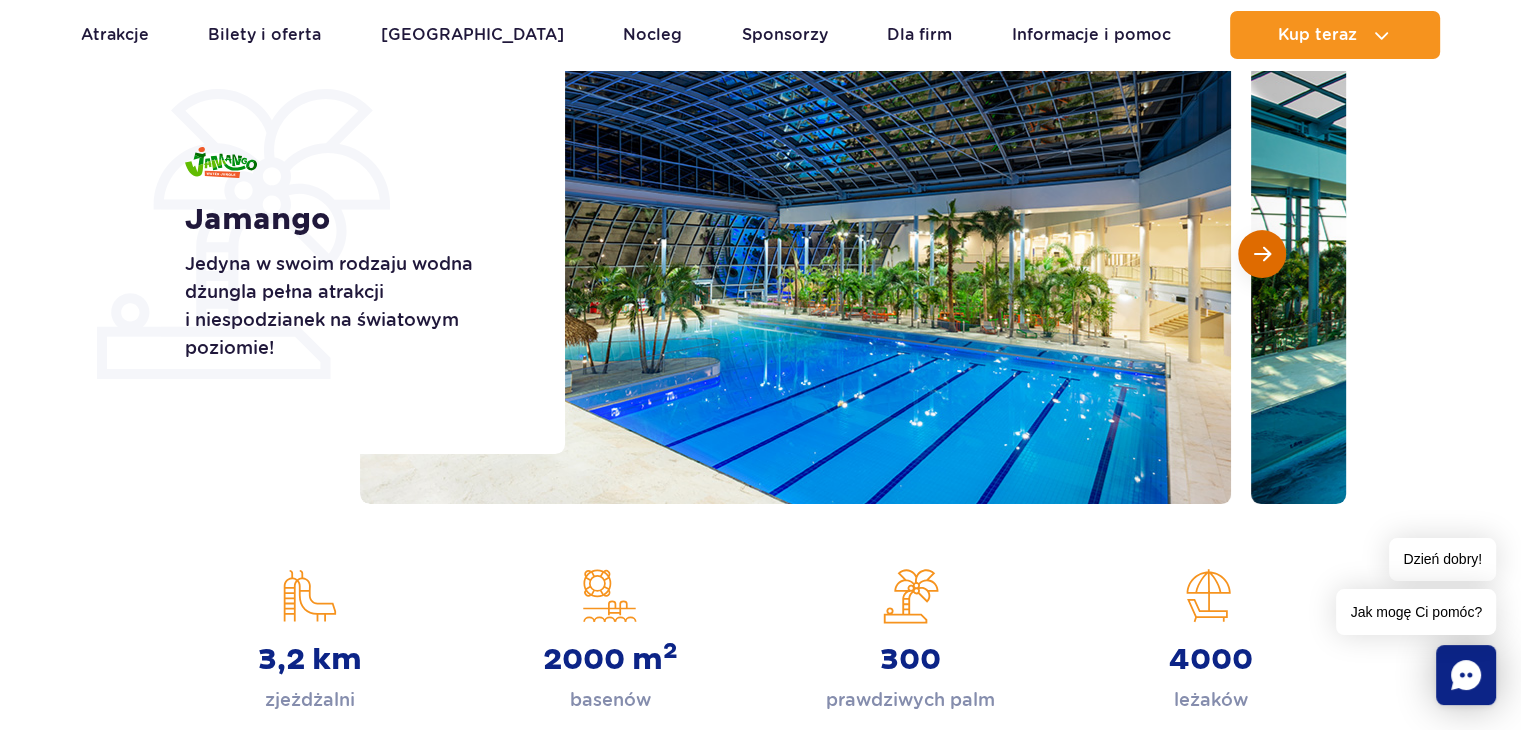 click at bounding box center [1262, 254] 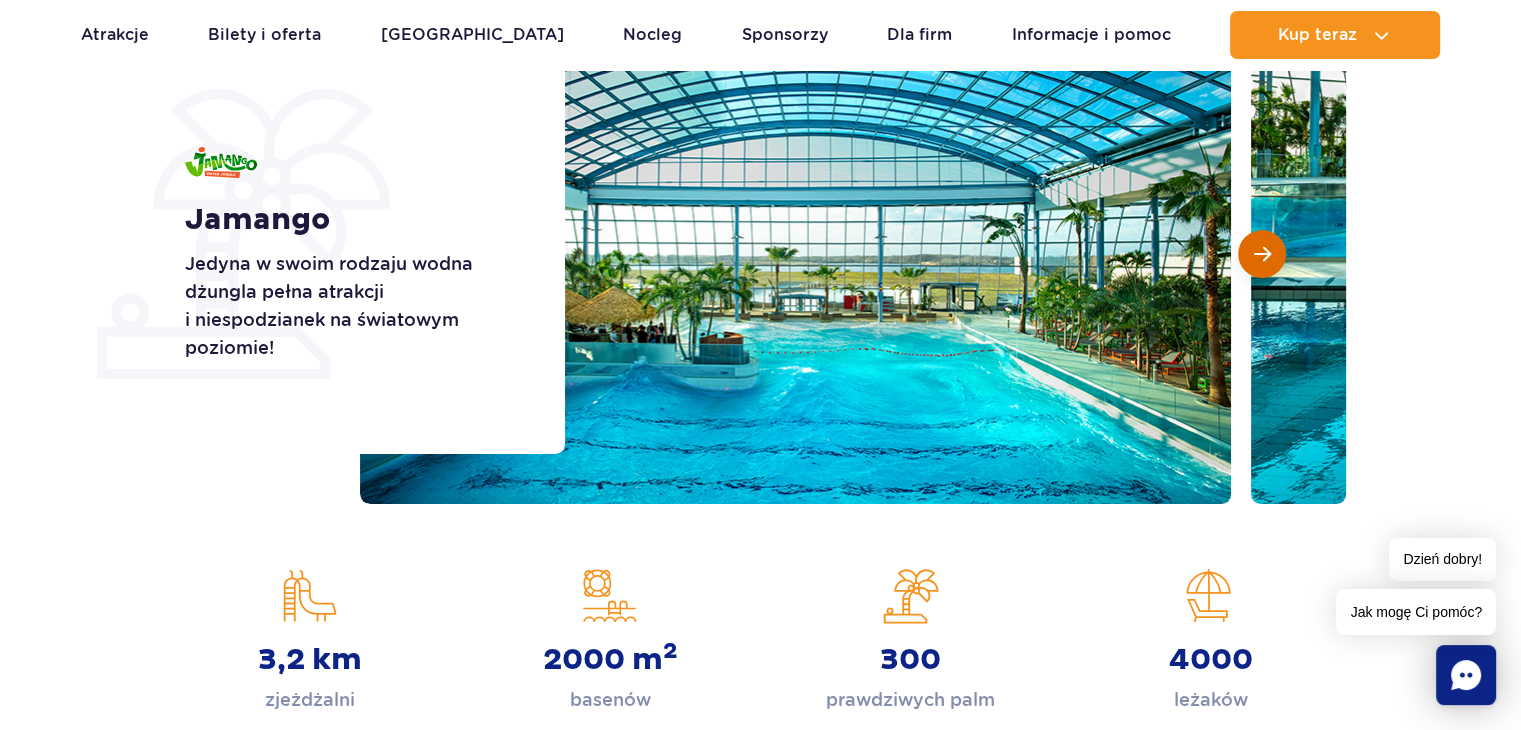 click at bounding box center [1262, 254] 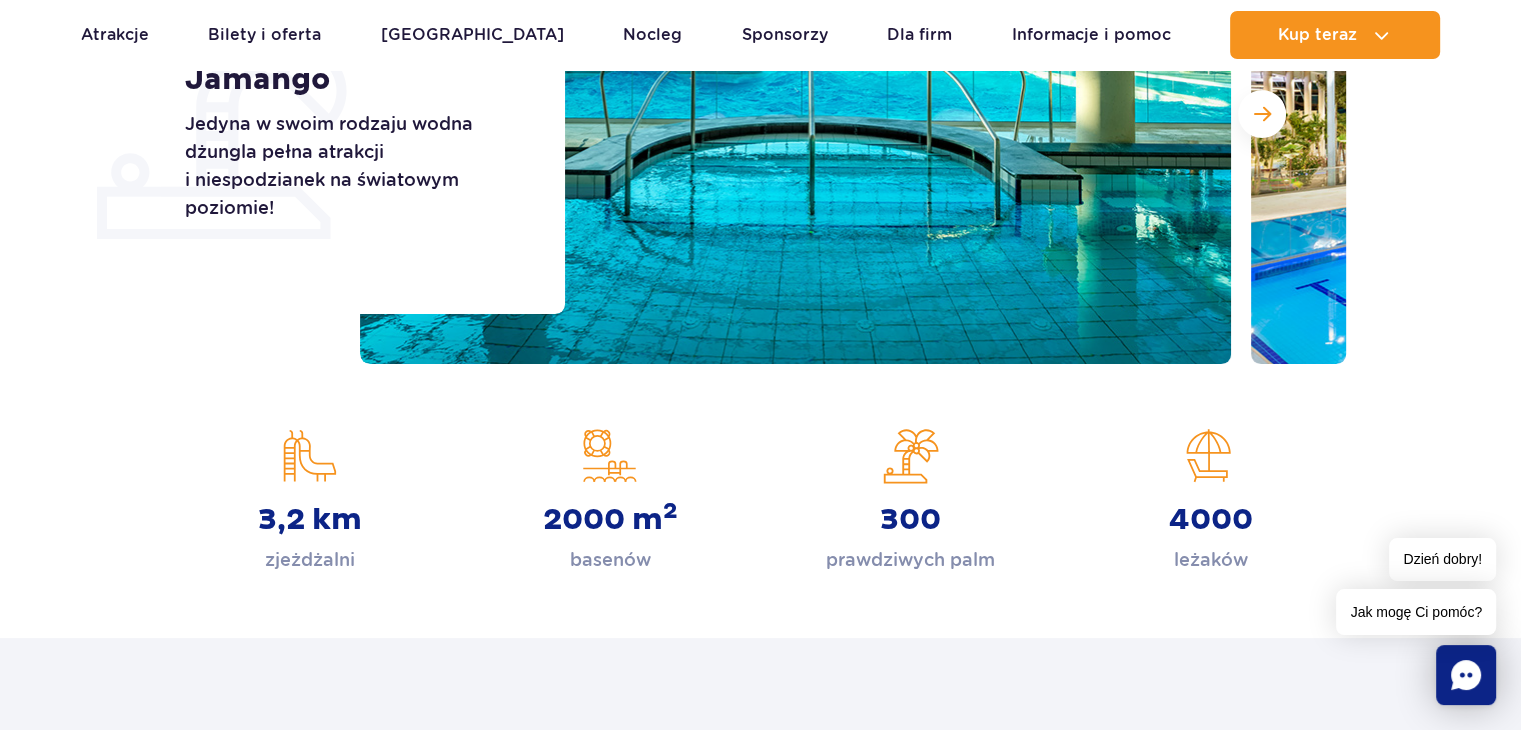 scroll, scrollTop: 468, scrollLeft: 0, axis: vertical 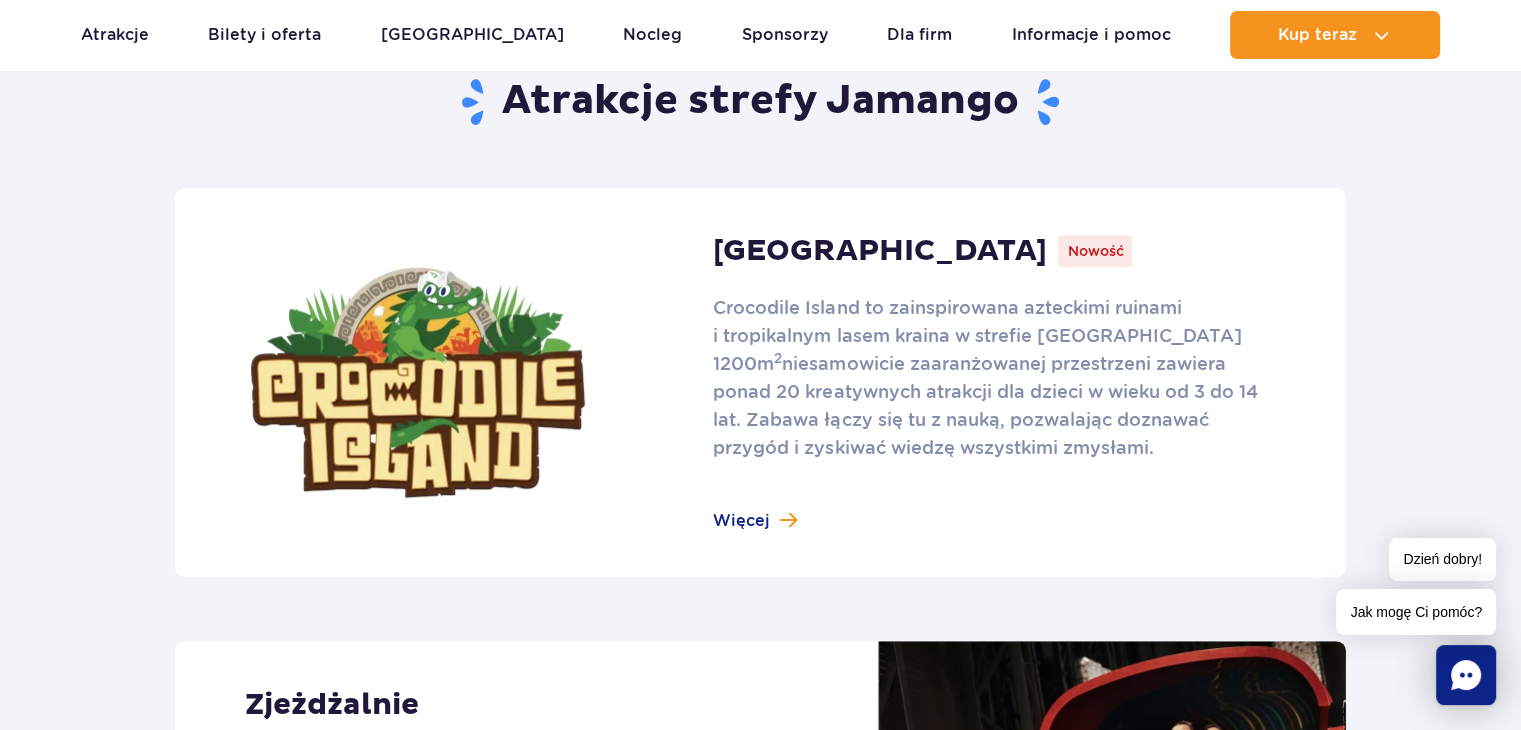 click at bounding box center (760, 382) 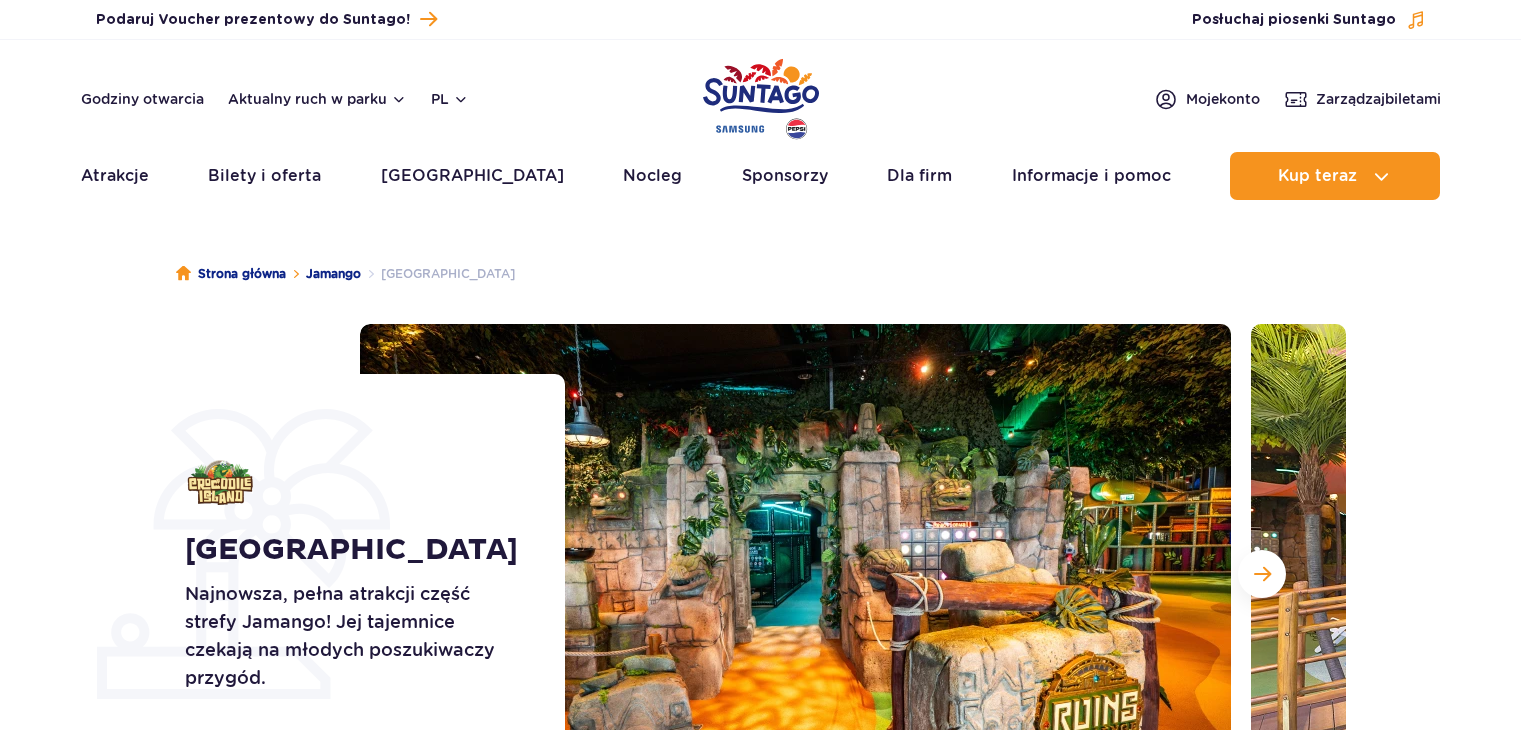 scroll, scrollTop: 0, scrollLeft: 0, axis: both 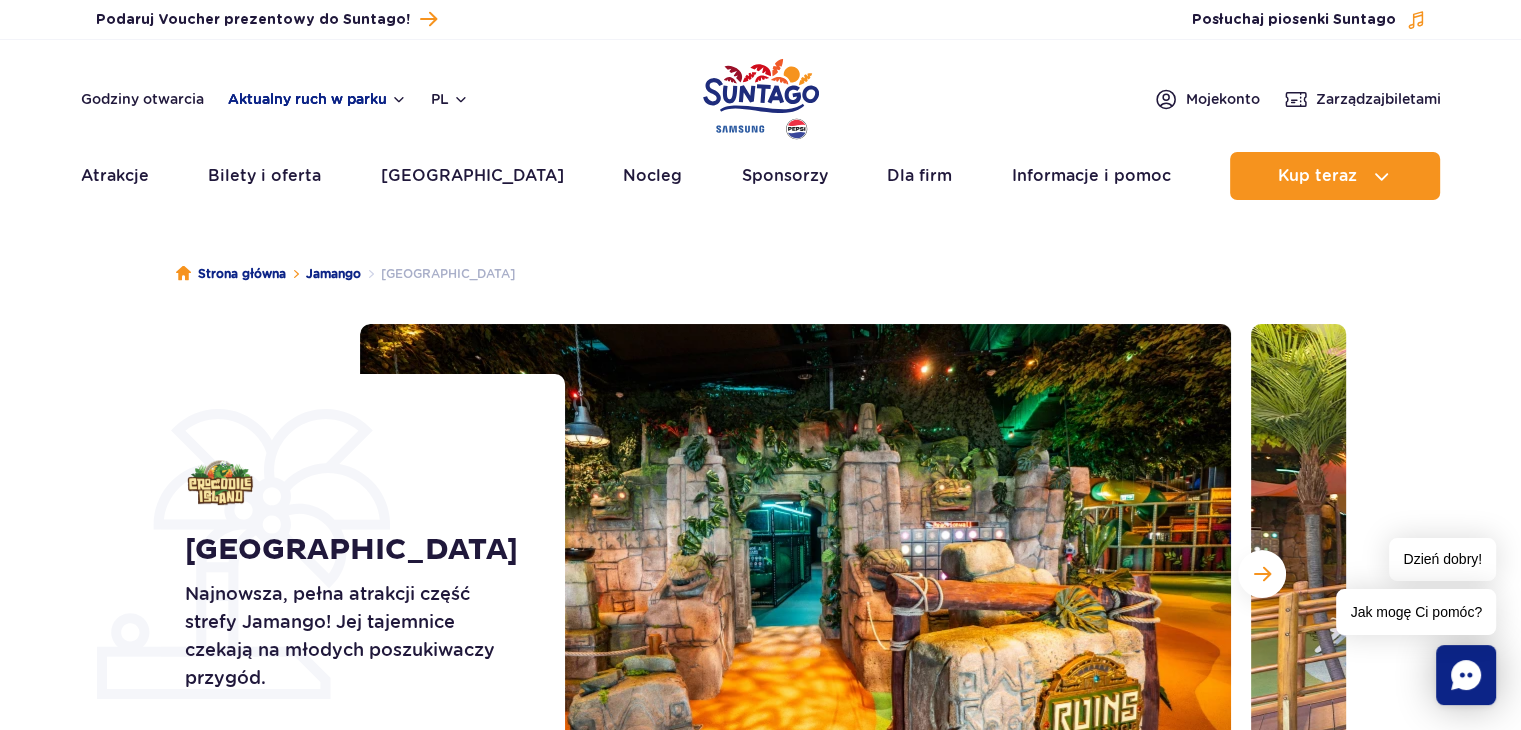 click on "Aktualny ruch w parku" at bounding box center (317, 99) 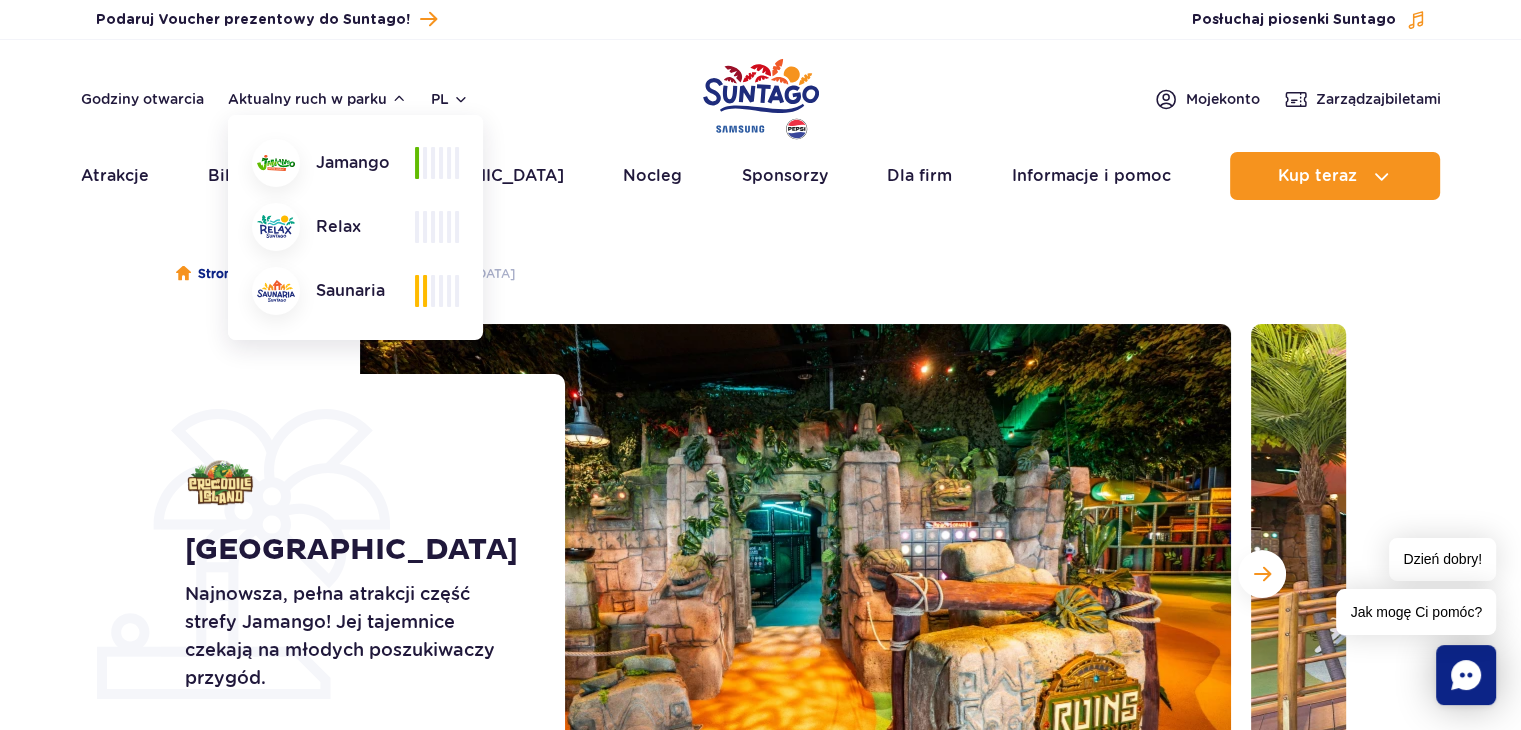 click on "Jamango" at bounding box center (333, 163) 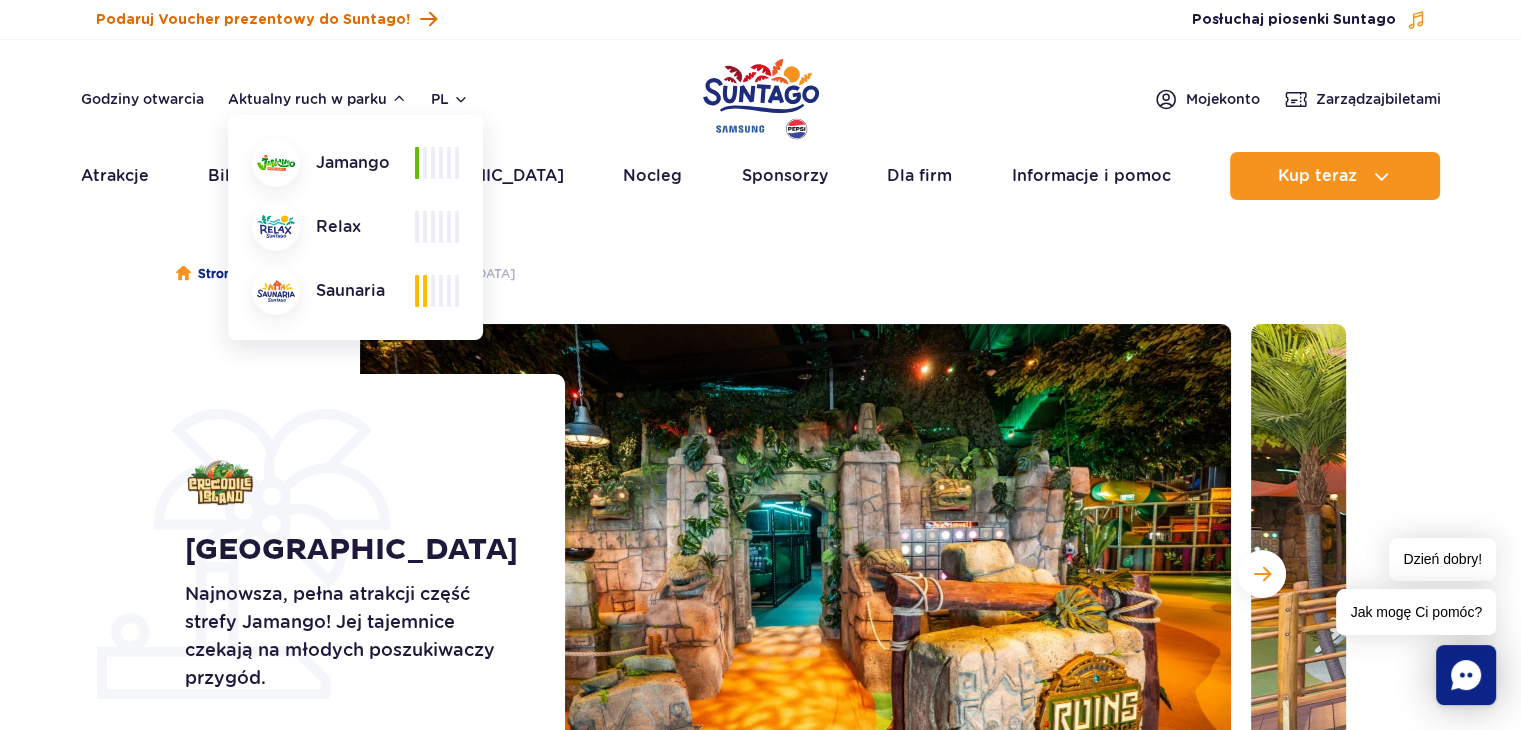 click on "Podaruj Voucher prezentowy do Suntago!" at bounding box center [253, 20] 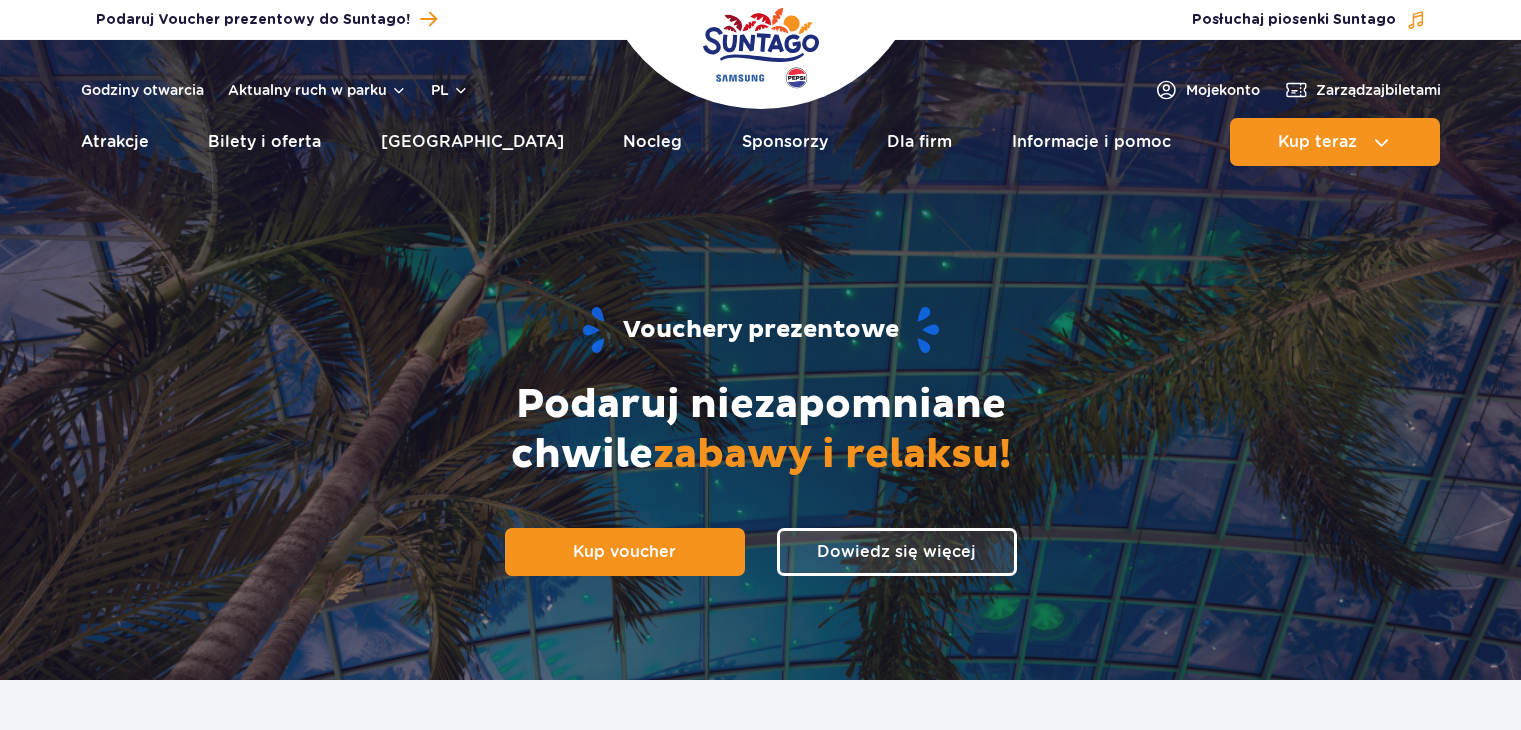 scroll, scrollTop: 0, scrollLeft: 0, axis: both 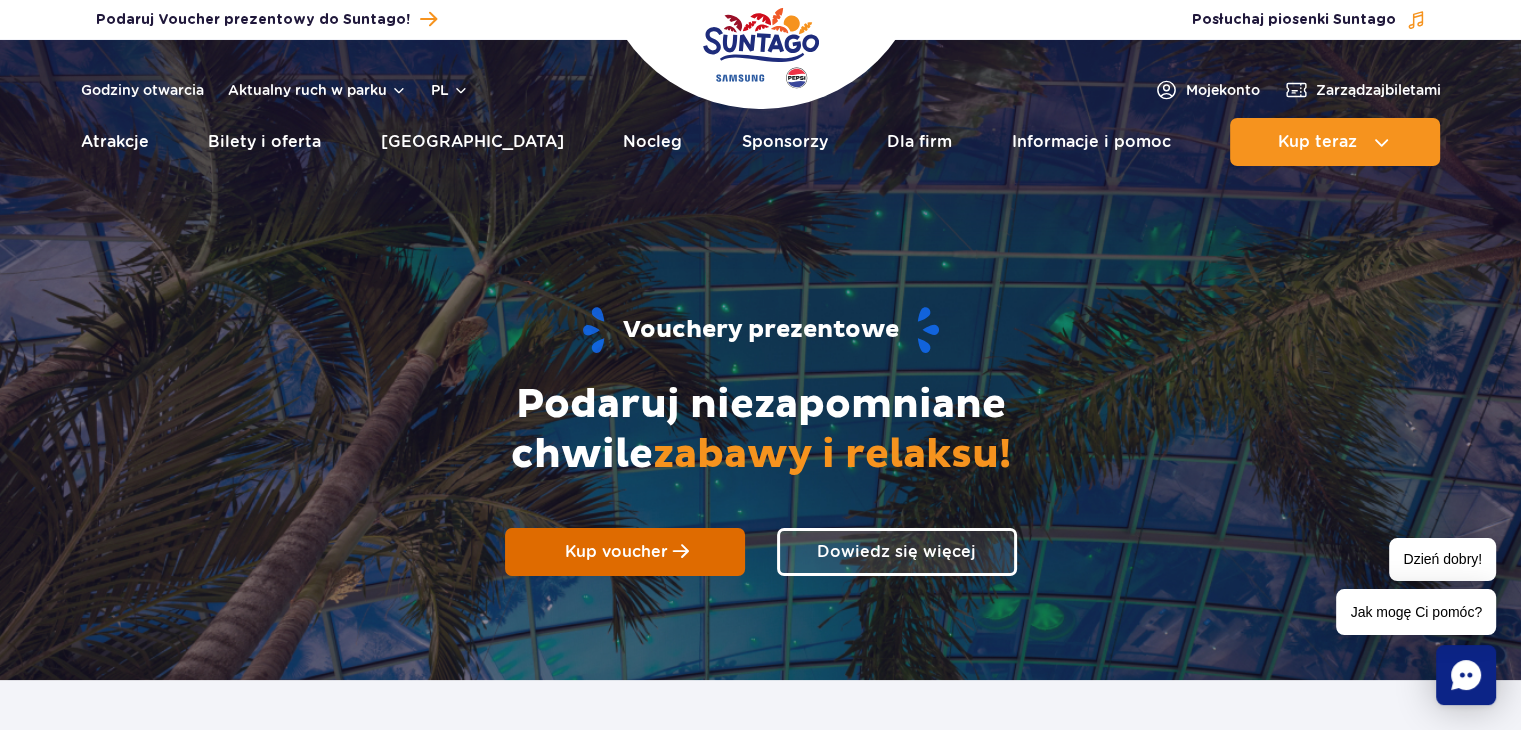 click on "Kup voucher" at bounding box center (625, 552) 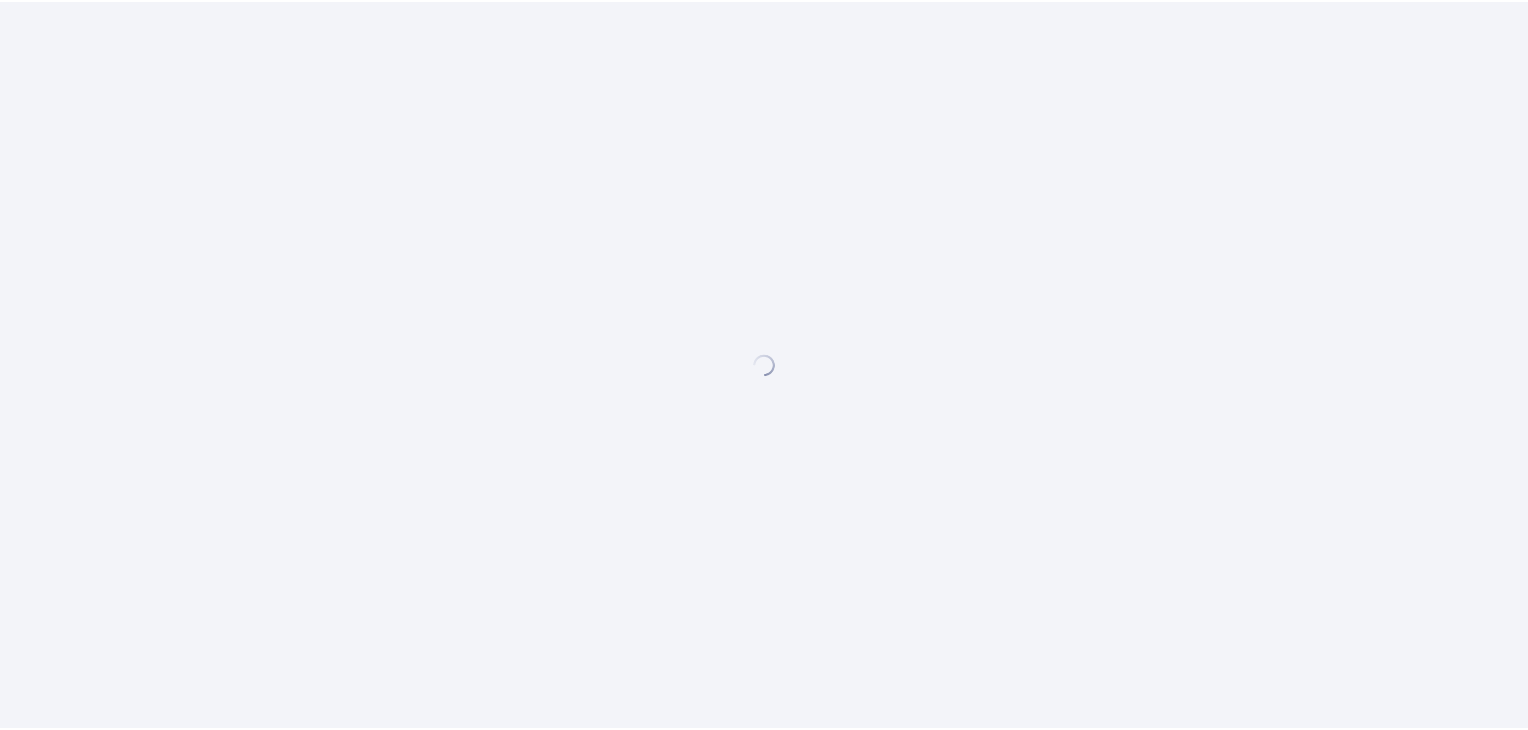 scroll, scrollTop: 0, scrollLeft: 0, axis: both 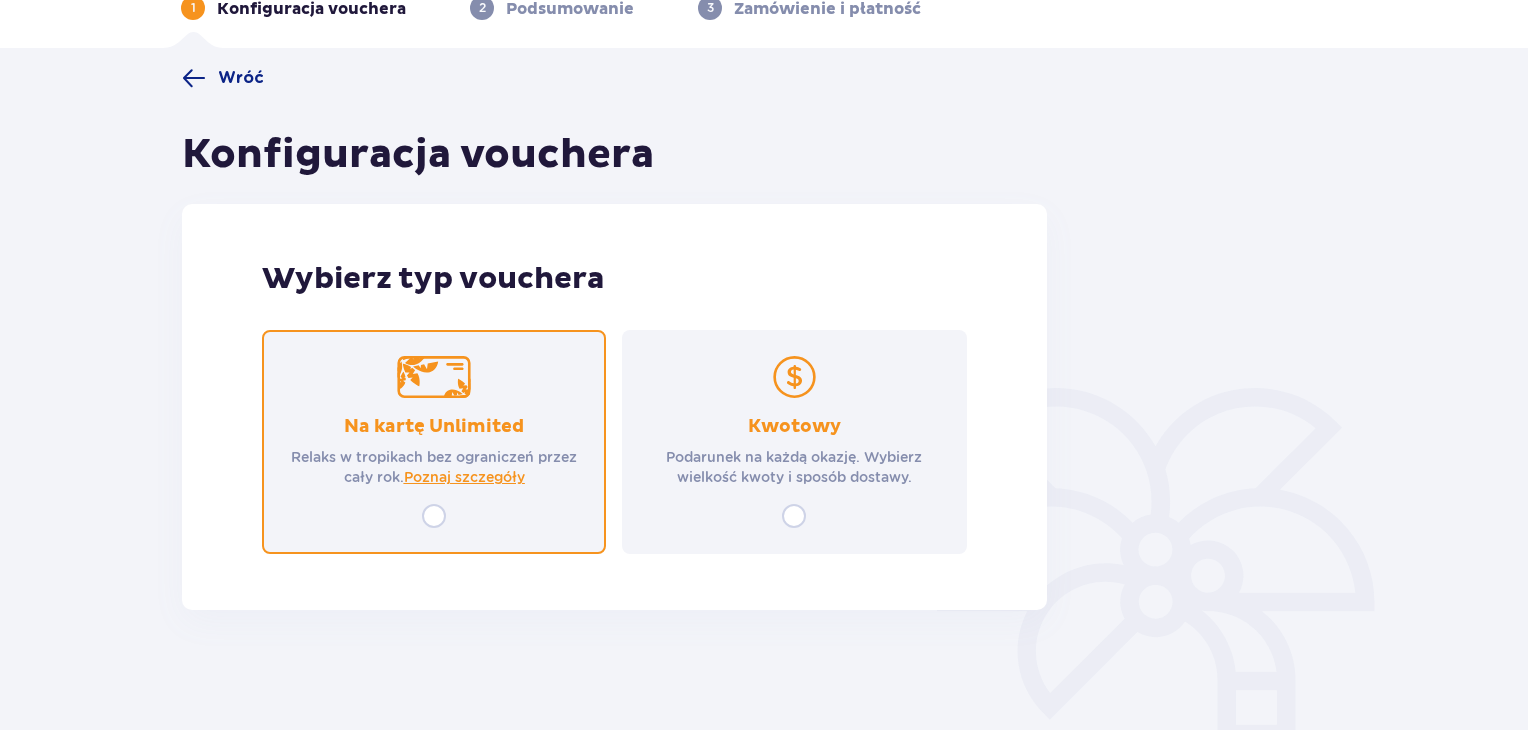 click at bounding box center (434, 516) 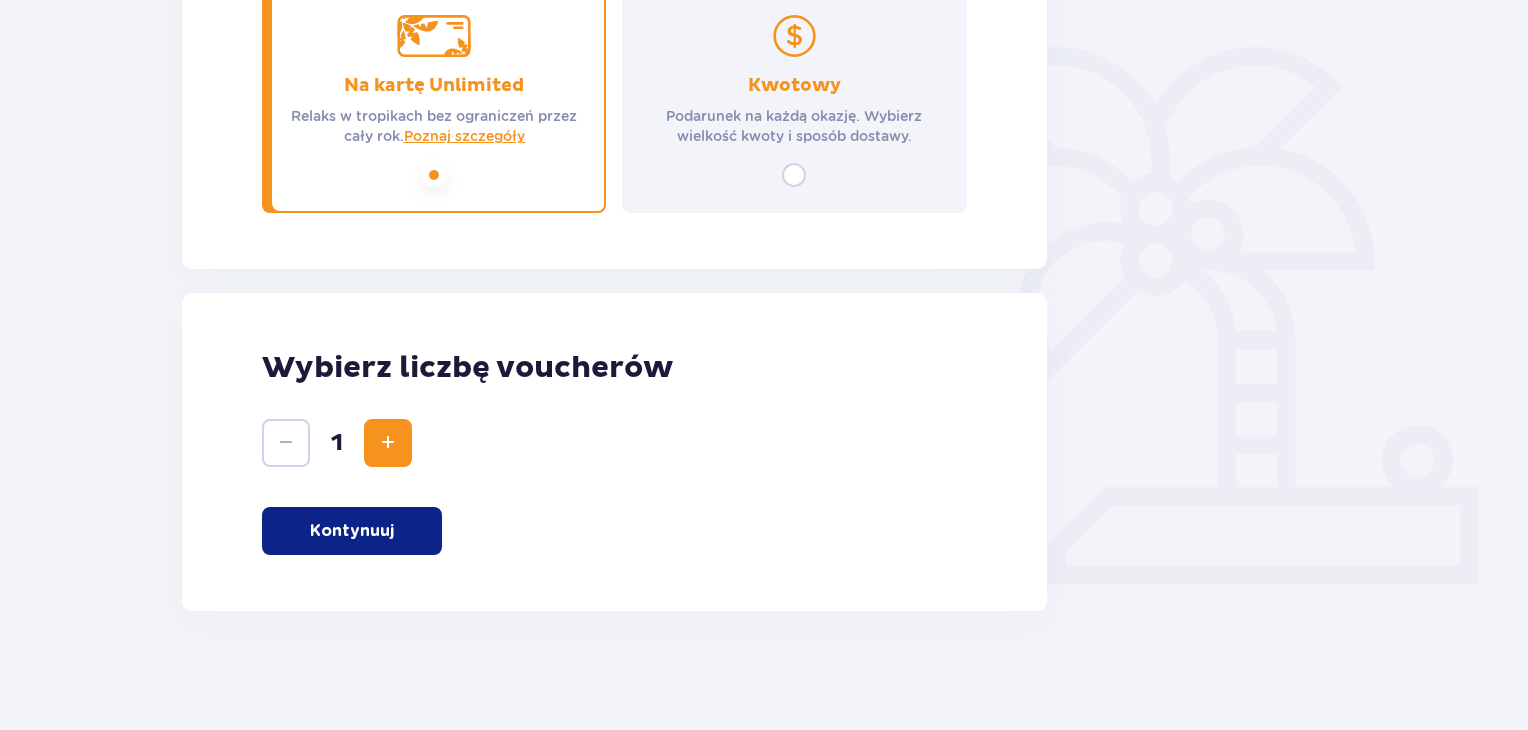 scroll, scrollTop: 450, scrollLeft: 0, axis: vertical 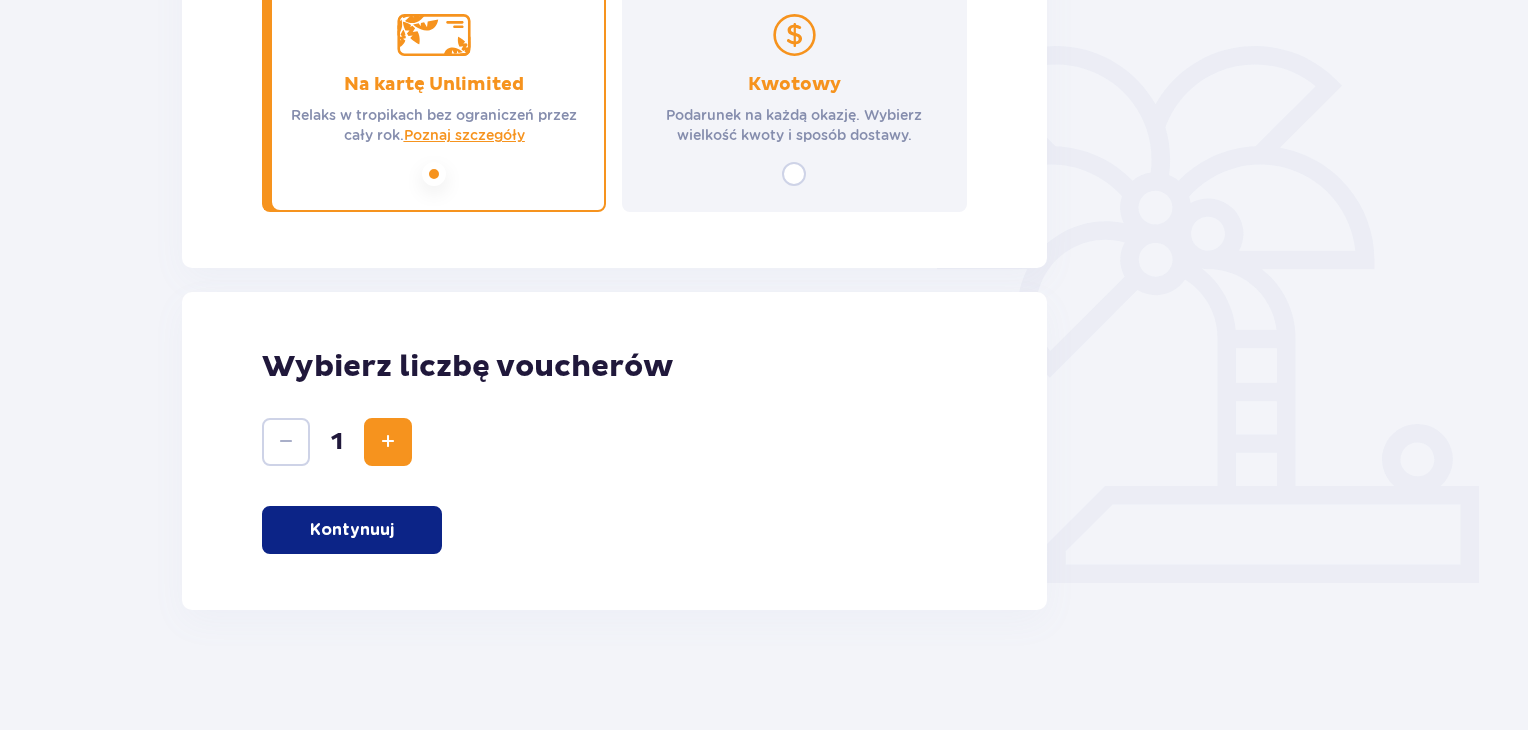 click at bounding box center (388, 442) 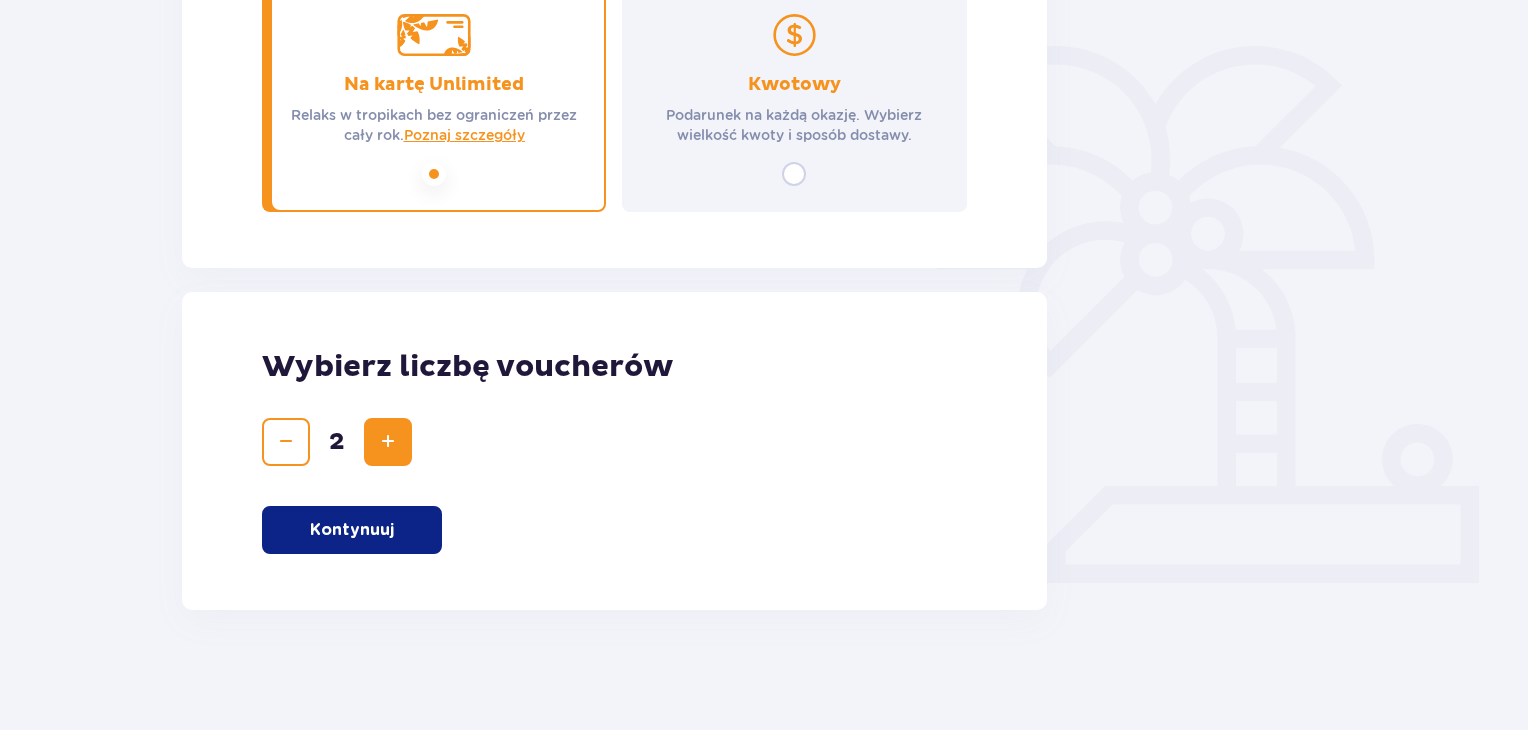 click on "Kontynuuj" at bounding box center (352, 530) 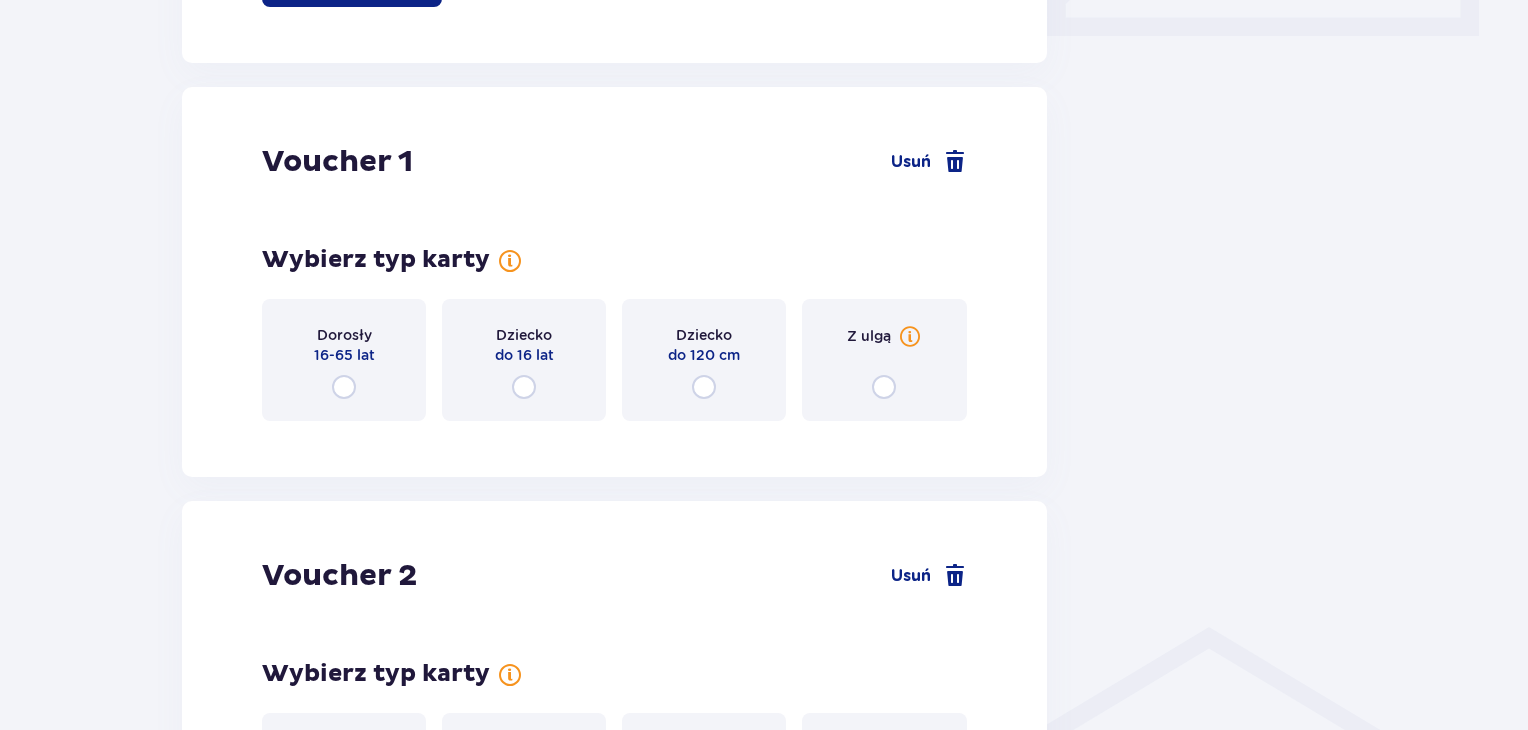 scroll, scrollTop: 1060, scrollLeft: 0, axis: vertical 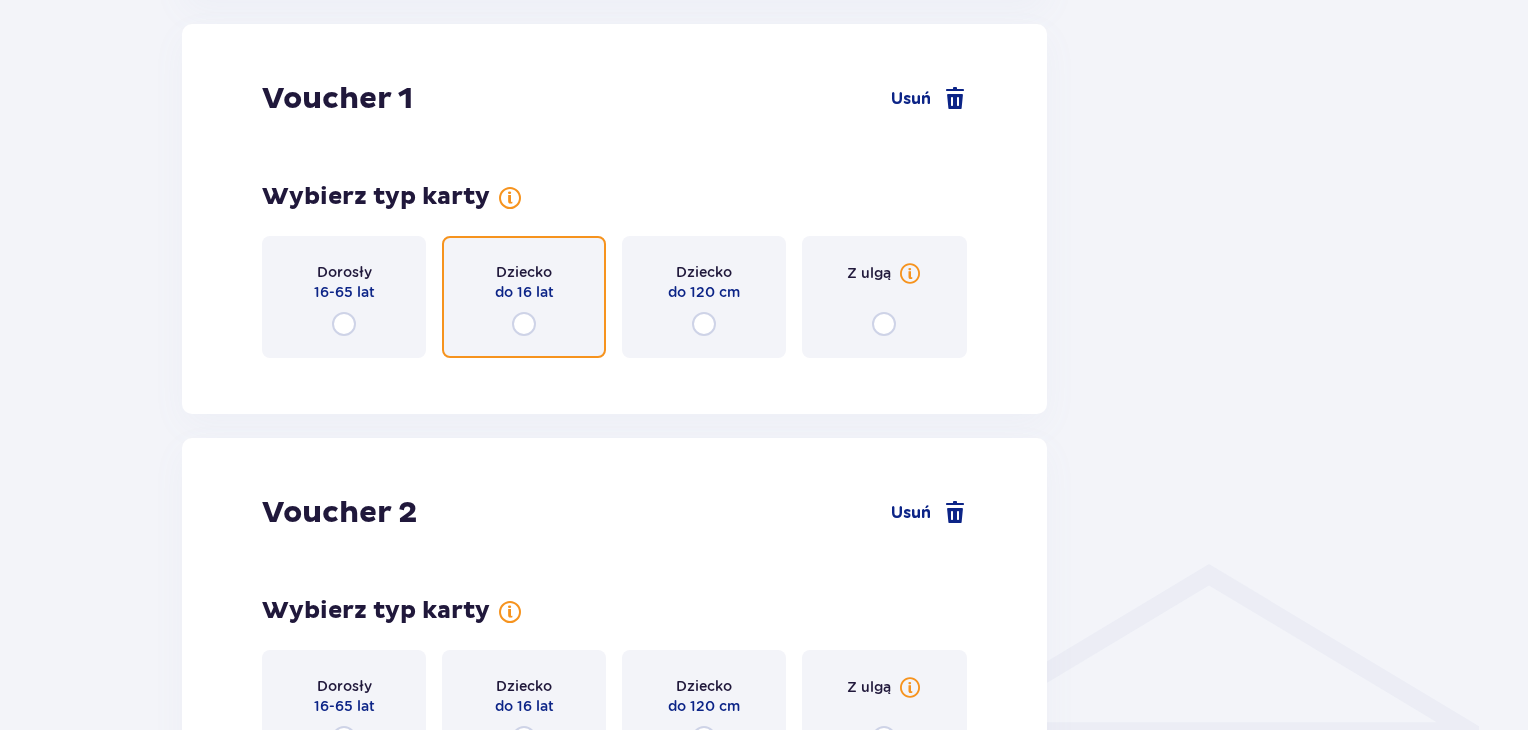 click at bounding box center [524, 324] 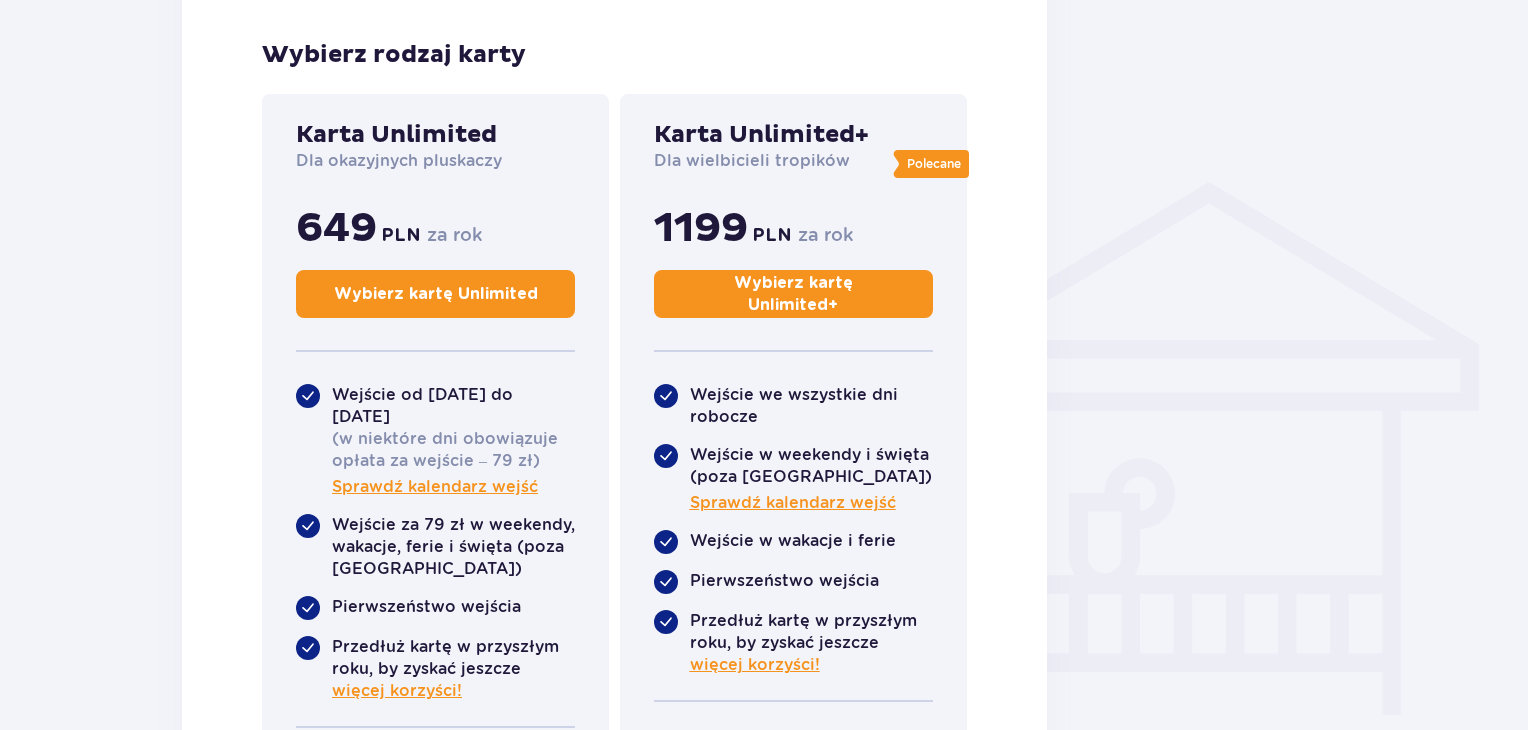 scroll, scrollTop: 1450, scrollLeft: 0, axis: vertical 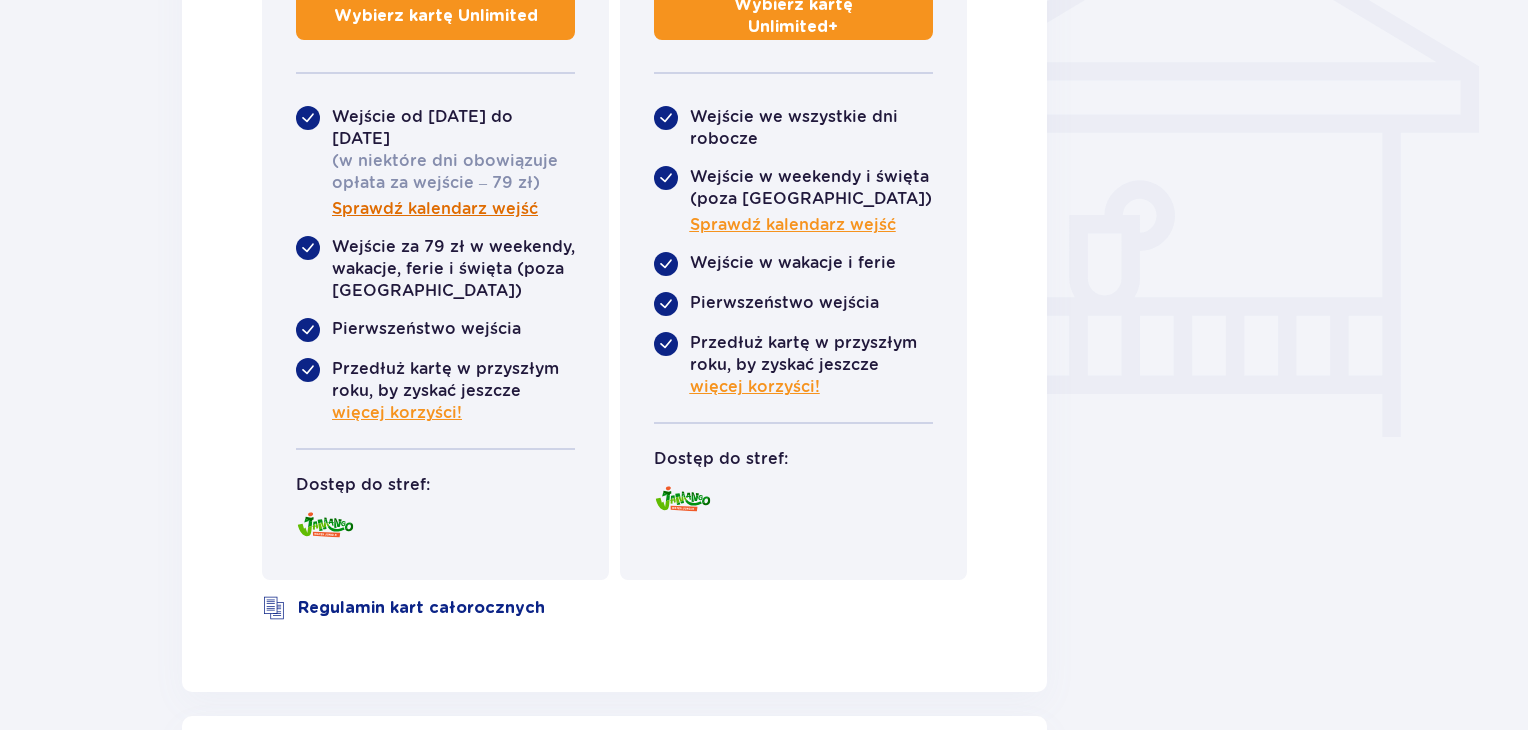 click on "Sprawdź kalendarz wejść" at bounding box center [435, 209] 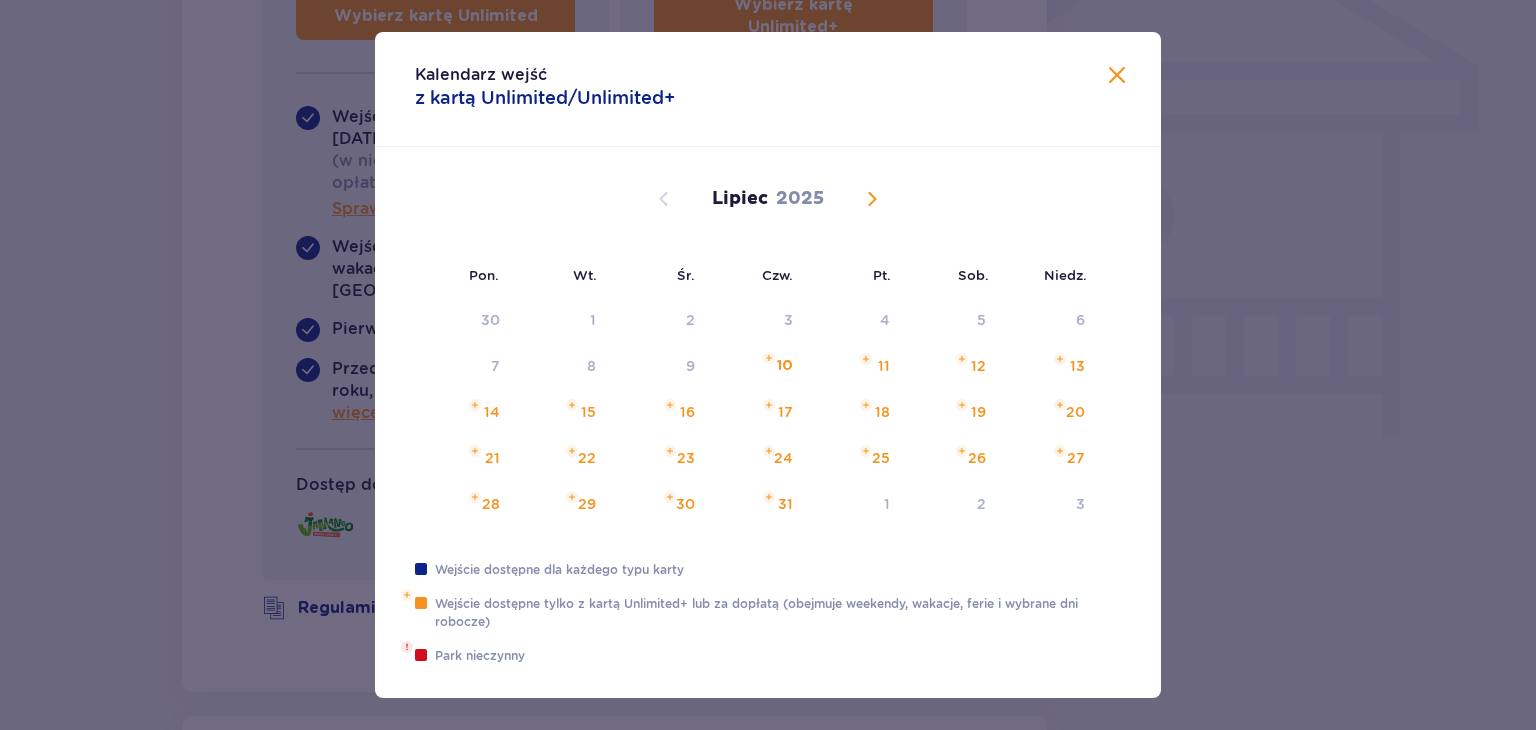 click at bounding box center (1117, 76) 